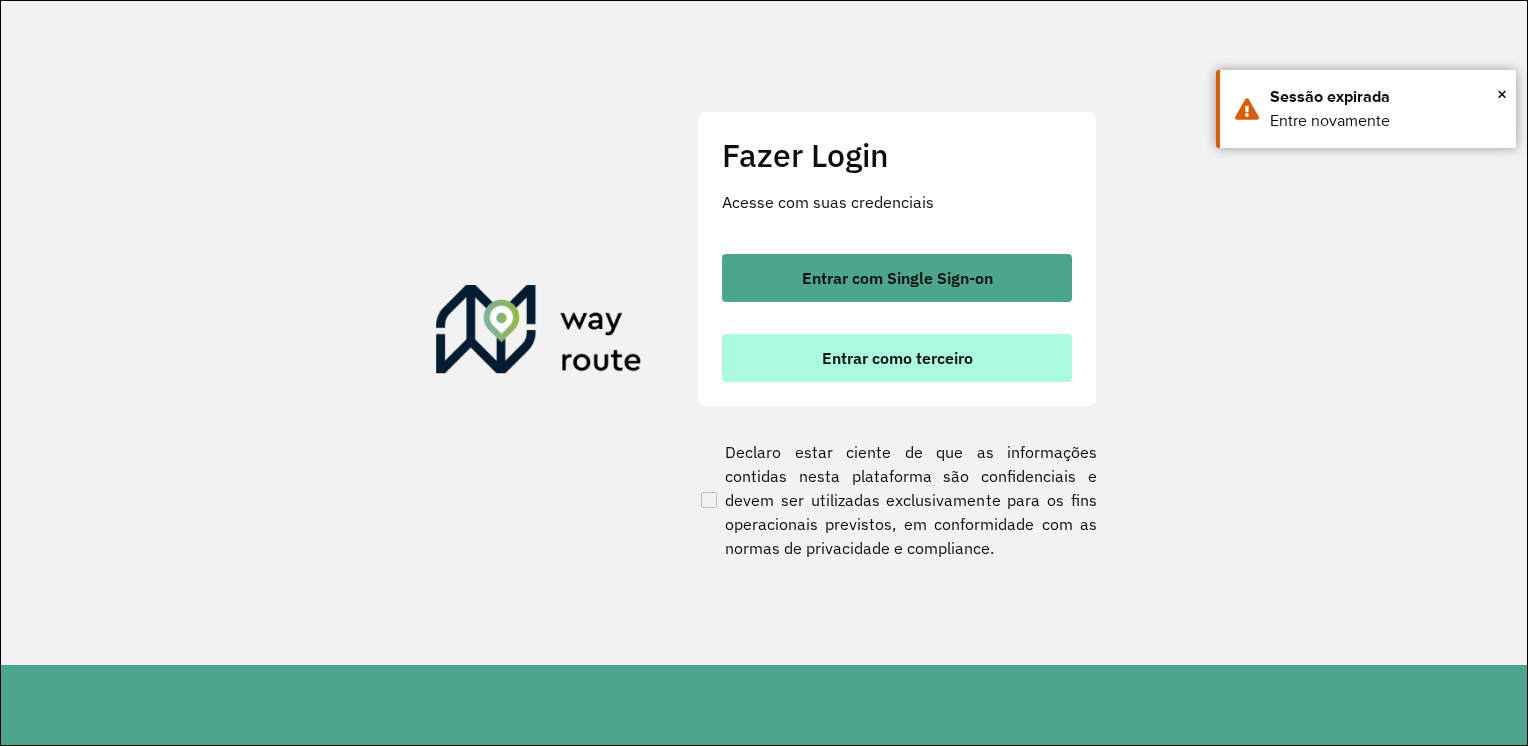 scroll, scrollTop: 0, scrollLeft: 0, axis: both 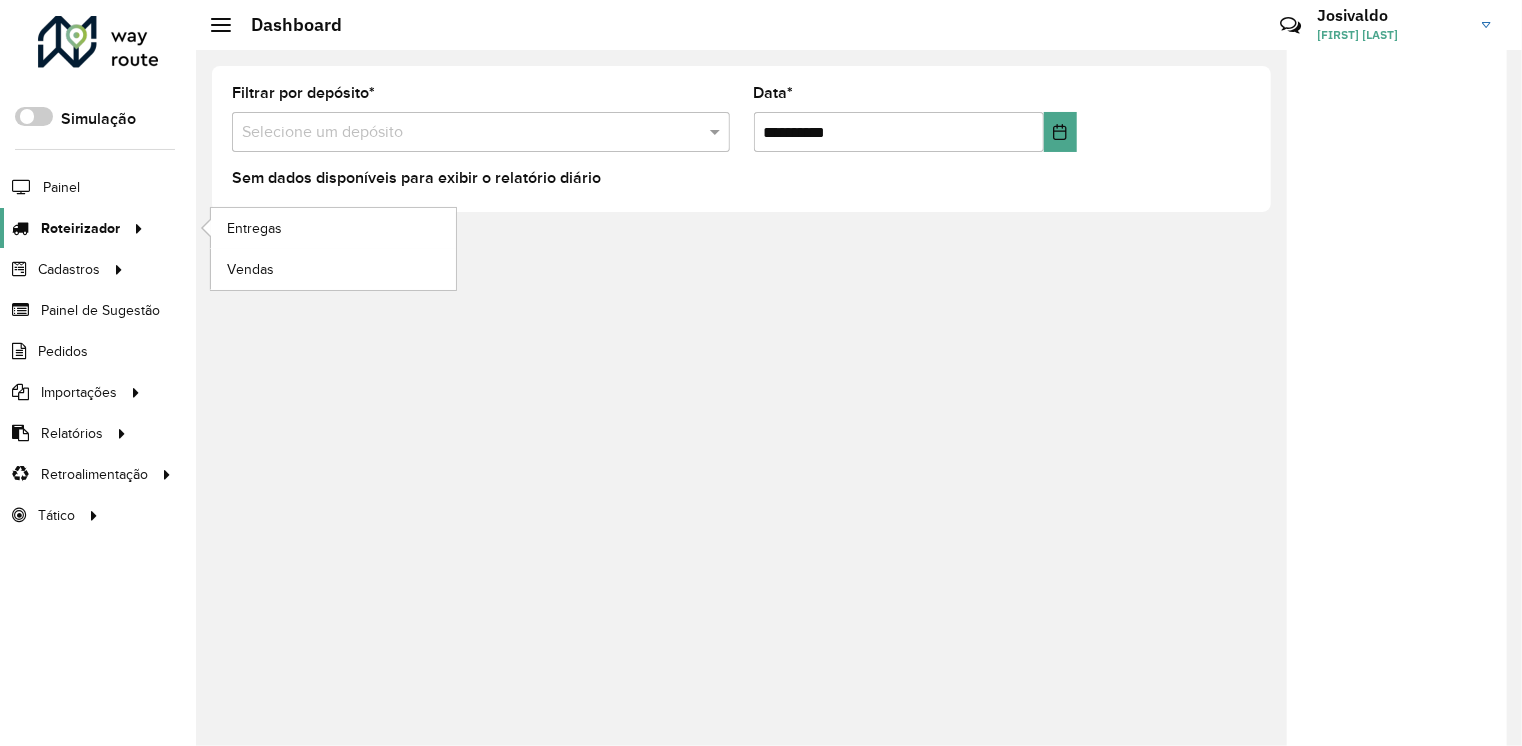 click on "Roteirizador" 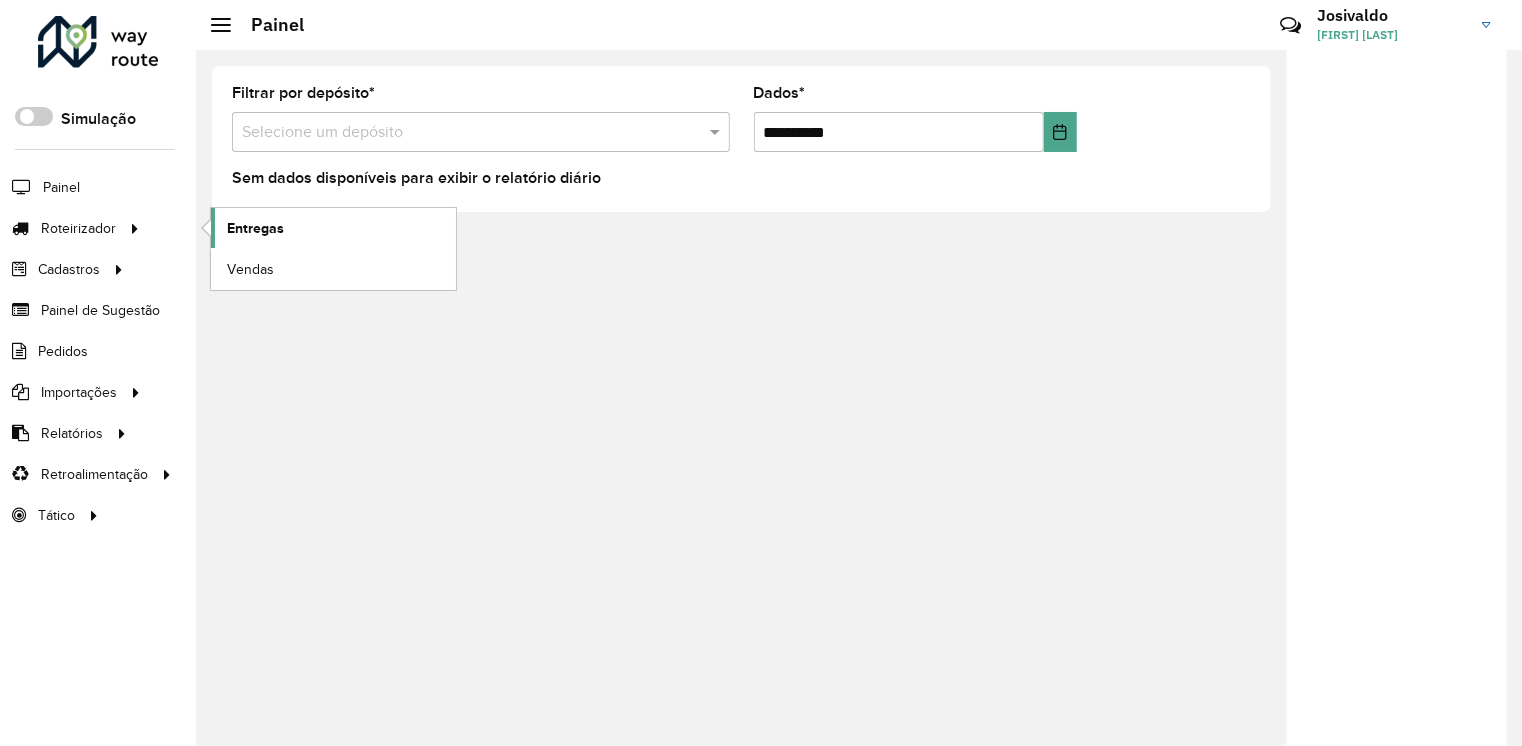 click on "Entregas" 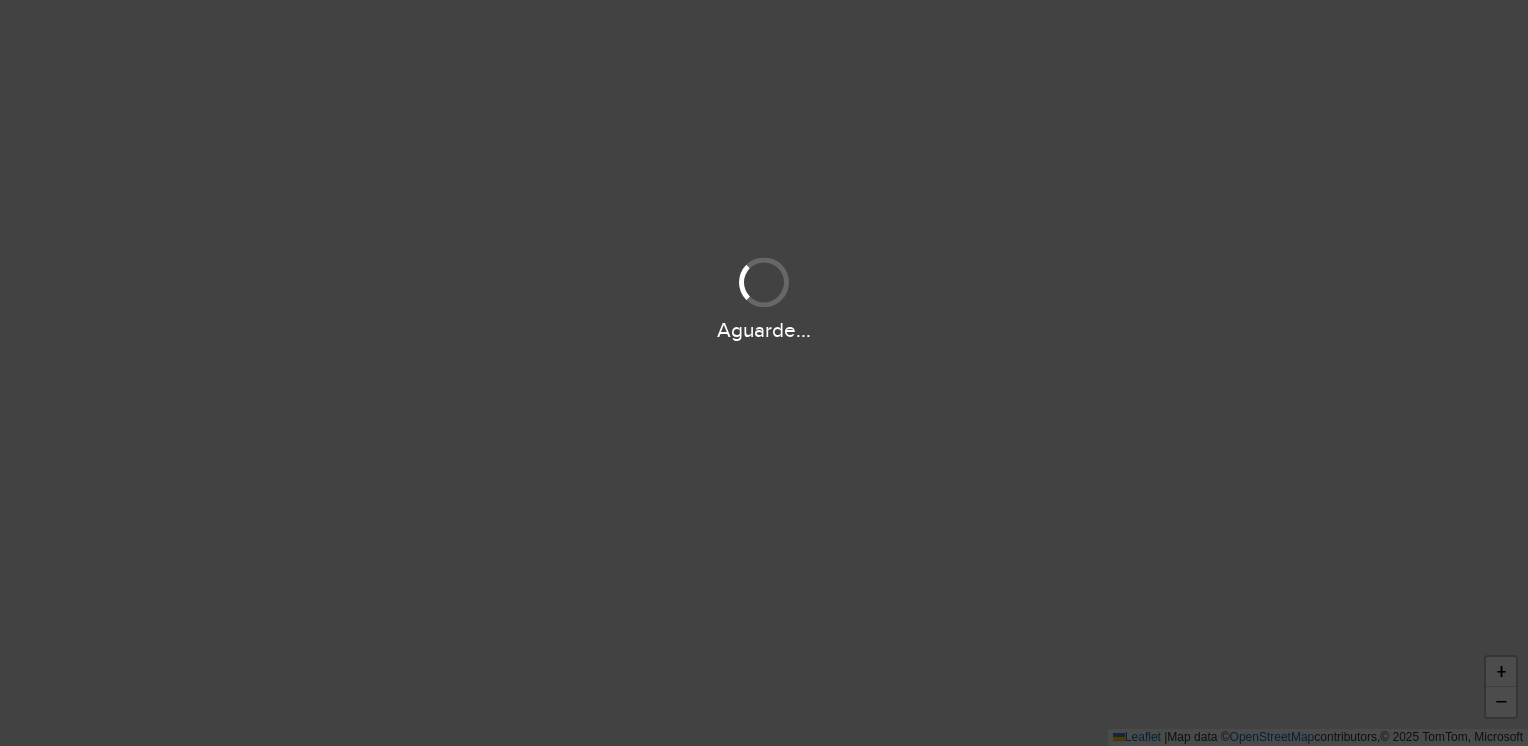scroll, scrollTop: 0, scrollLeft: 0, axis: both 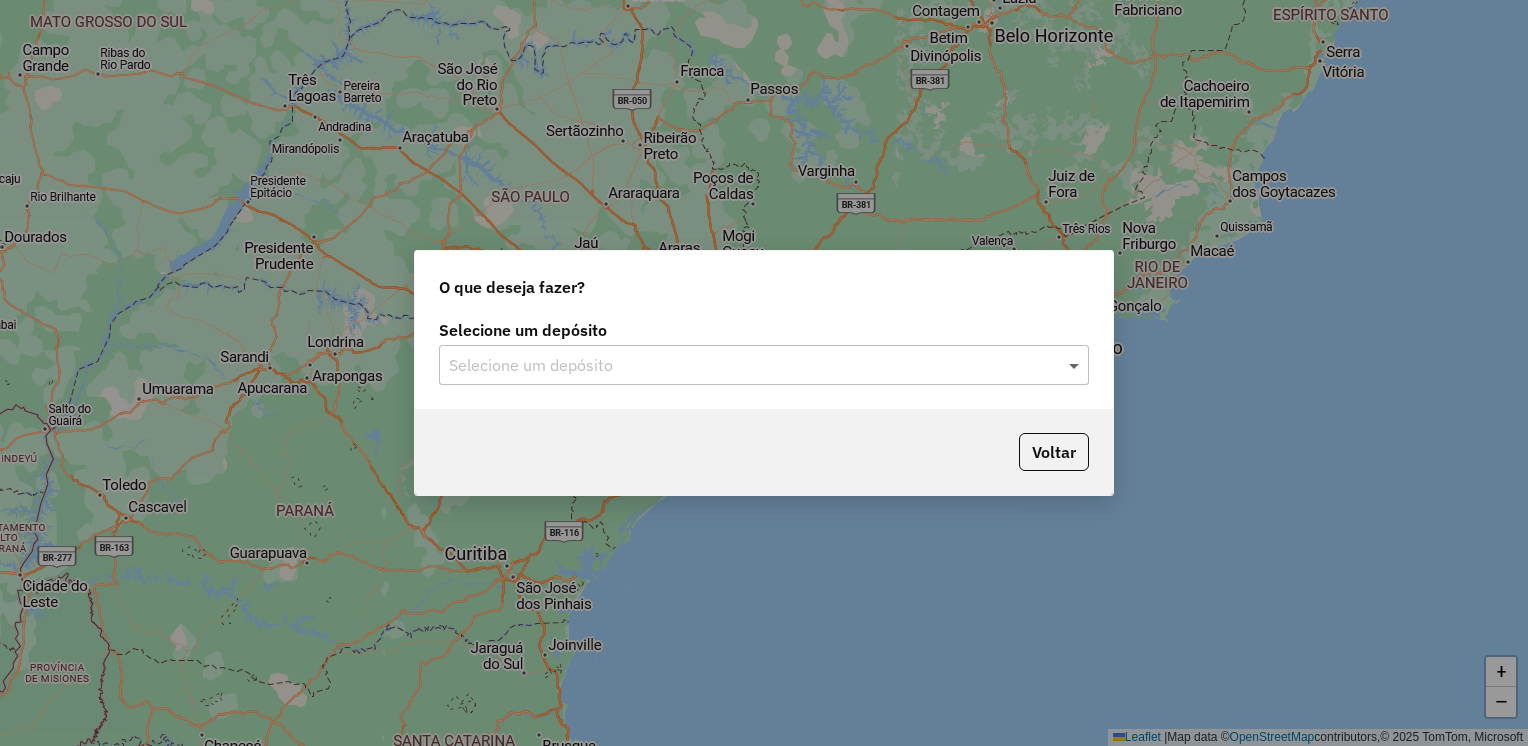 click 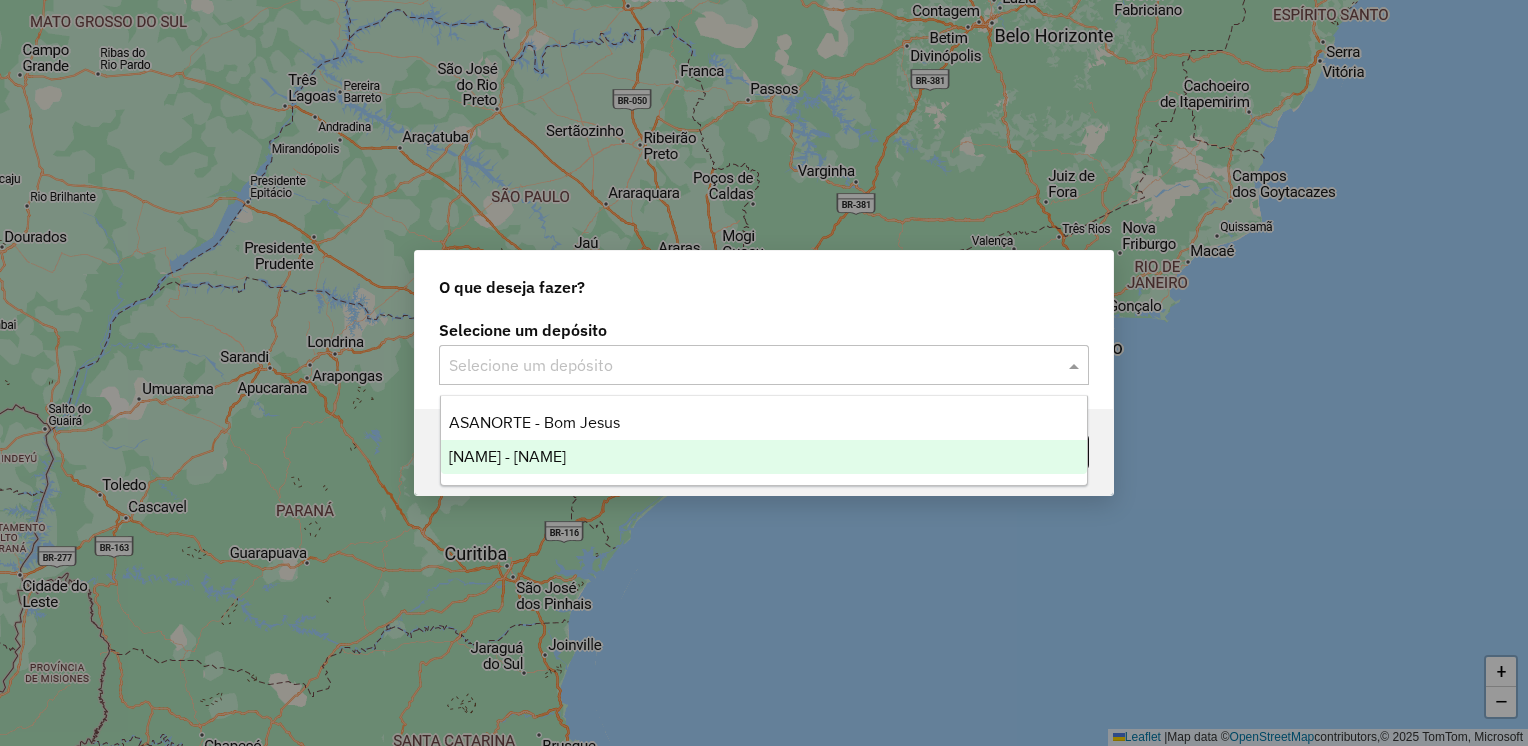 click on "[NAME] - [NAME]" at bounding box center (764, 457) 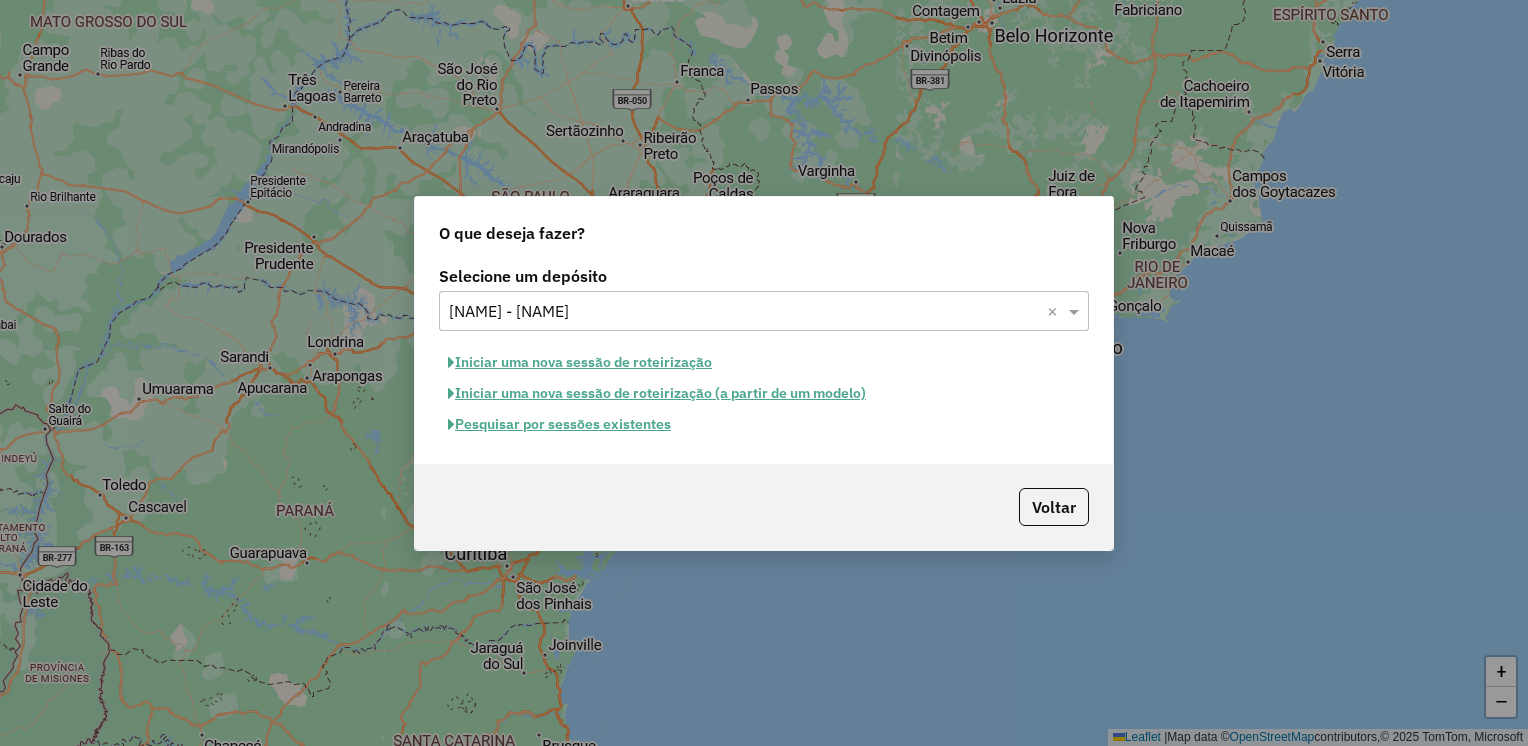 click on "Iniciar uma nova sessão de roteirização" 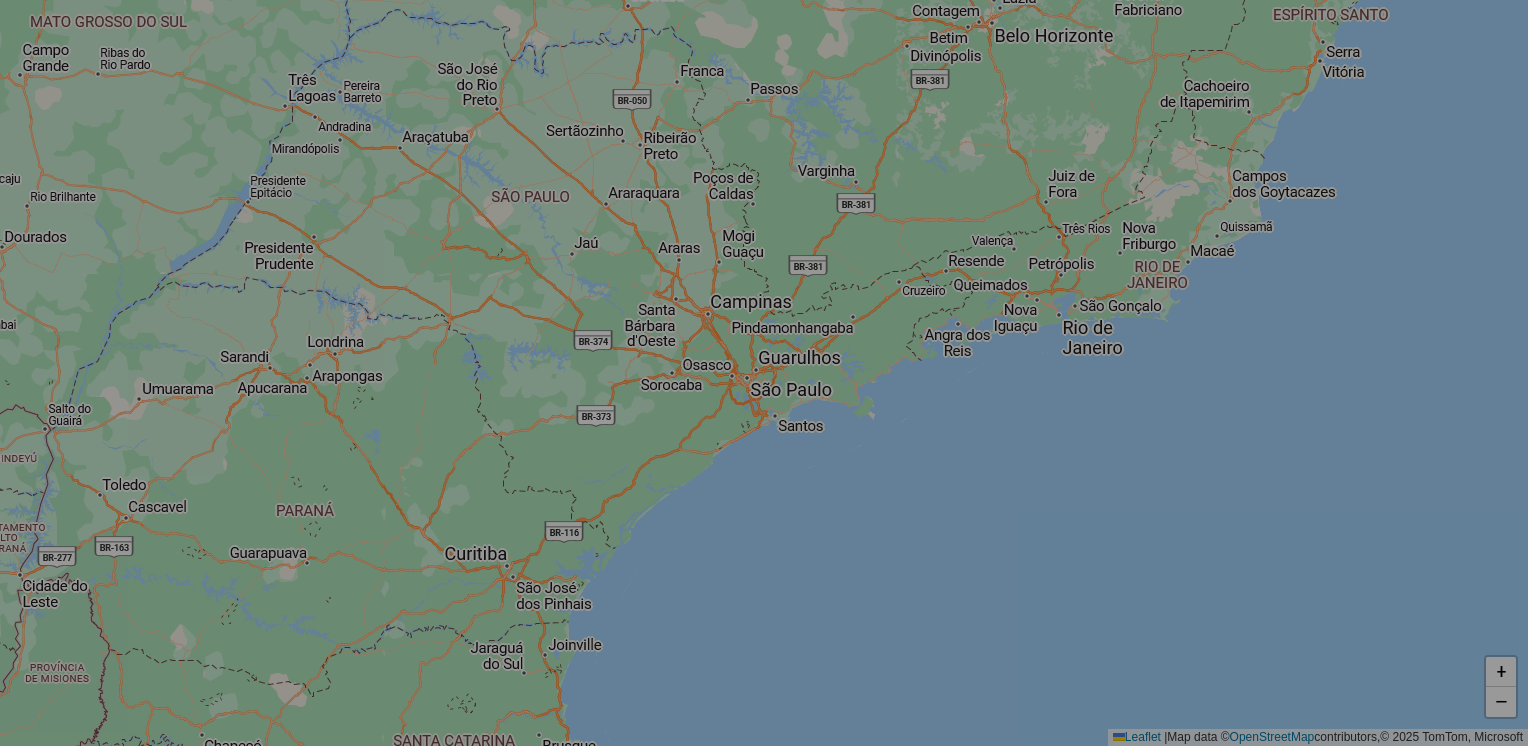 select on "*" 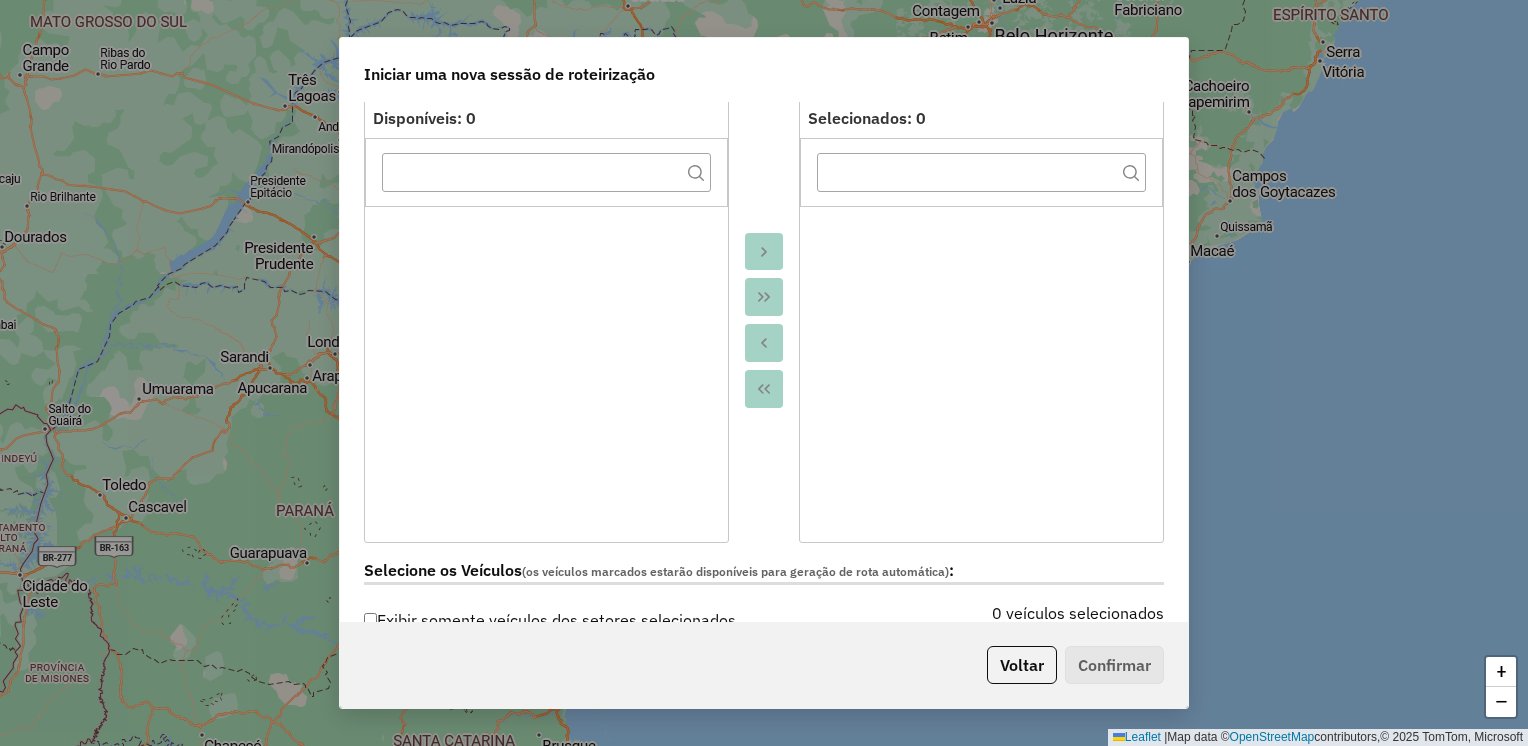 scroll, scrollTop: 500, scrollLeft: 0, axis: vertical 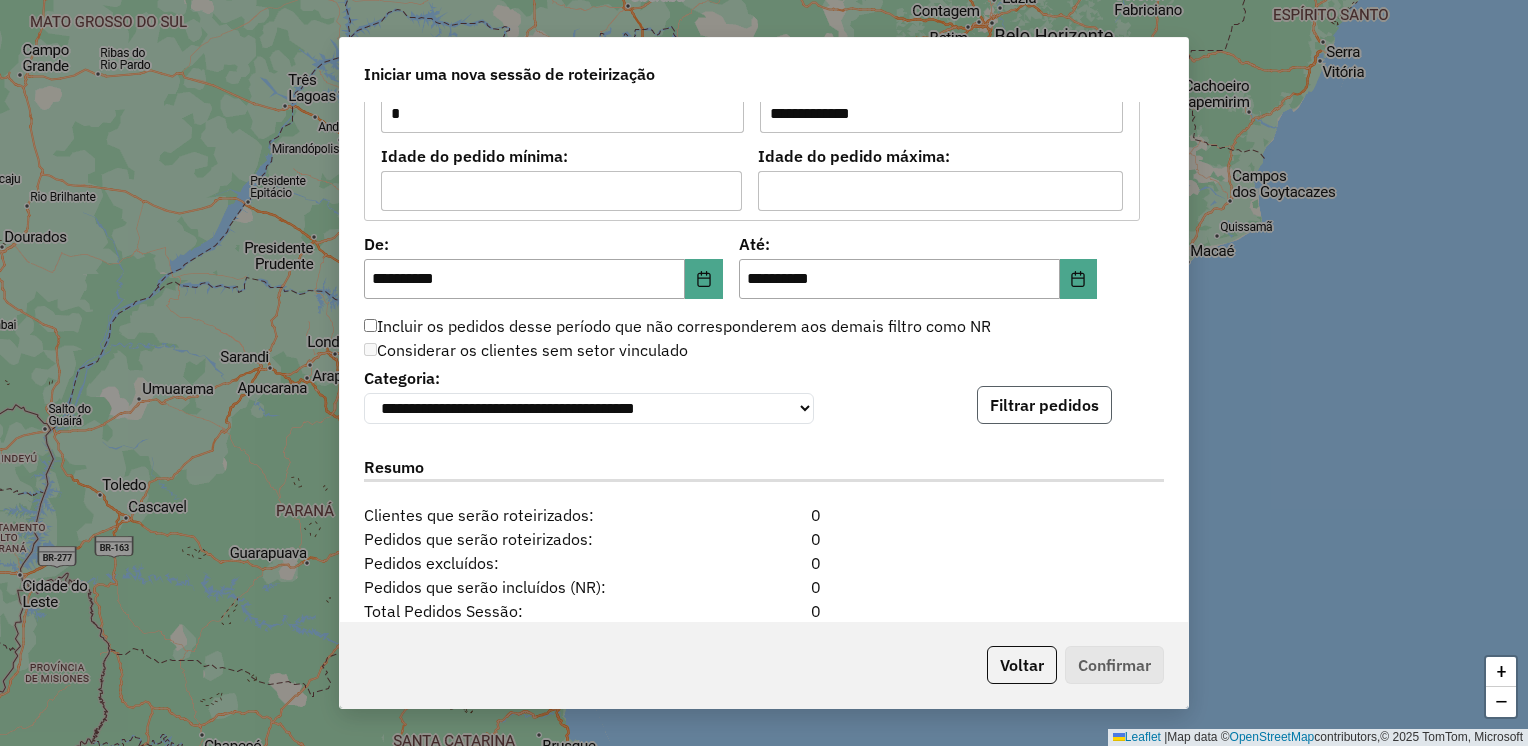 click on "Filtrar pedidos" 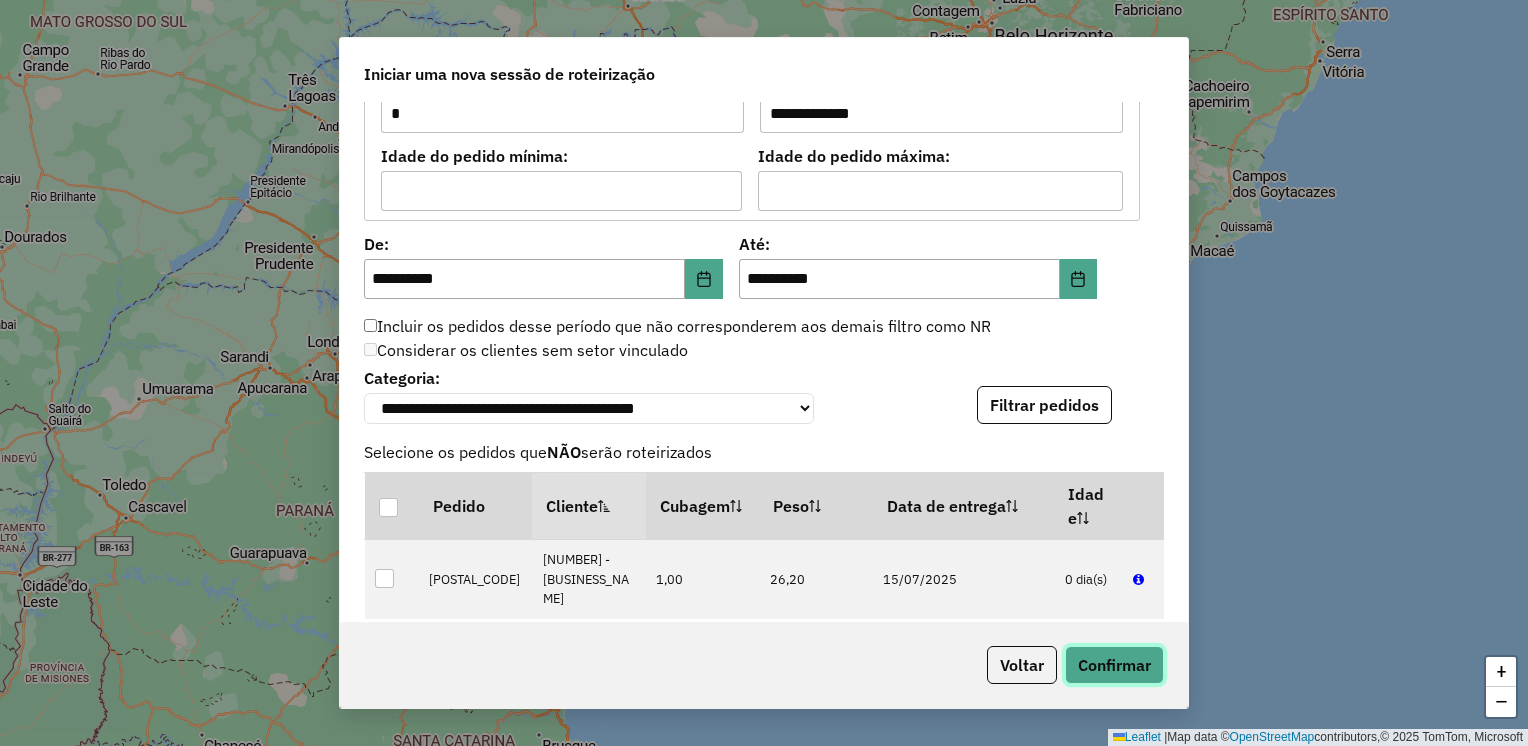 click on "Confirmar" 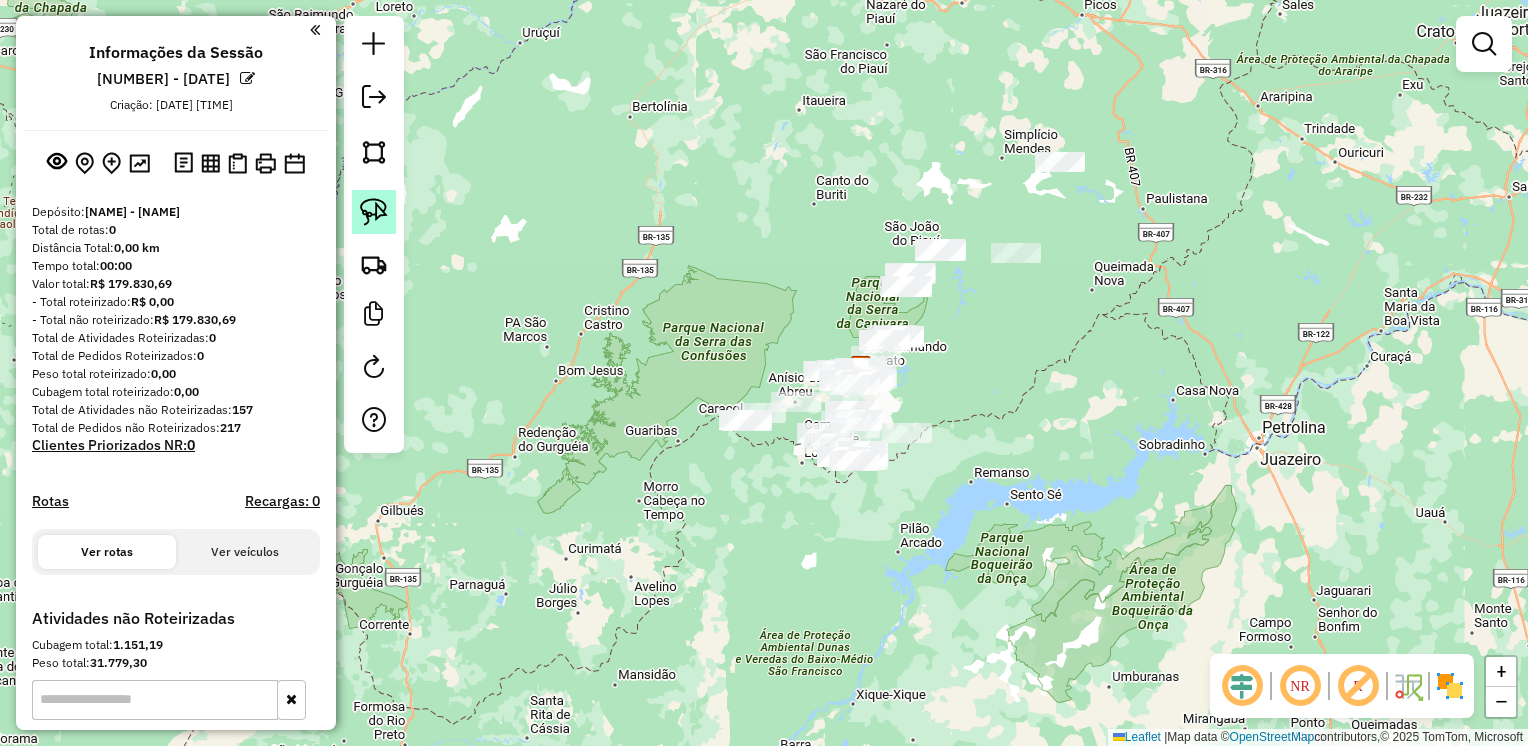 click 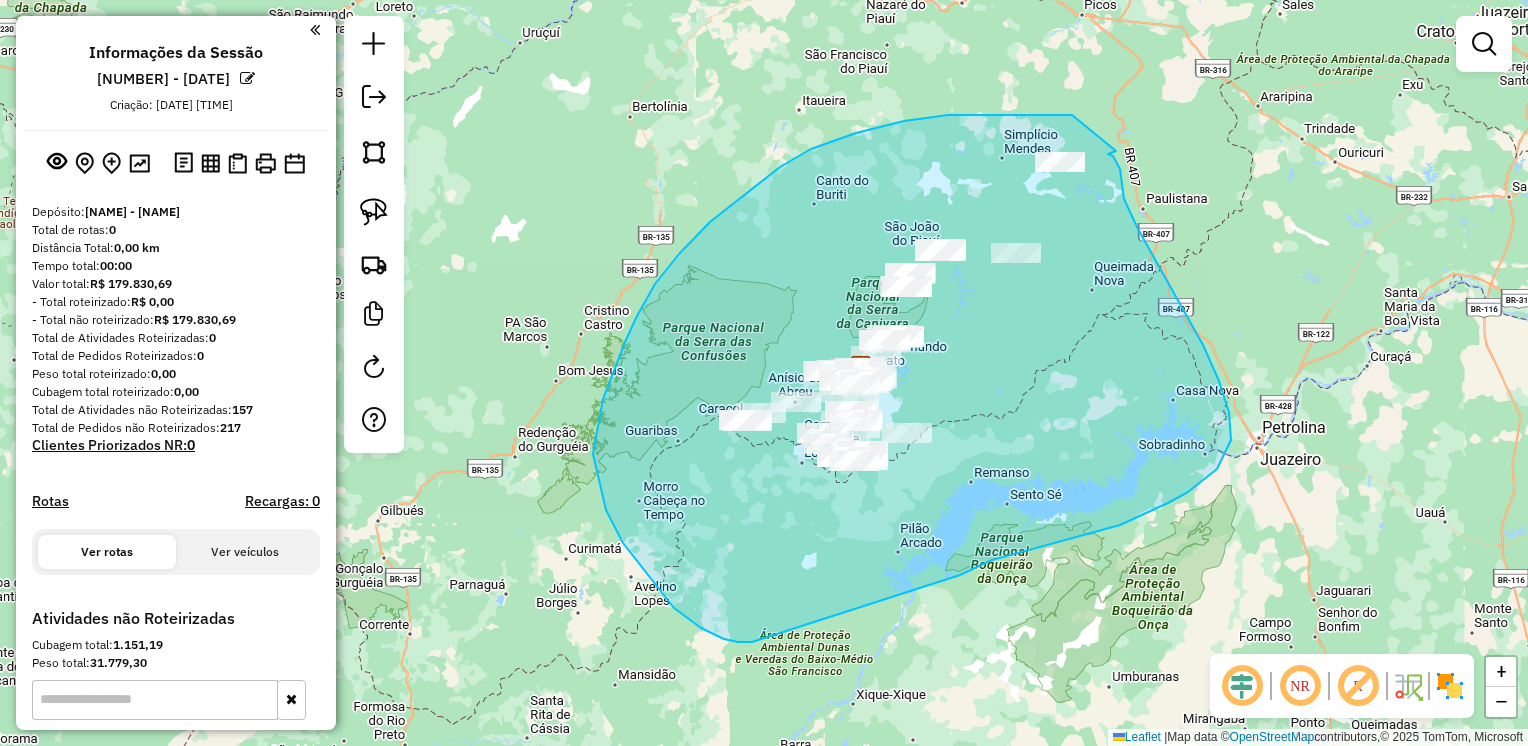 drag, startPoint x: 1065, startPoint y: 115, endPoint x: 1118, endPoint y: 151, distance: 64.070274 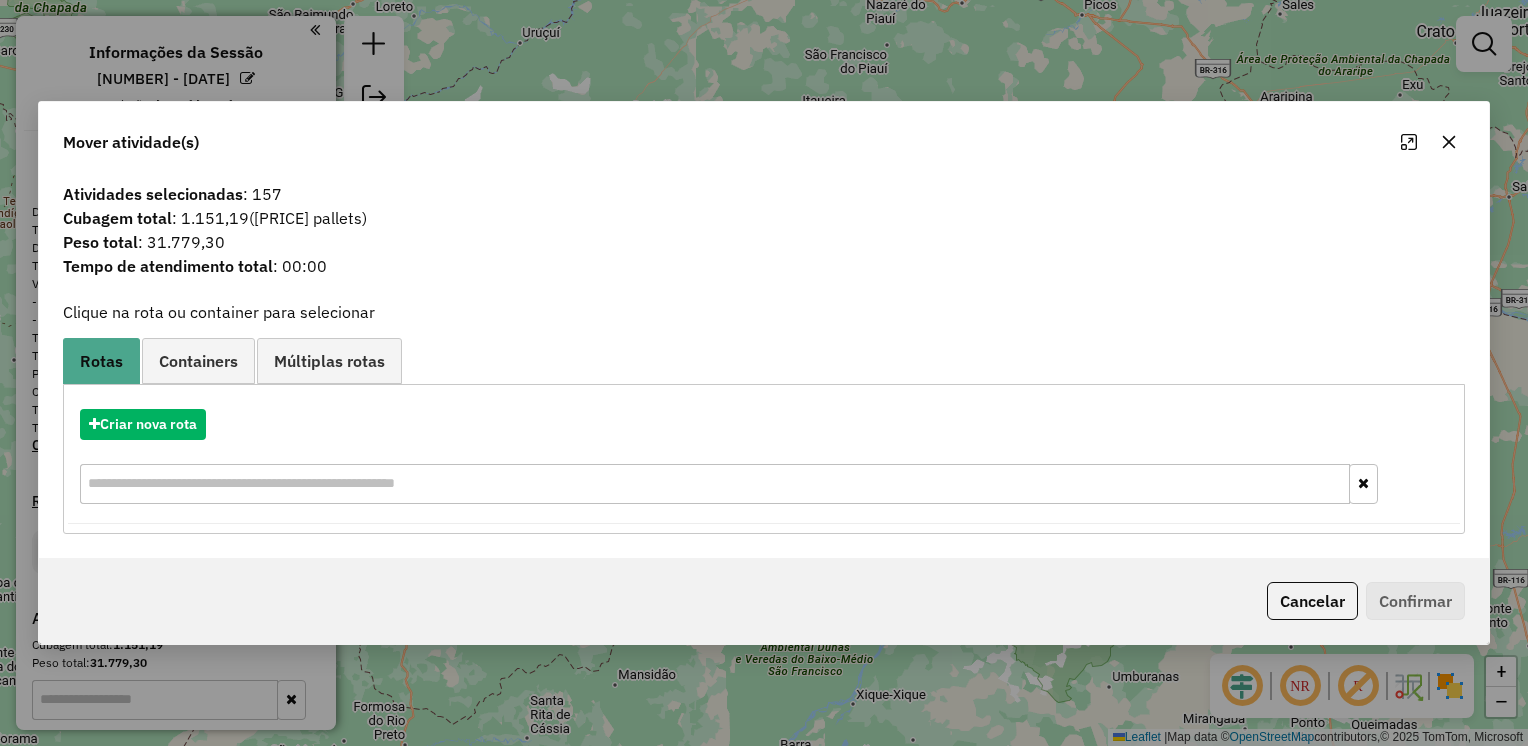 click 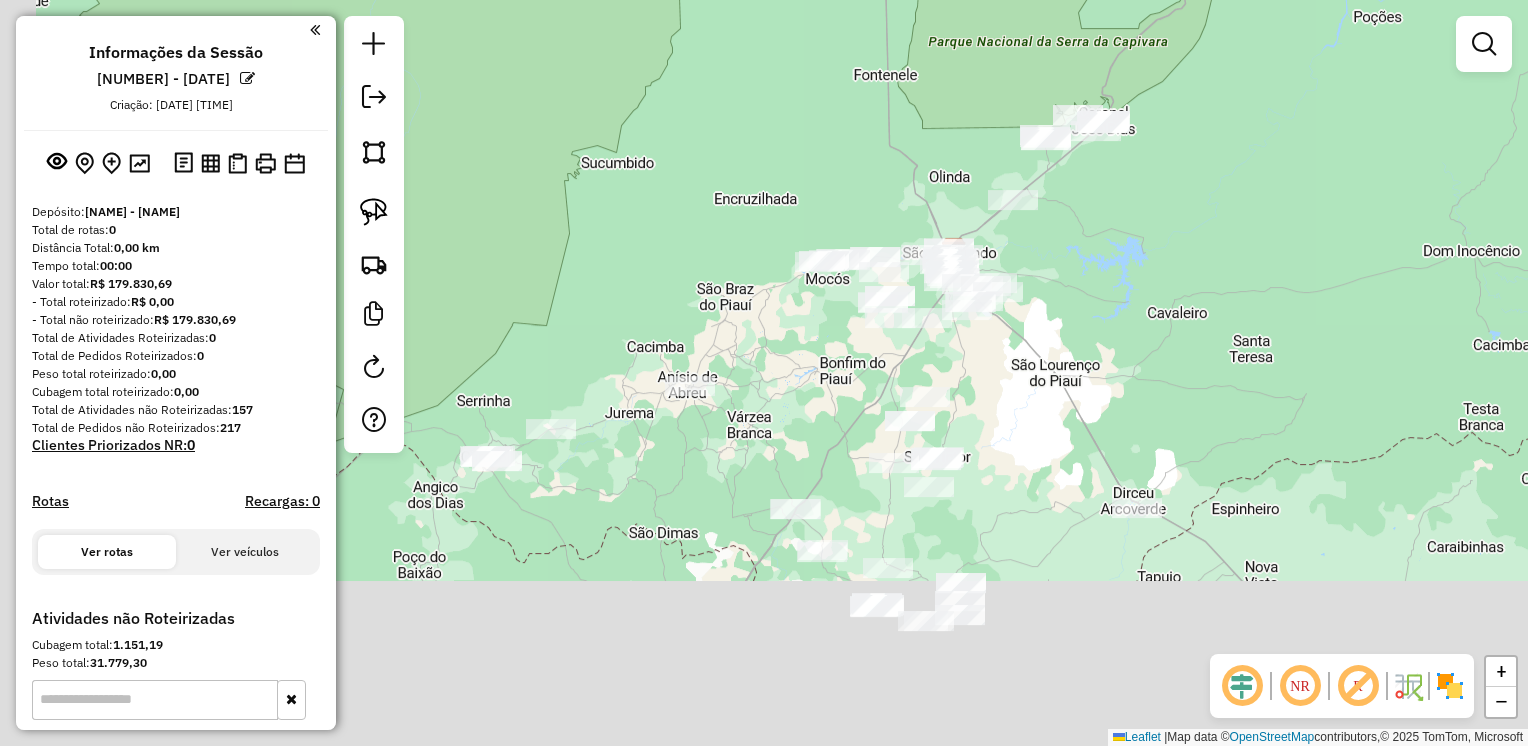 drag, startPoint x: 802, startPoint y: 382, endPoint x: 1081, endPoint y: 198, distance: 334.211 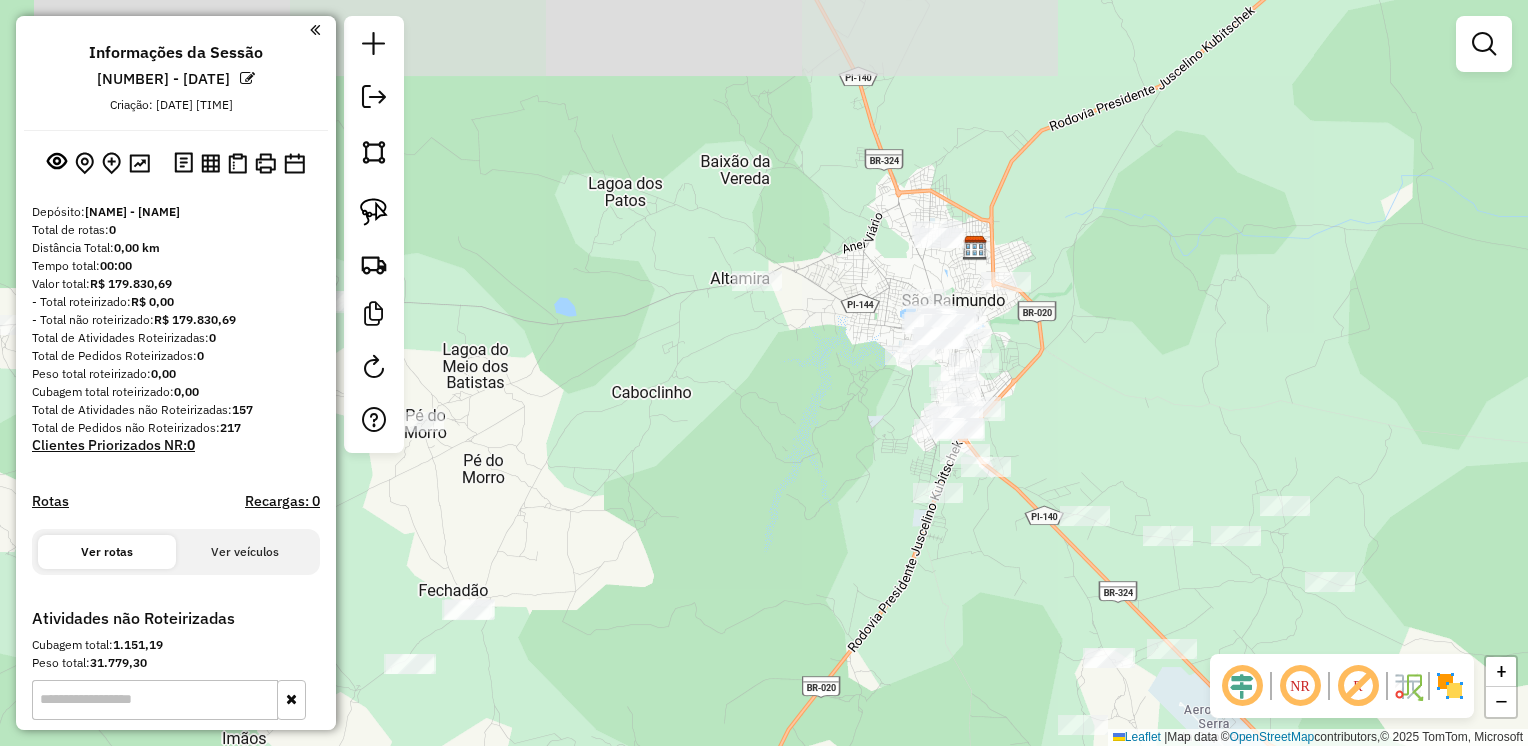 drag, startPoint x: 676, startPoint y: 142, endPoint x: 405, endPoint y: 173, distance: 272.7673 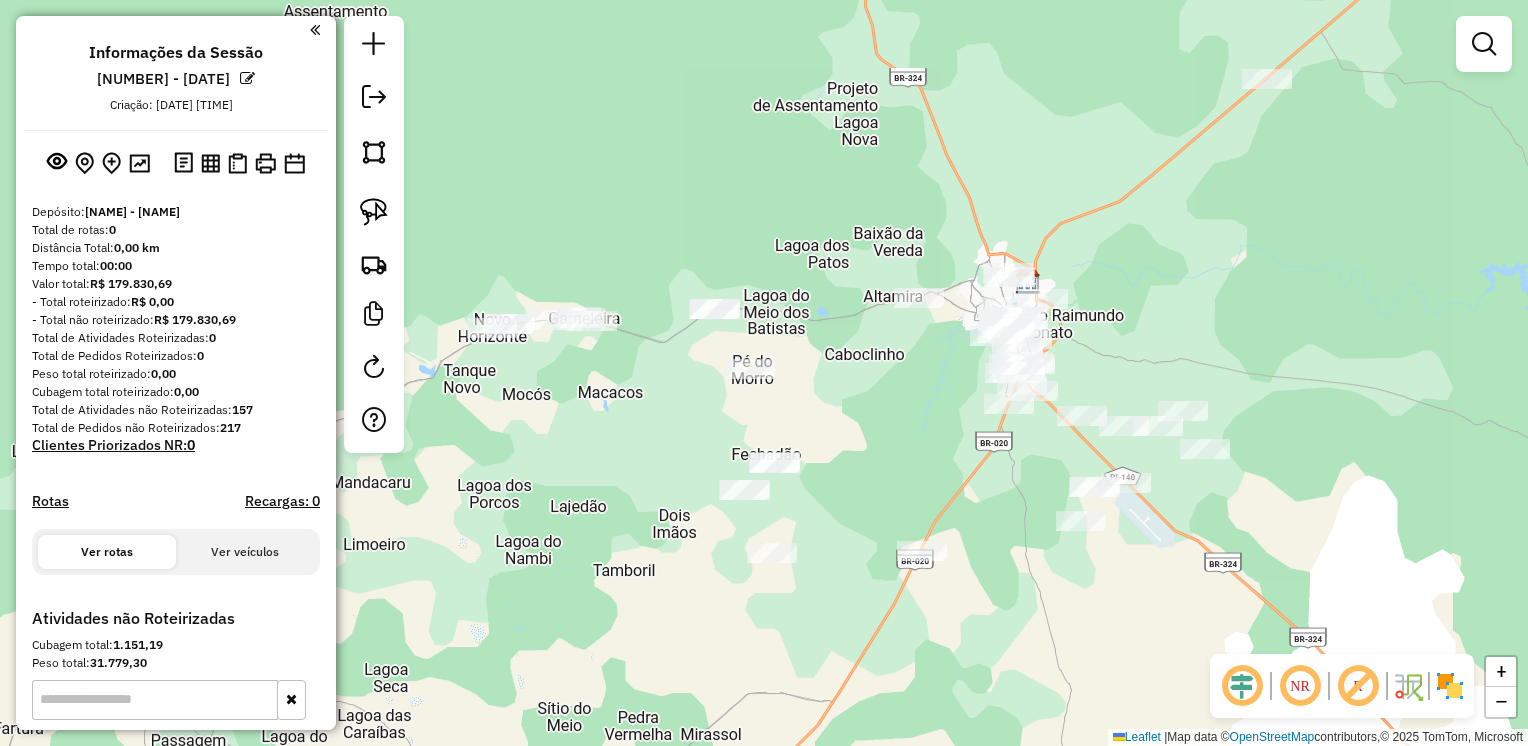 drag, startPoint x: 1081, startPoint y: 466, endPoint x: 860, endPoint y: 349, distance: 250.06 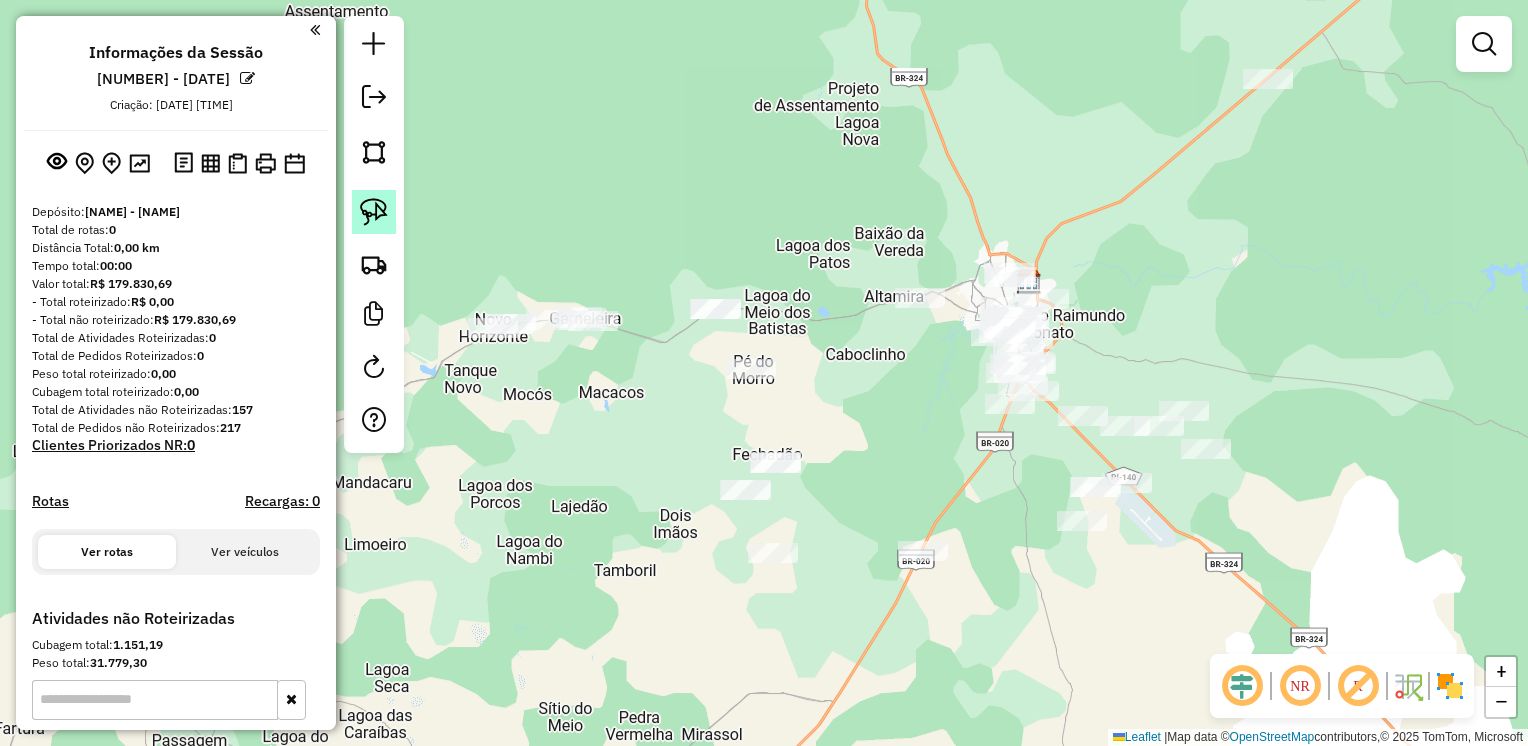click 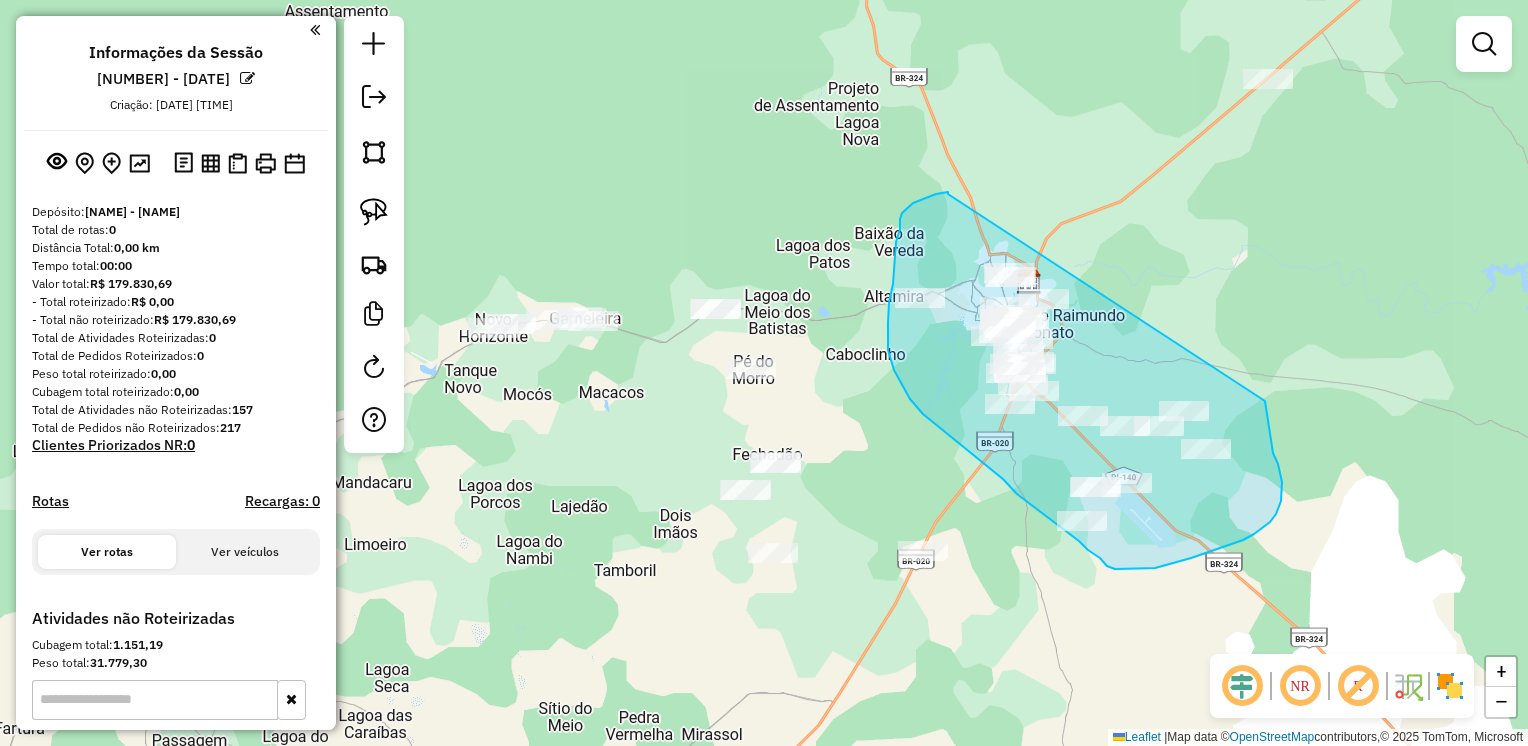 drag, startPoint x: 948, startPoint y: 193, endPoint x: 1266, endPoint y: 398, distance: 378.35037 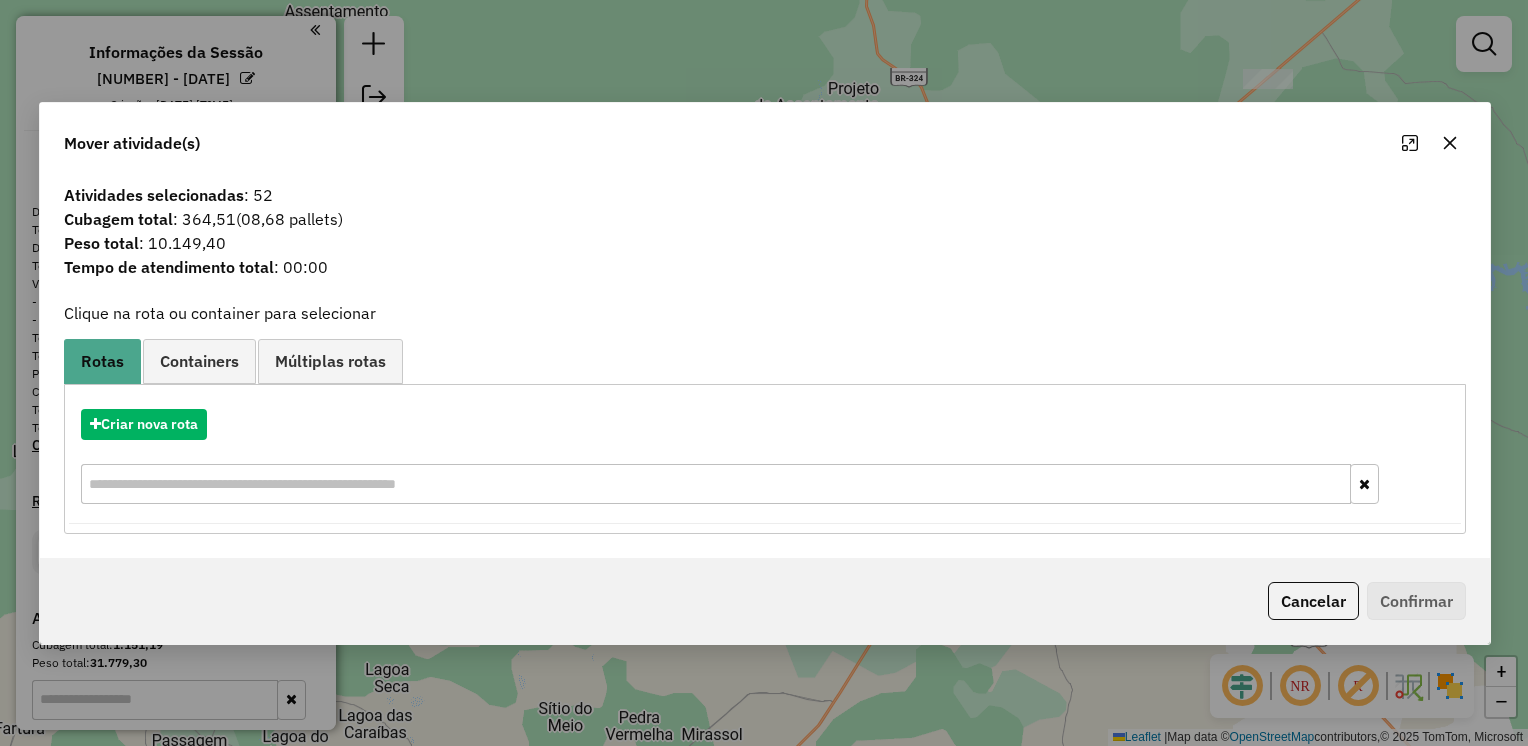 click 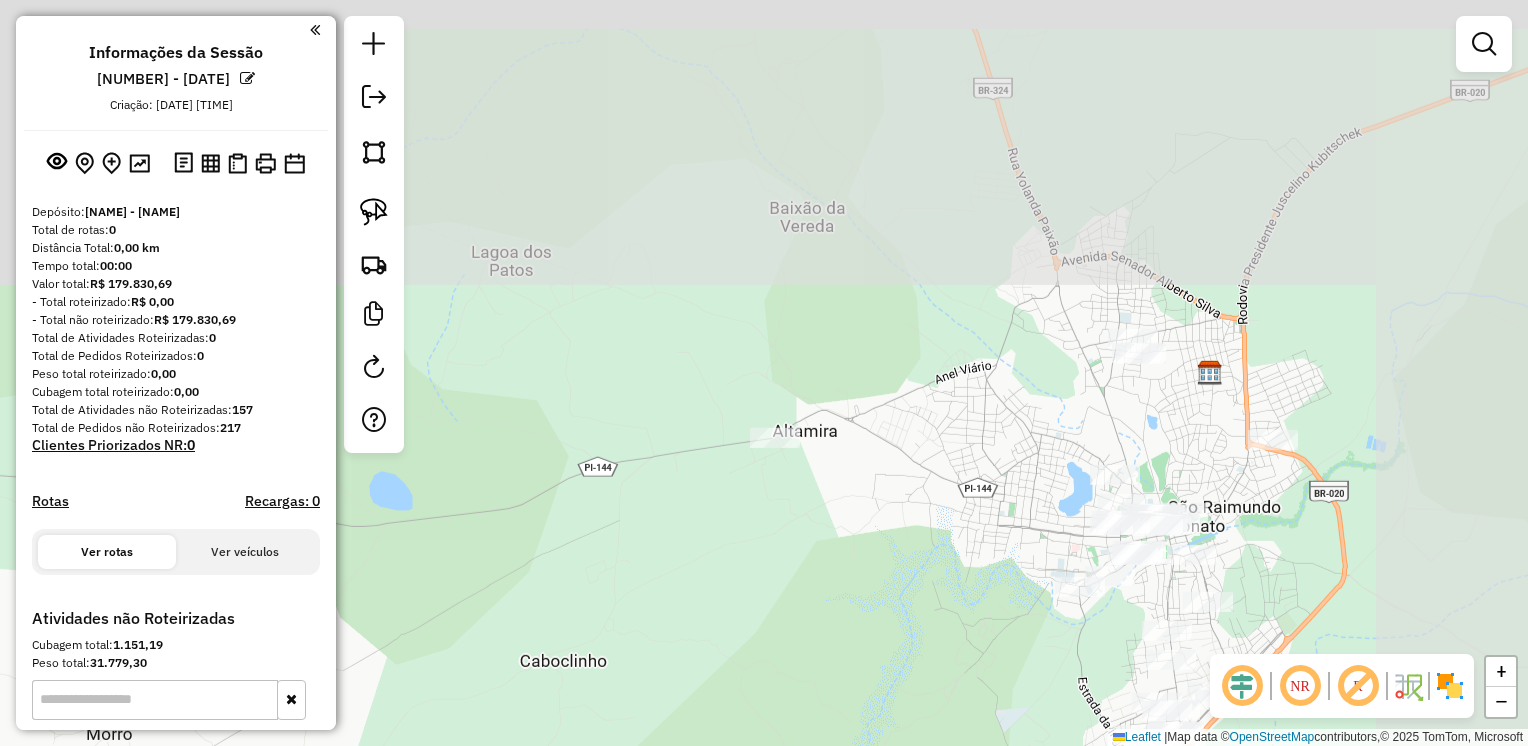 drag, startPoint x: 1336, startPoint y: 186, endPoint x: 1188, endPoint y: 548, distance: 391.08566 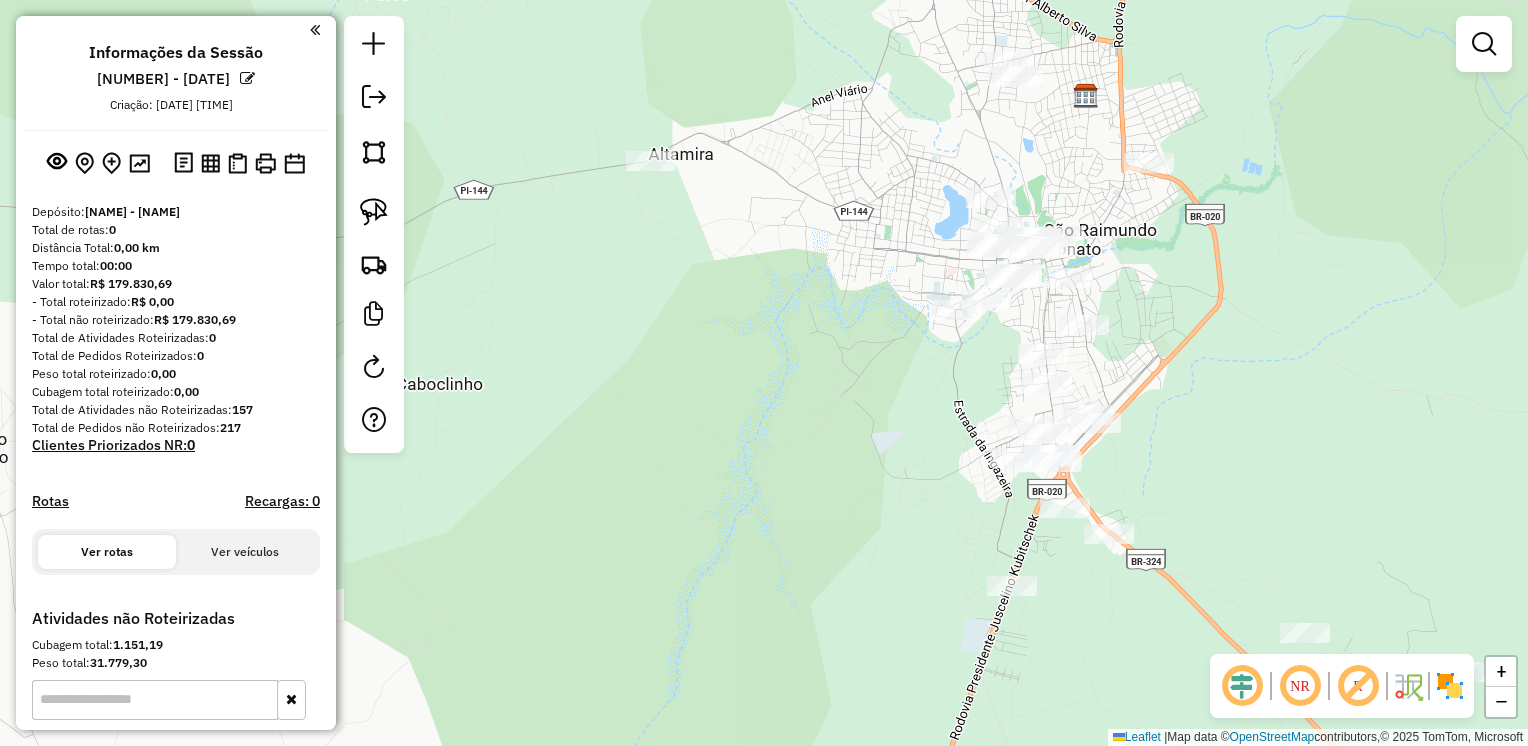 drag, startPoint x: 942, startPoint y: 522, endPoint x: 821, endPoint y: 236, distance: 310.54306 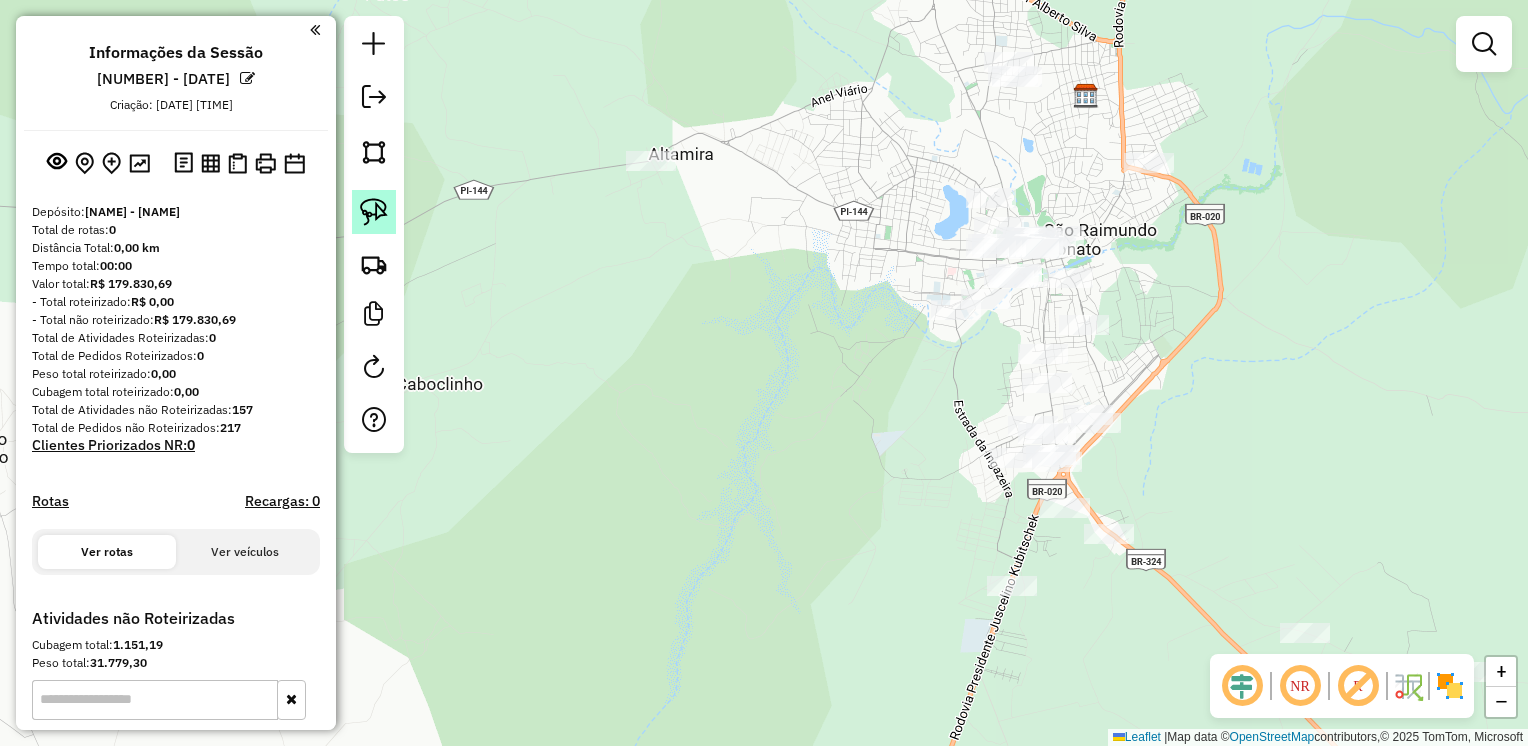 click 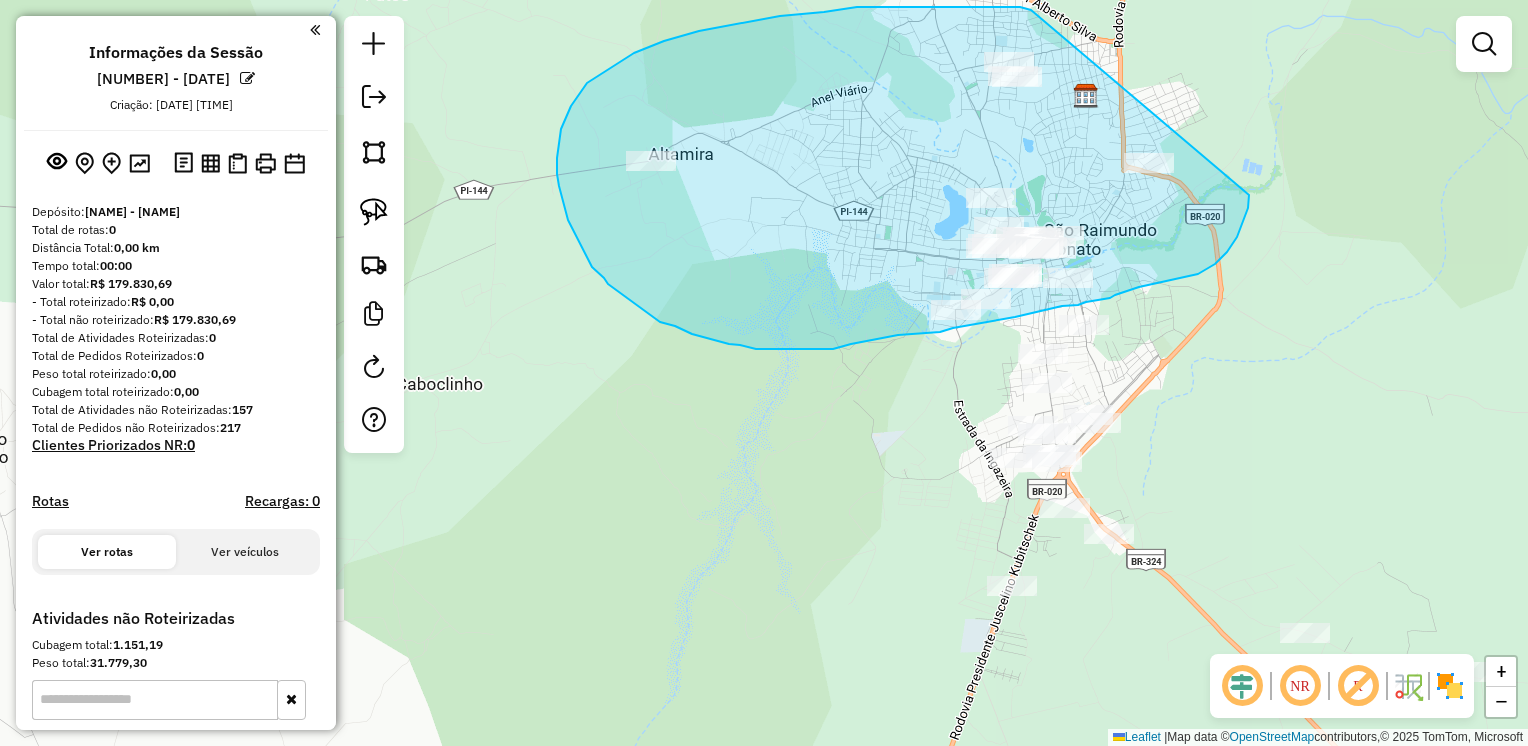 drag, startPoint x: 1000, startPoint y: 7, endPoint x: 1249, endPoint y: 195, distance: 312.00162 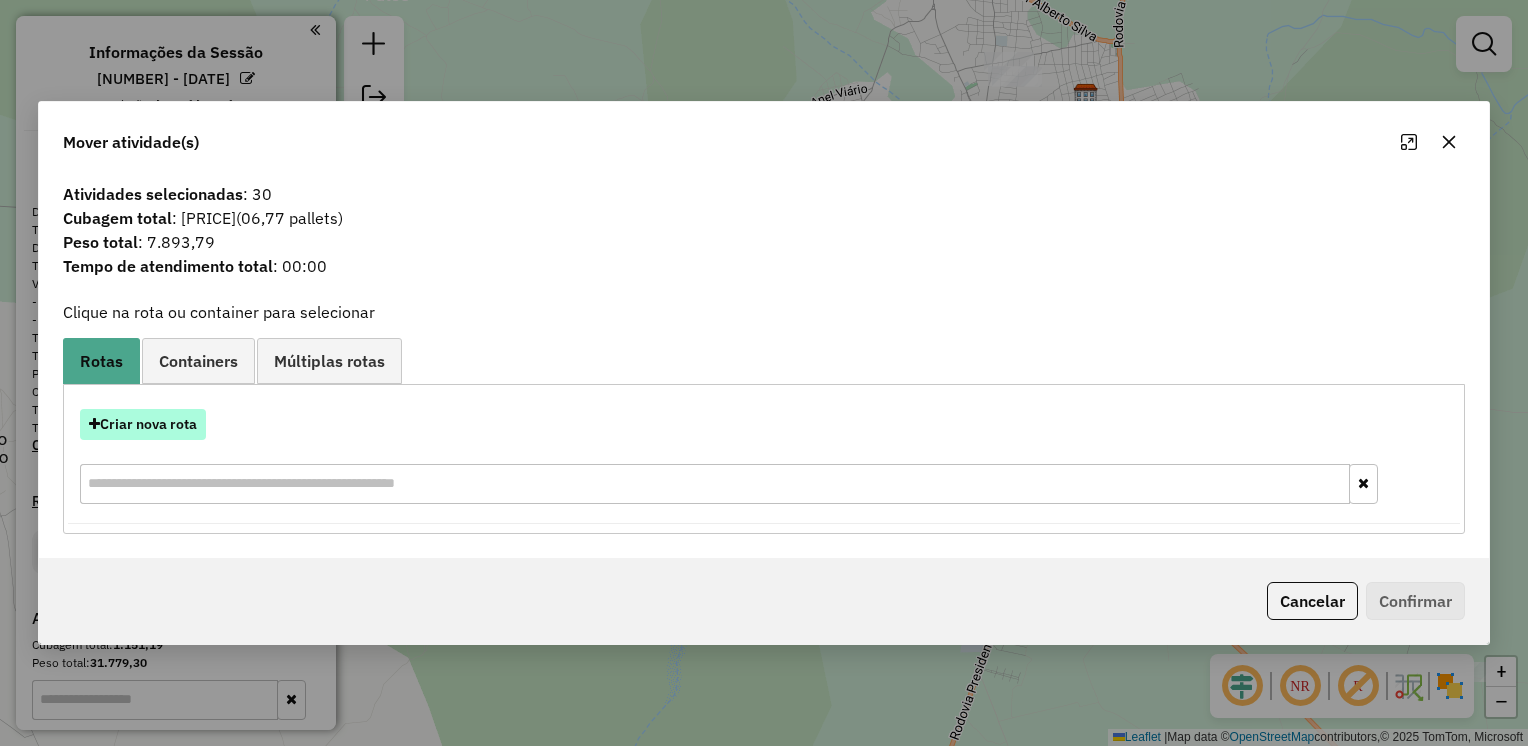 click on "Criar nova rota" at bounding box center (143, 424) 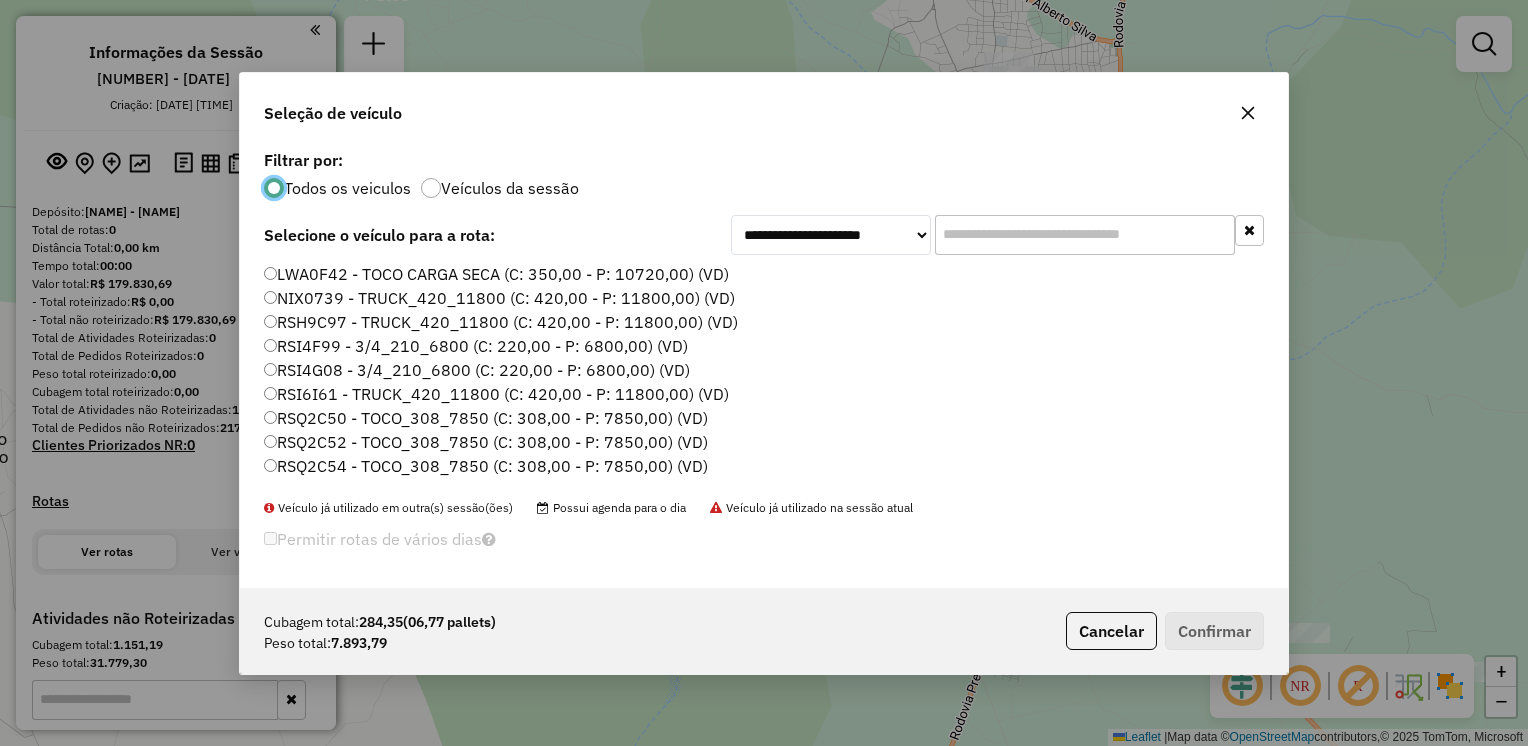 scroll, scrollTop: 10, scrollLeft: 6, axis: both 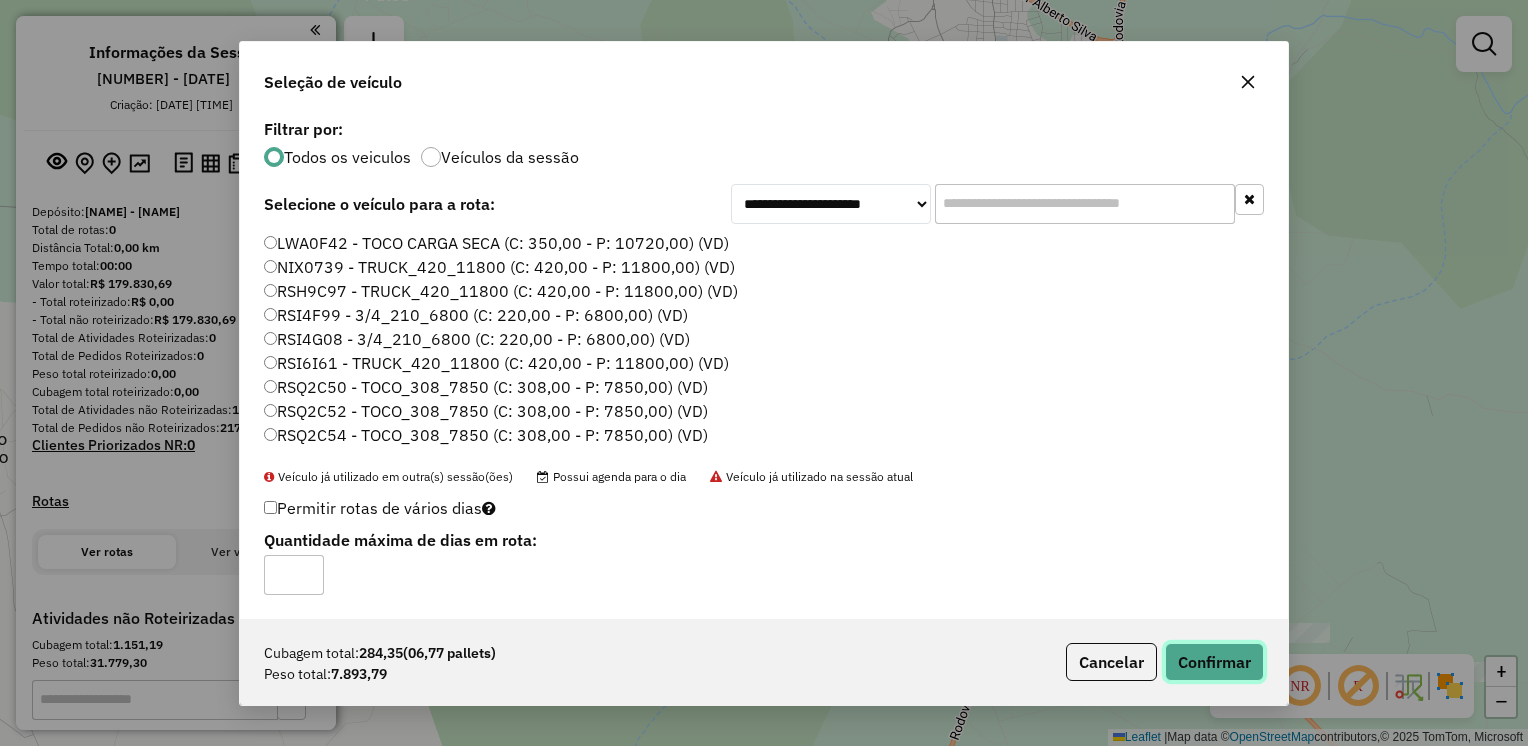 click on "Confirmar" 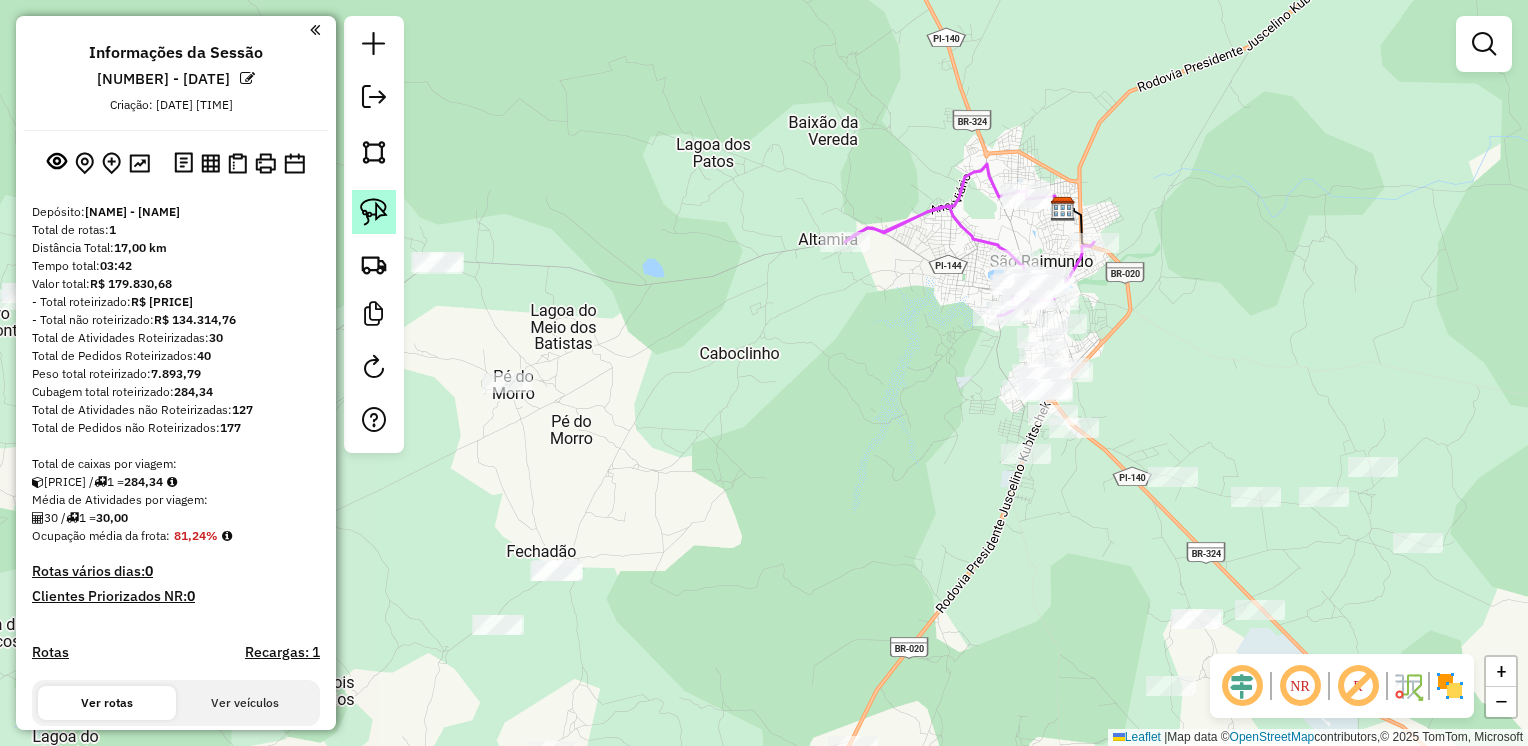 click 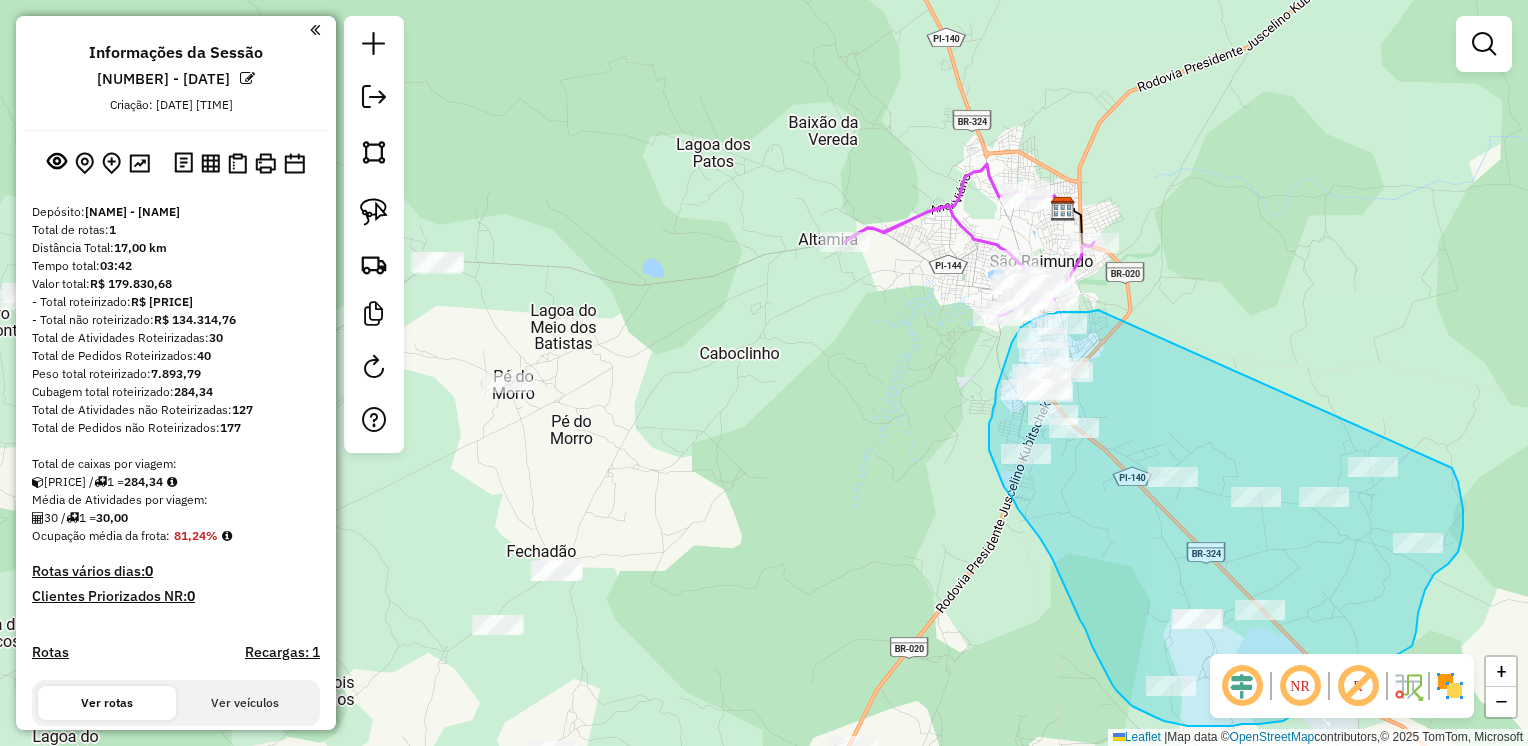 drag, startPoint x: 1098, startPoint y: 310, endPoint x: 1452, endPoint y: 468, distance: 387.65964 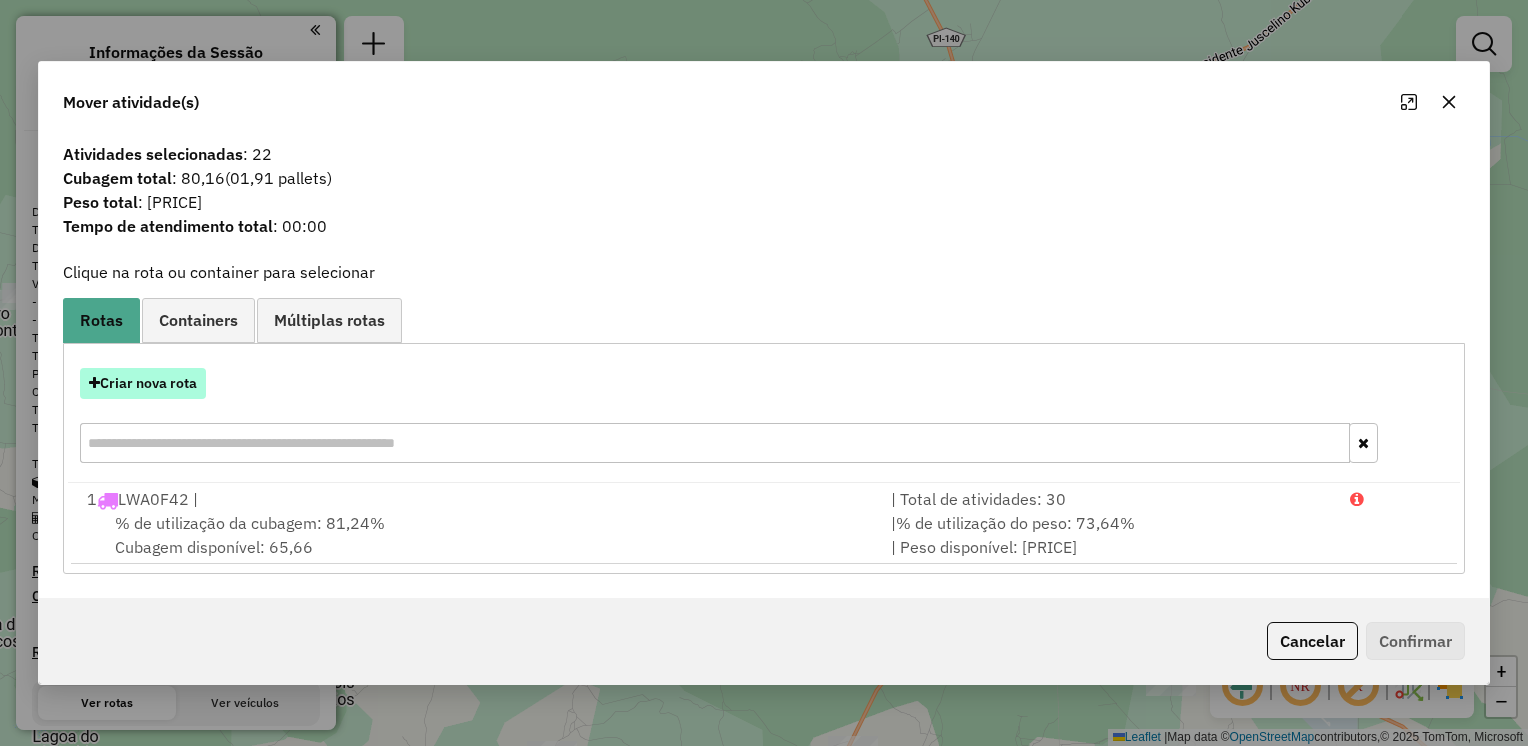click on "Criar nova rota" at bounding box center [143, 383] 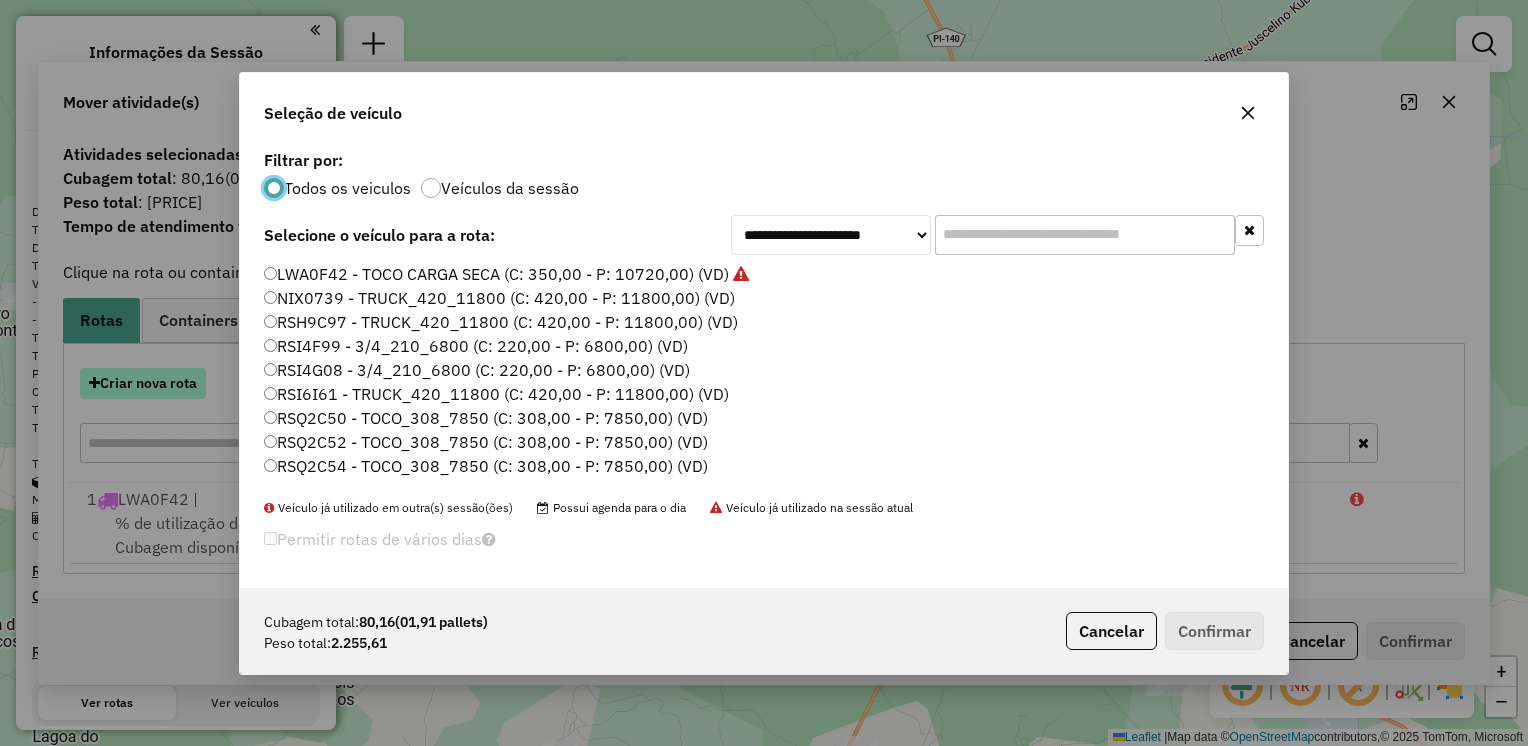 scroll, scrollTop: 10, scrollLeft: 6, axis: both 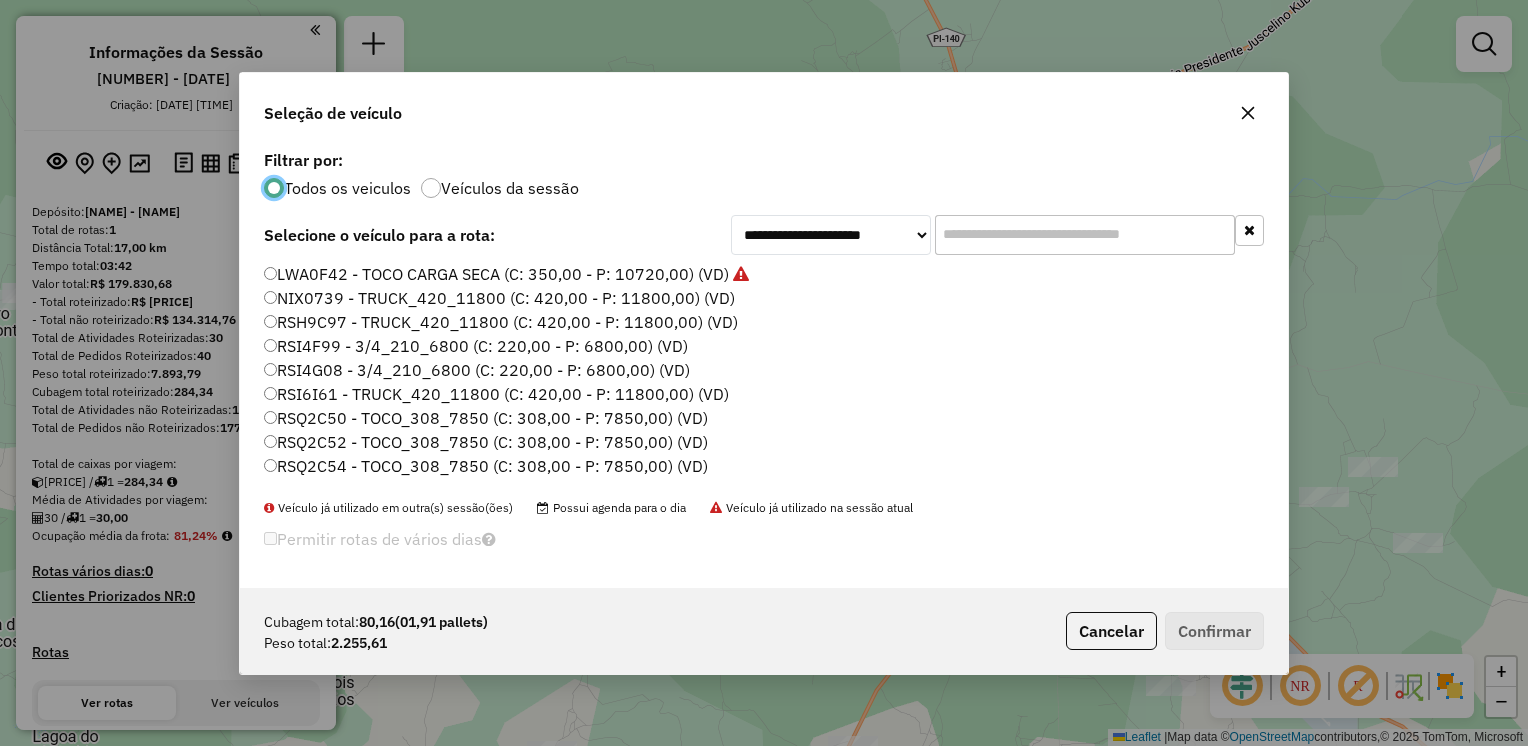 click on "RSI4G08 - 3/4_210_6800 (C: 220,00 - P: 6800,00) (VD)" 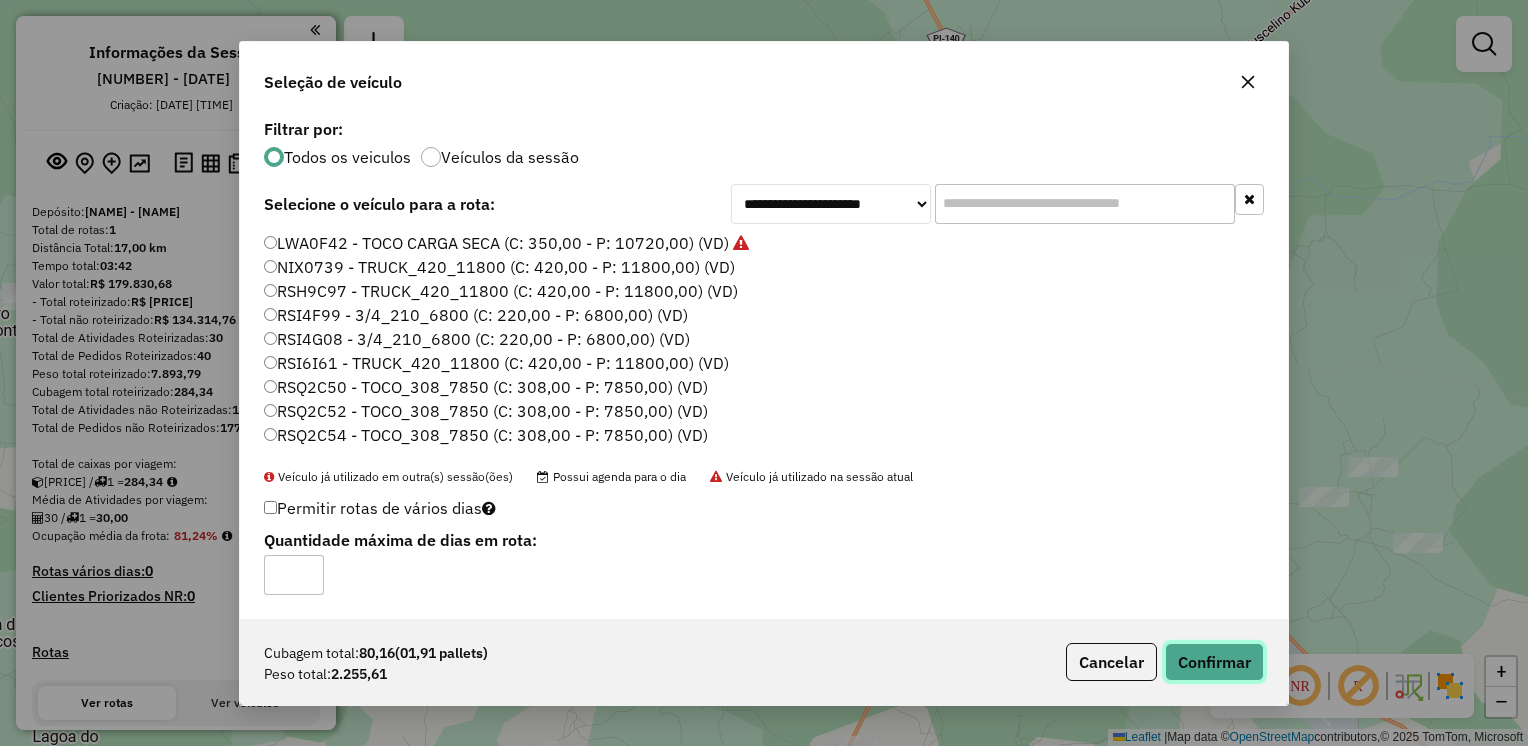 click on "Confirmar" 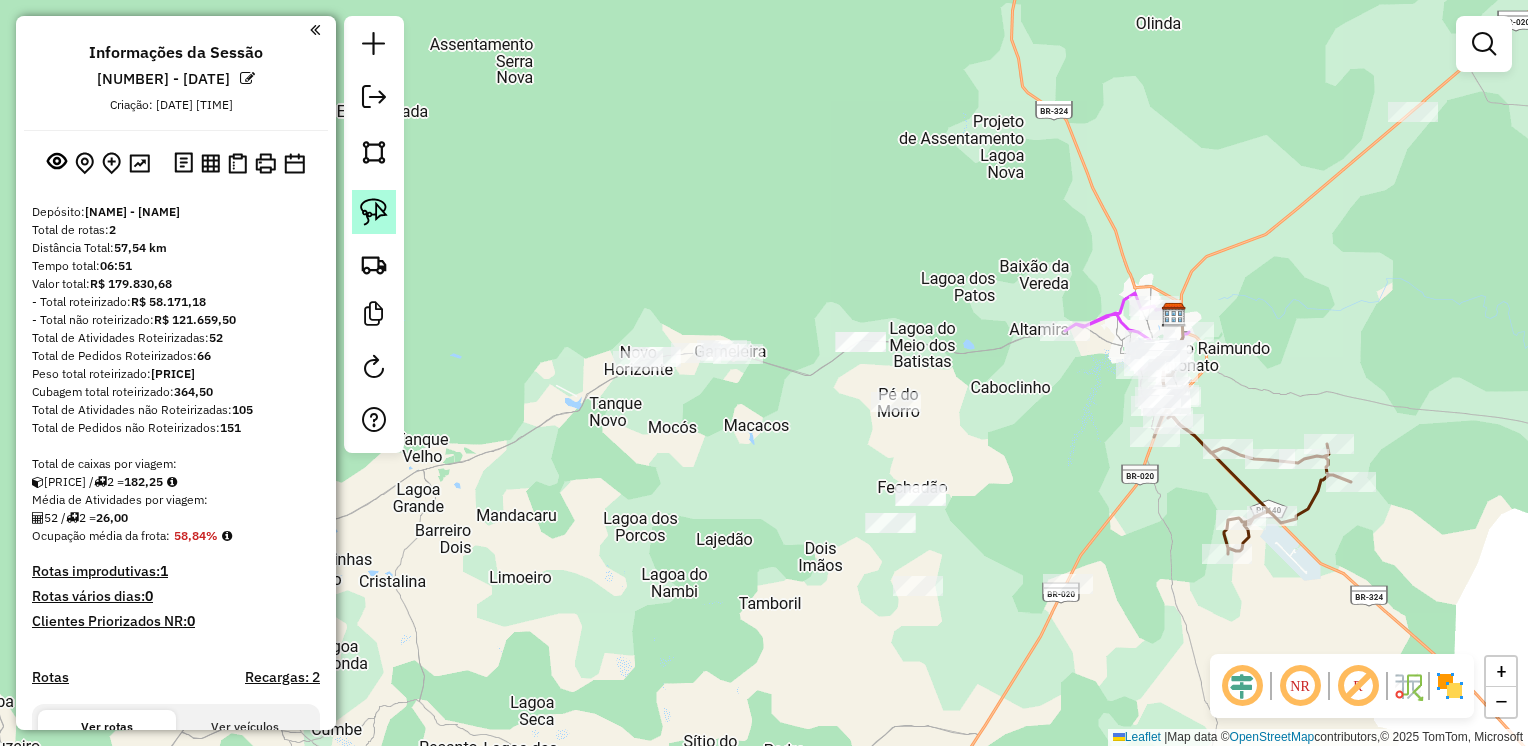 click 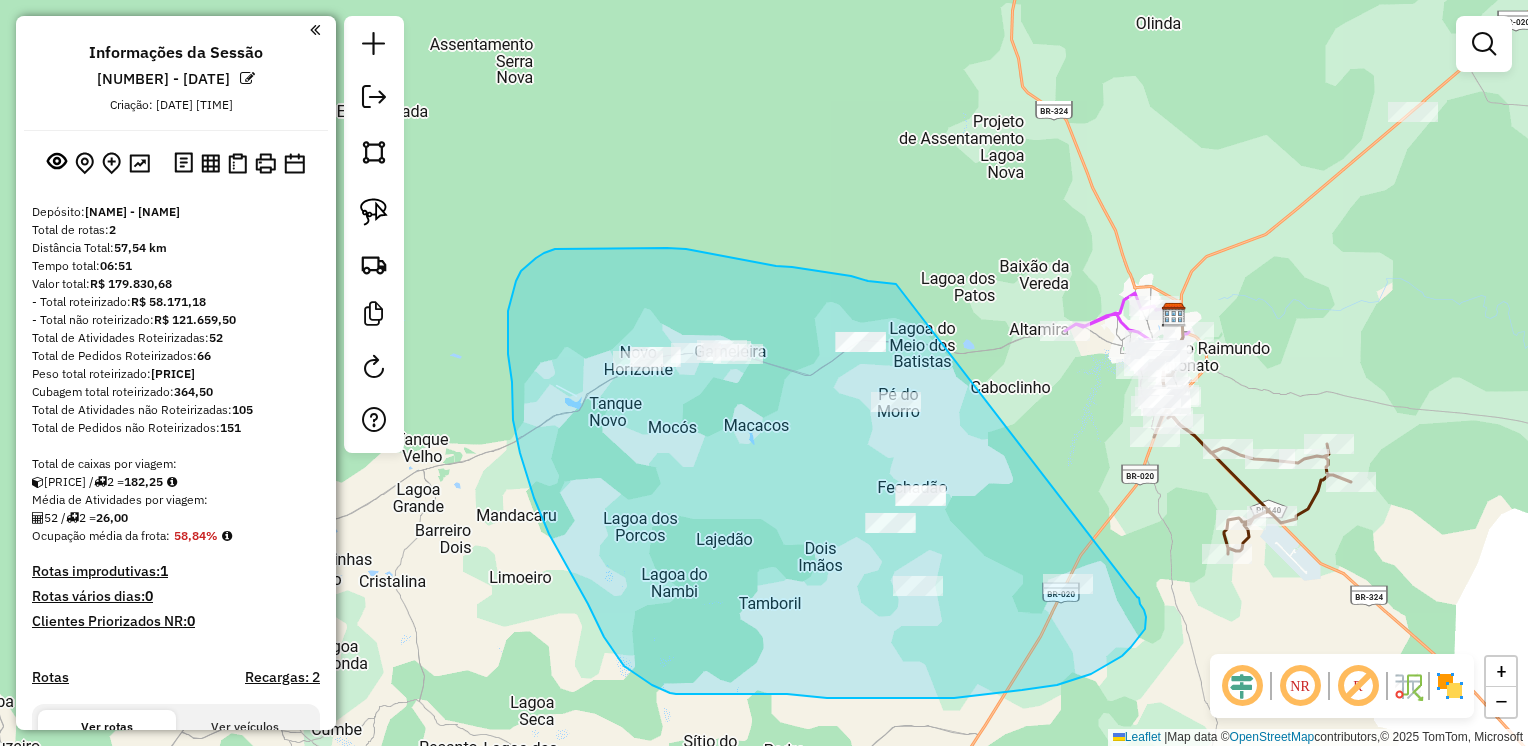 drag, startPoint x: 893, startPoint y: 283, endPoint x: 1137, endPoint y: 597, distance: 397.65814 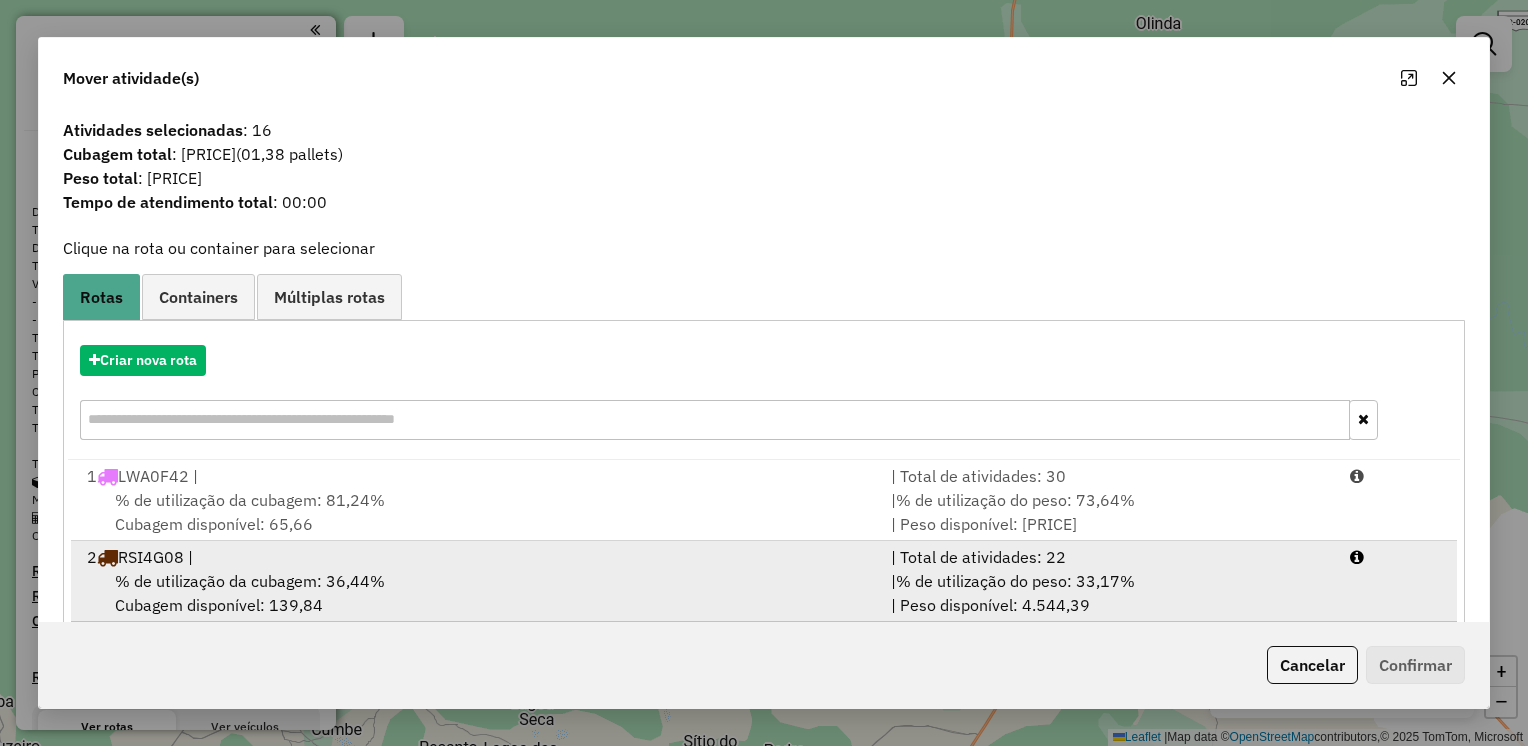 click on "% de utilização da cubagem: 36,44%" at bounding box center [250, 581] 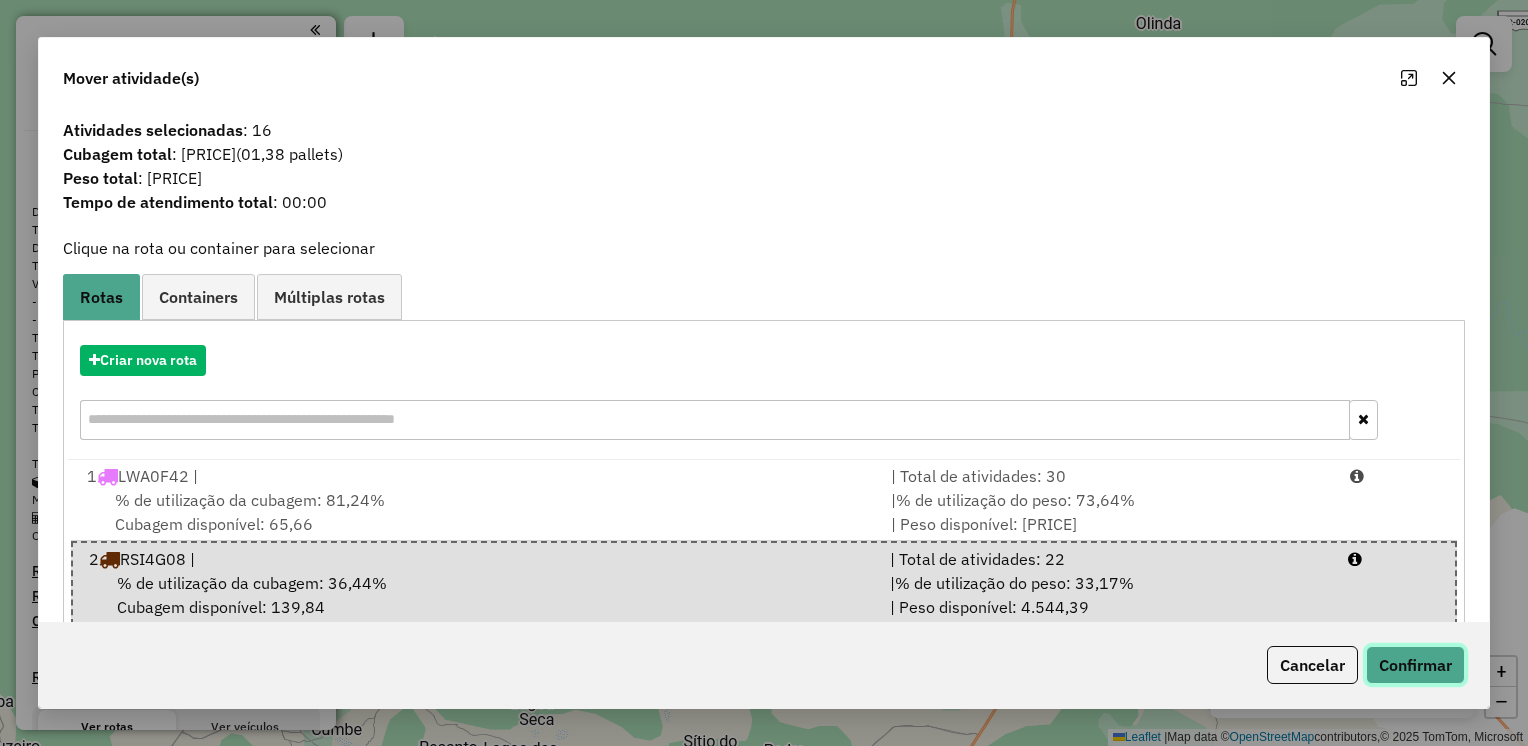 click on "Confirmar" 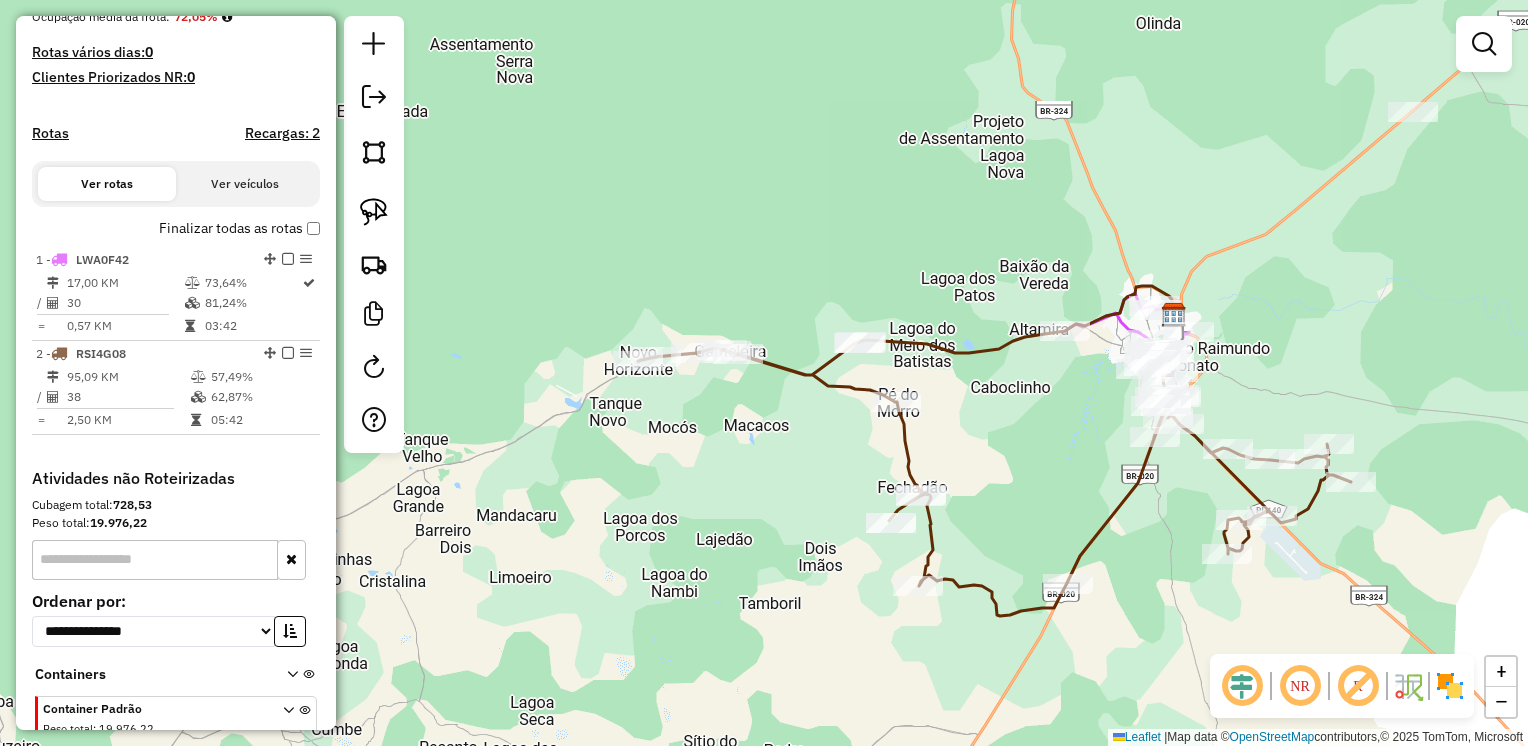 scroll, scrollTop: 600, scrollLeft: 0, axis: vertical 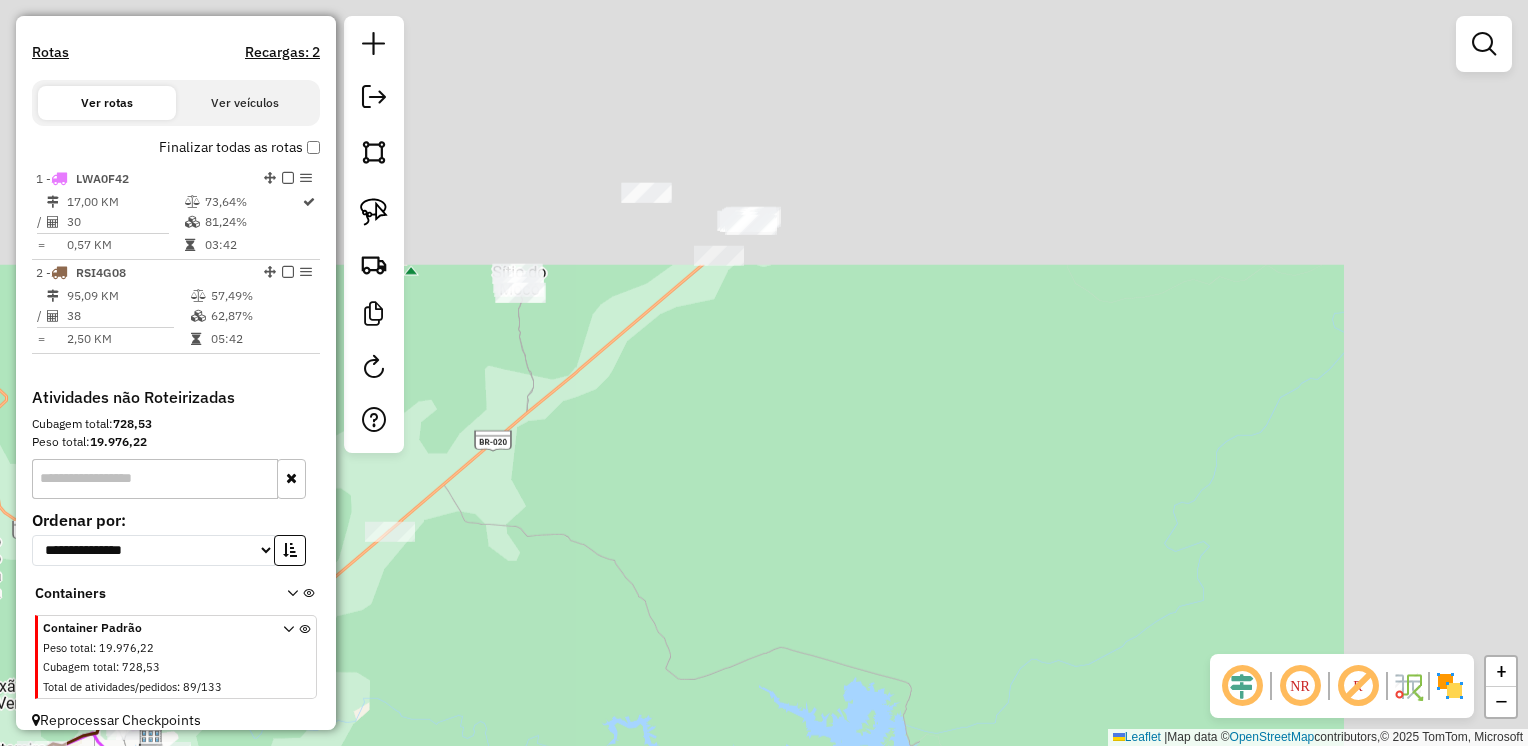 drag, startPoint x: 1365, startPoint y: 214, endPoint x: 344, endPoint y: 635, distance: 1104.3921 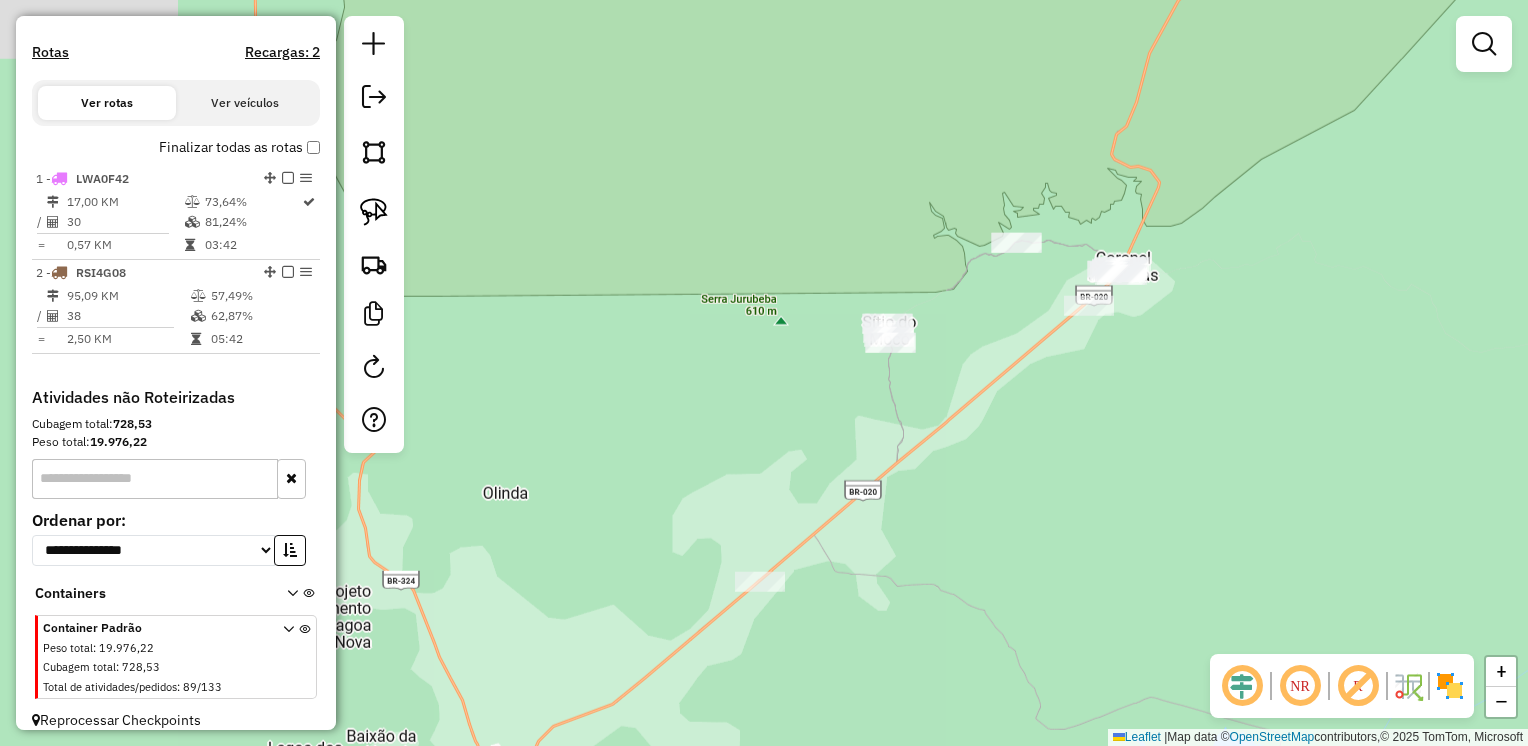 drag, startPoint x: 942, startPoint y: 296, endPoint x: 1306, endPoint y: 349, distance: 367.8383 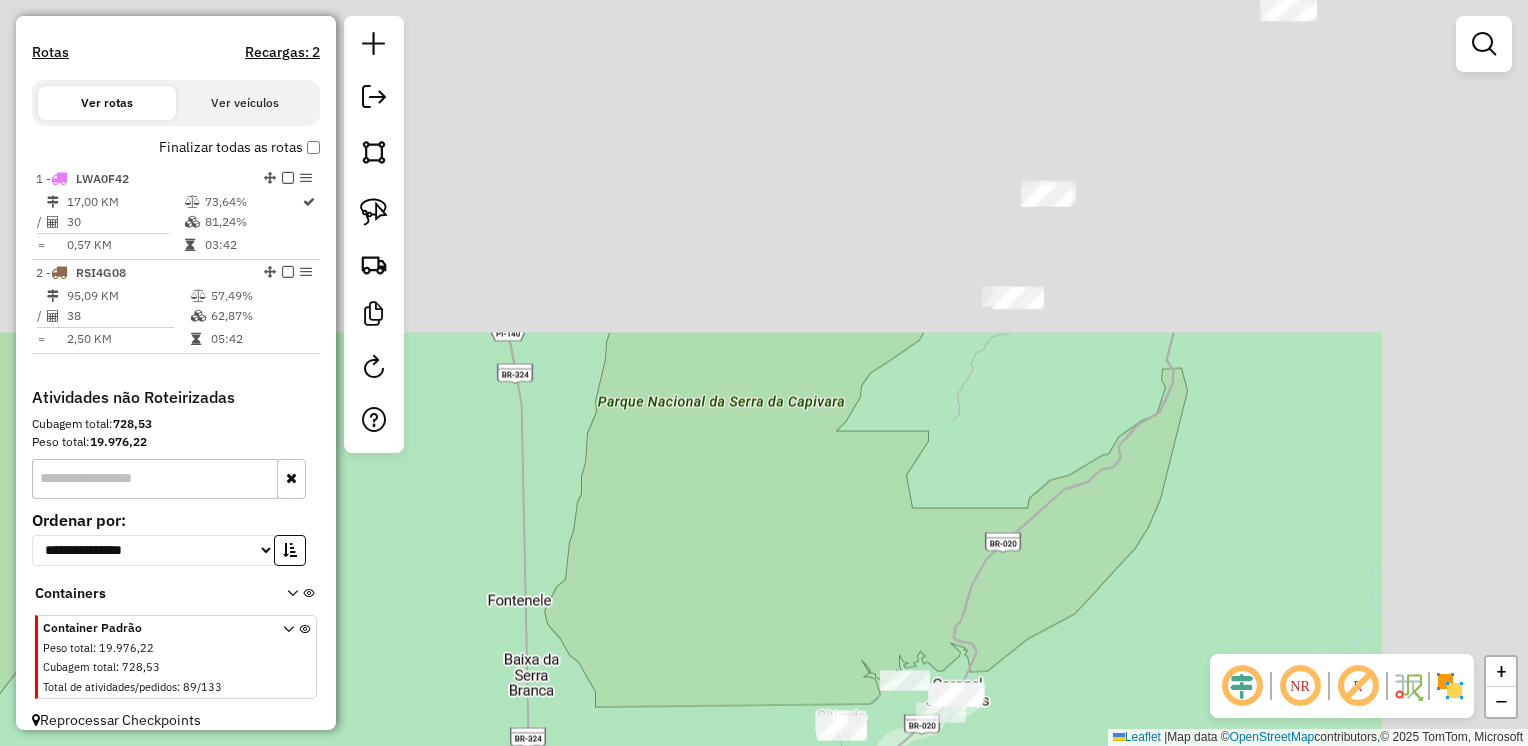 drag, startPoint x: 1272, startPoint y: 256, endPoint x: 1013, endPoint y: 606, distance: 435.409 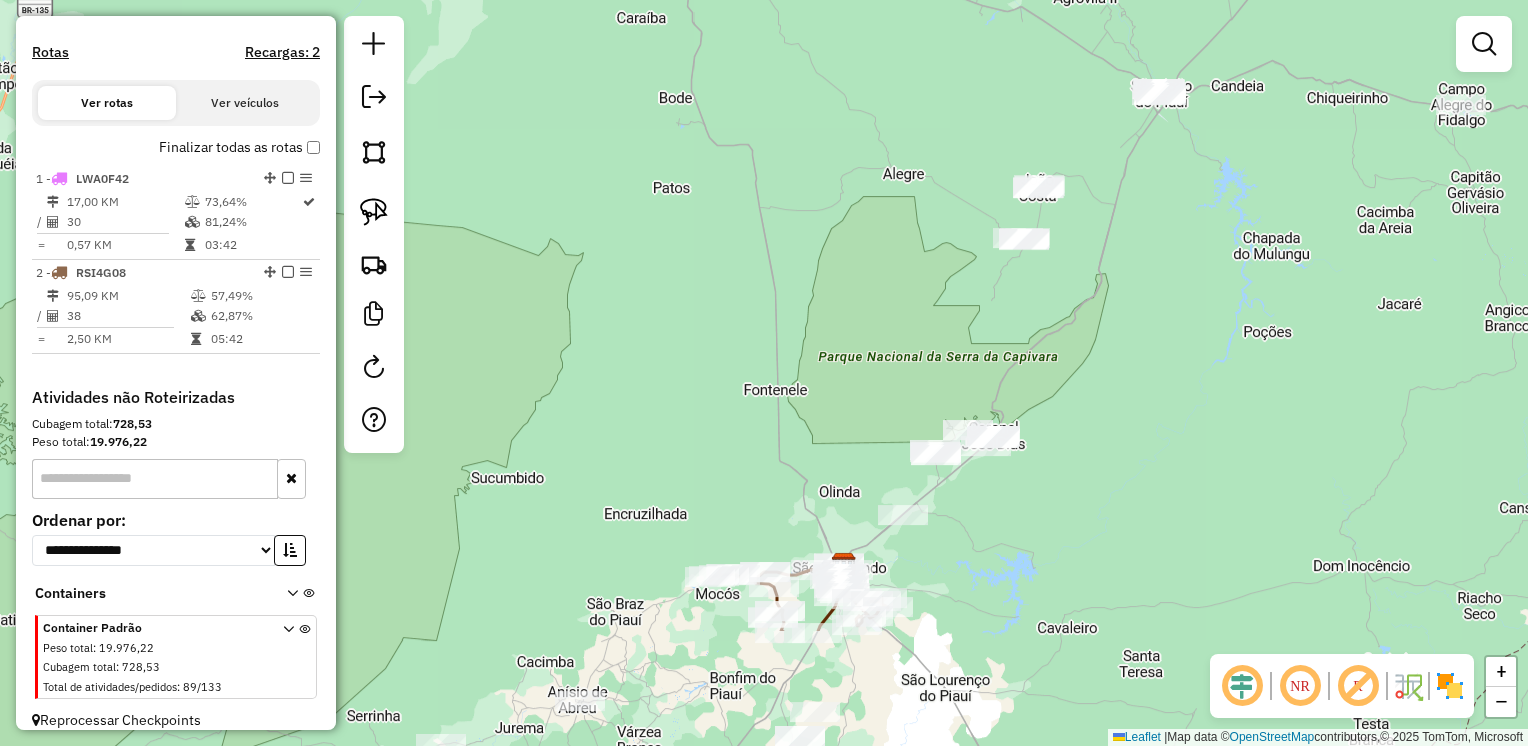 drag, startPoint x: 1260, startPoint y: 414, endPoint x: 1272, endPoint y: 241, distance: 173.41568 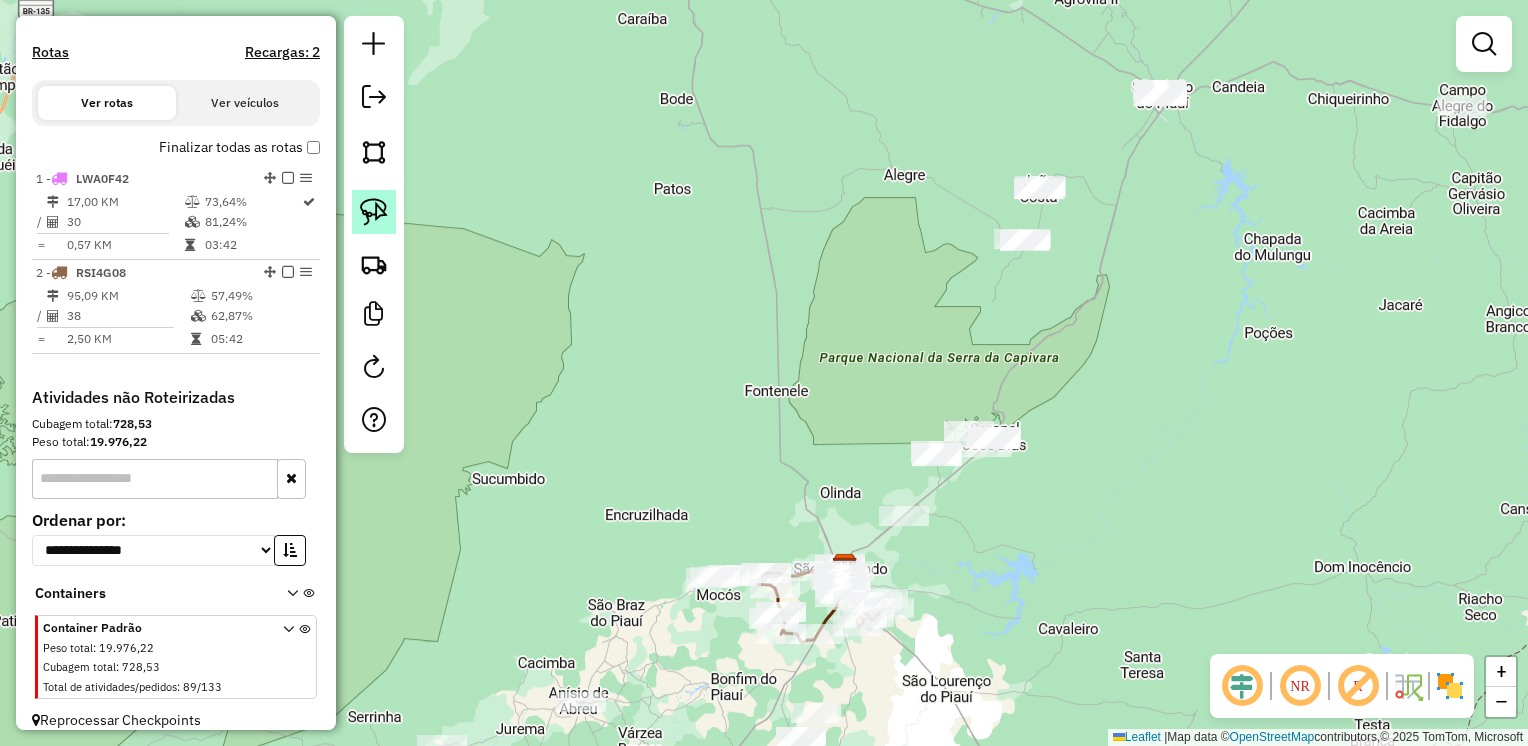 click 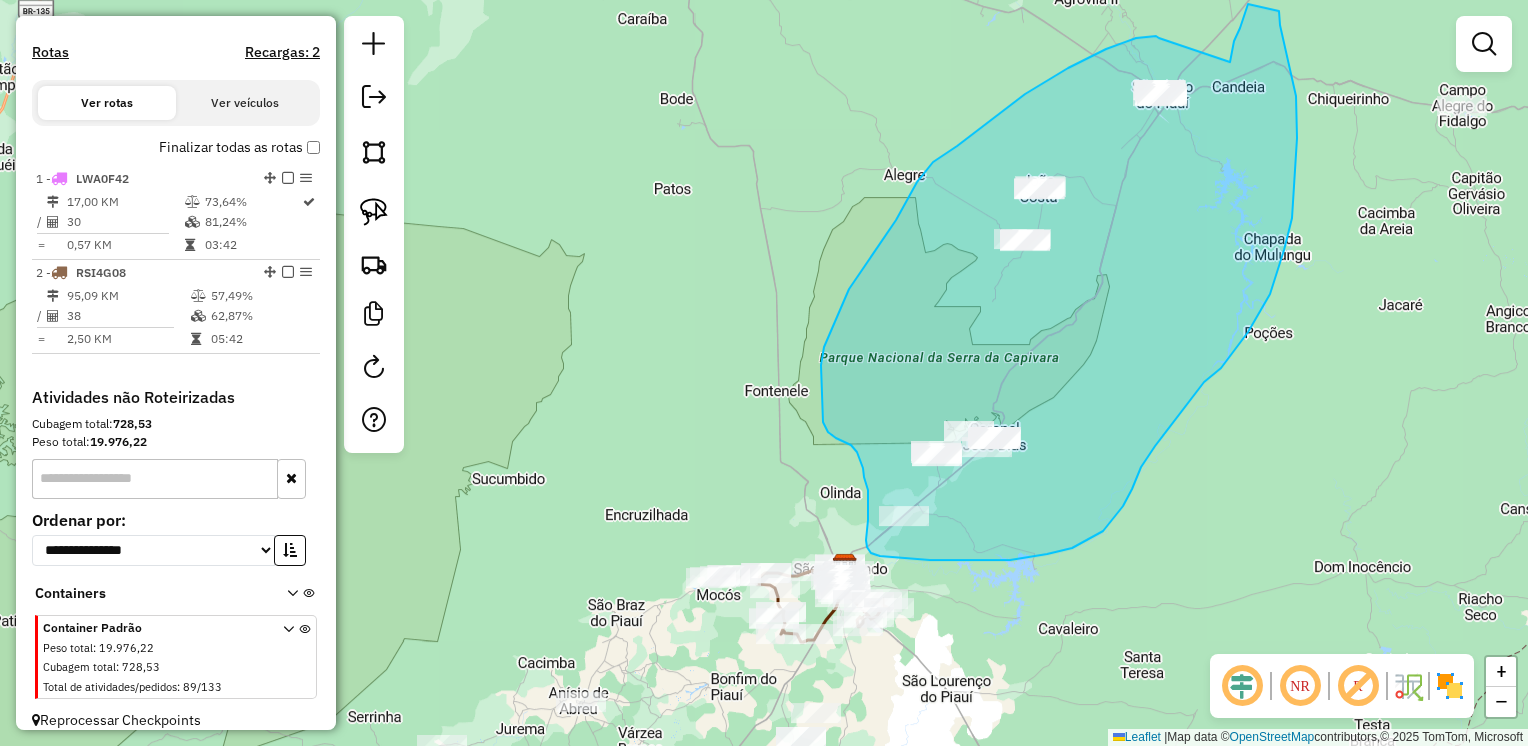 drag, startPoint x: 1156, startPoint y: 36, endPoint x: 1230, endPoint y: 62, distance: 78.434685 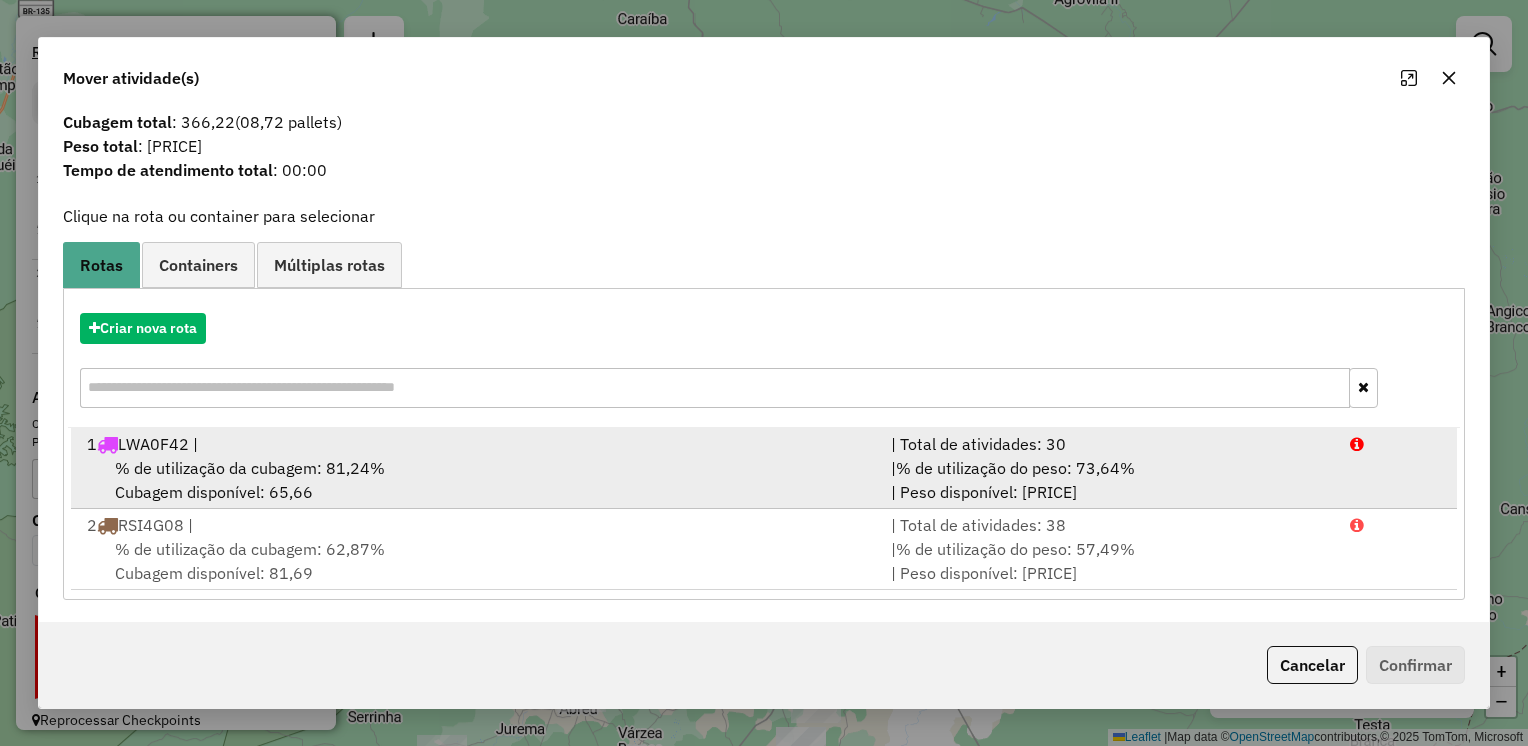 scroll, scrollTop: 0, scrollLeft: 0, axis: both 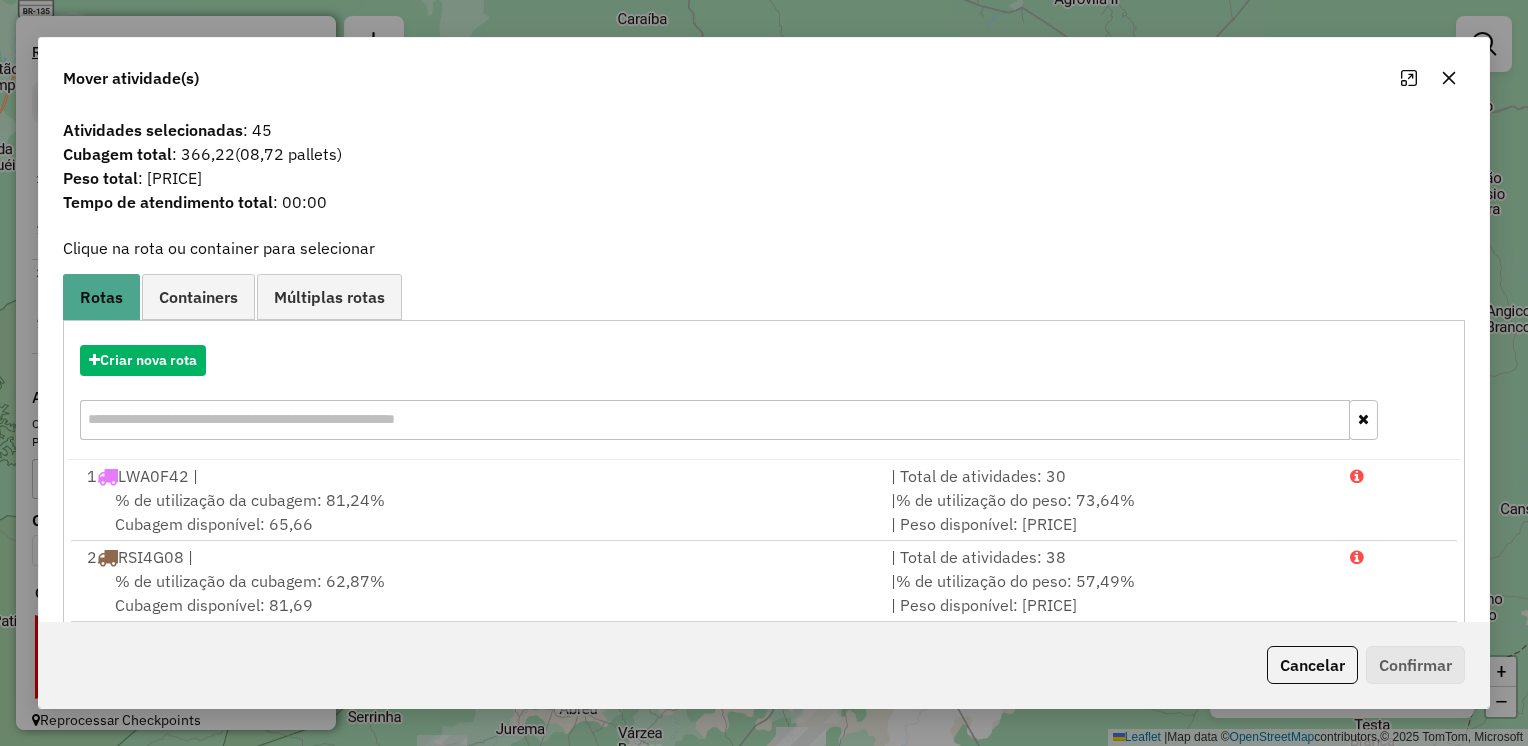 click 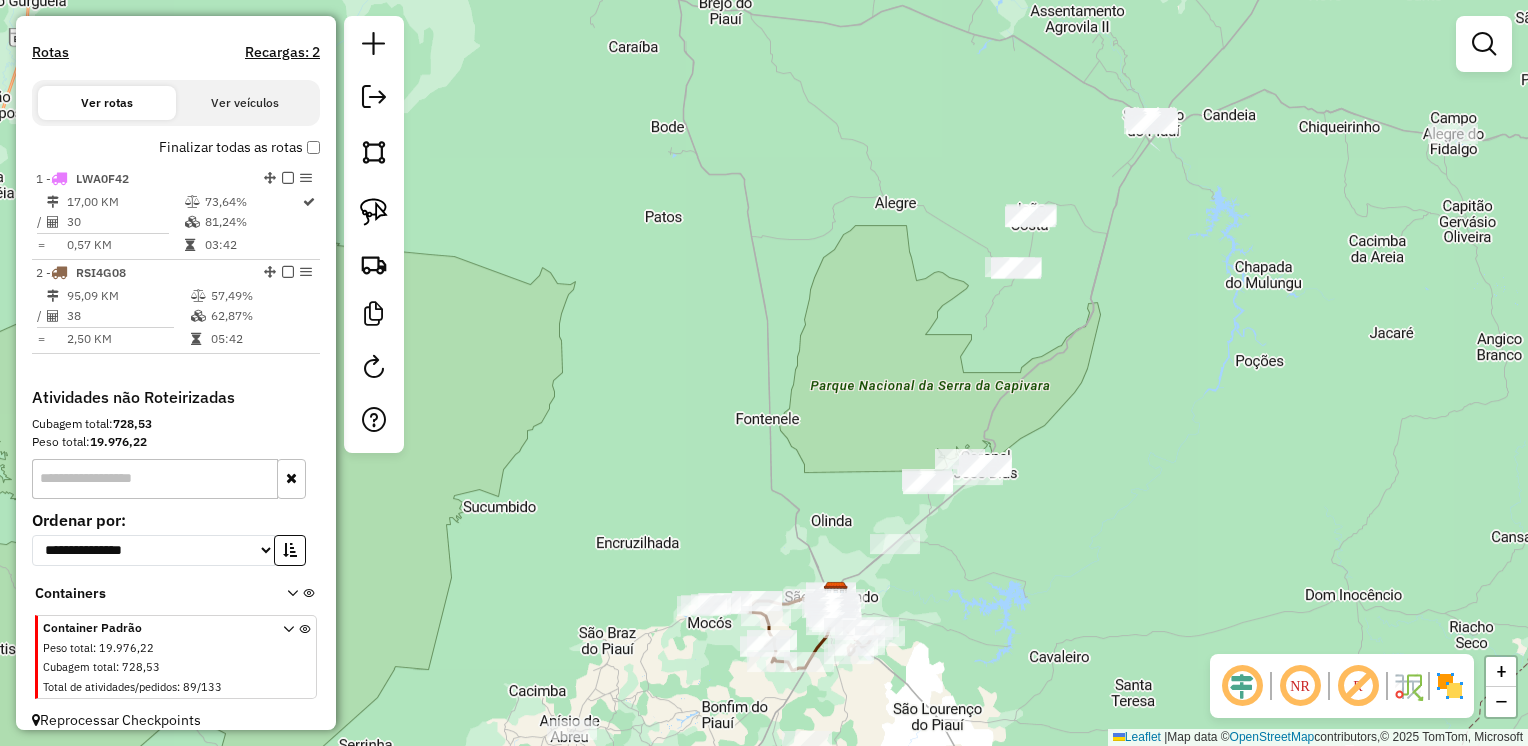drag, startPoint x: 1247, startPoint y: 241, endPoint x: 1236, endPoint y: 268, distance: 29.15476 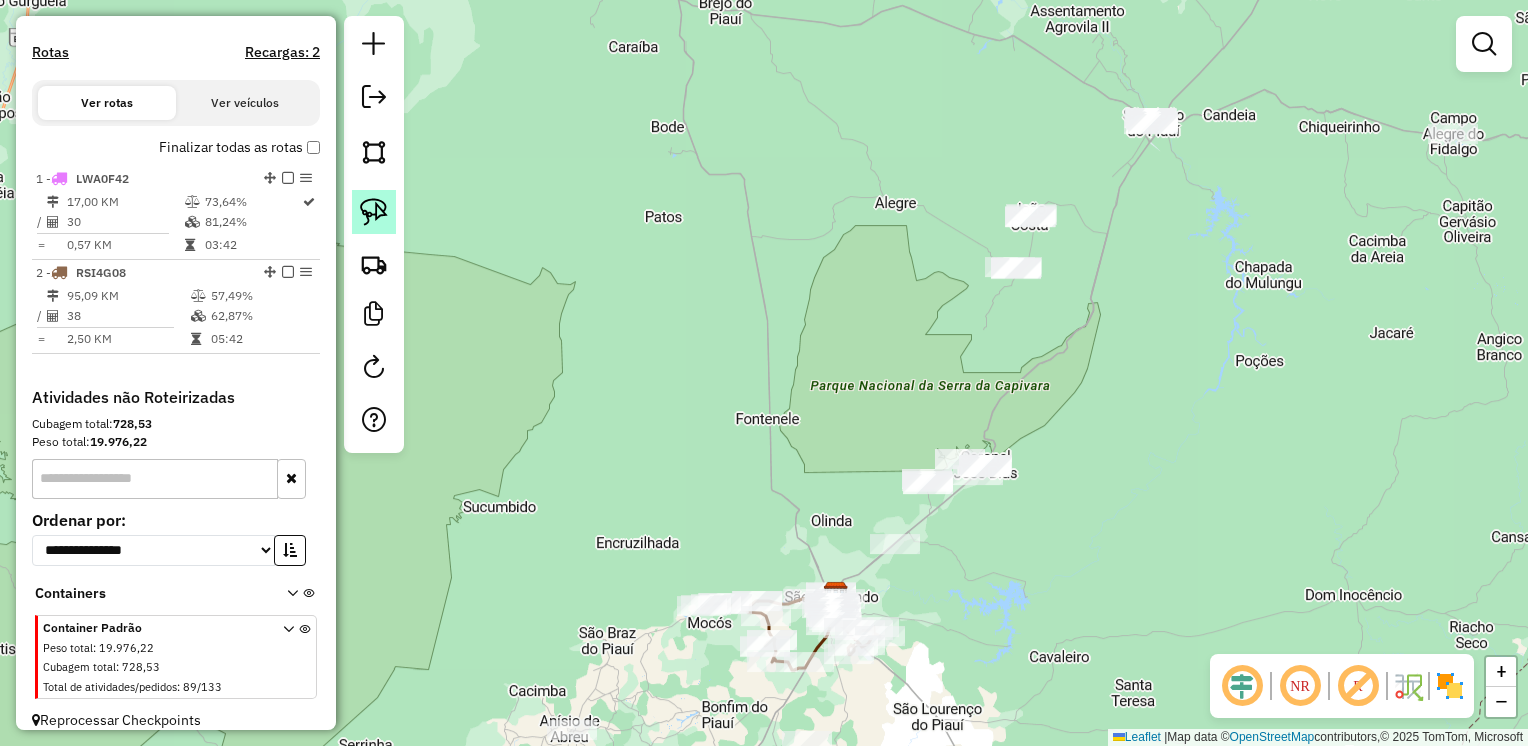 click 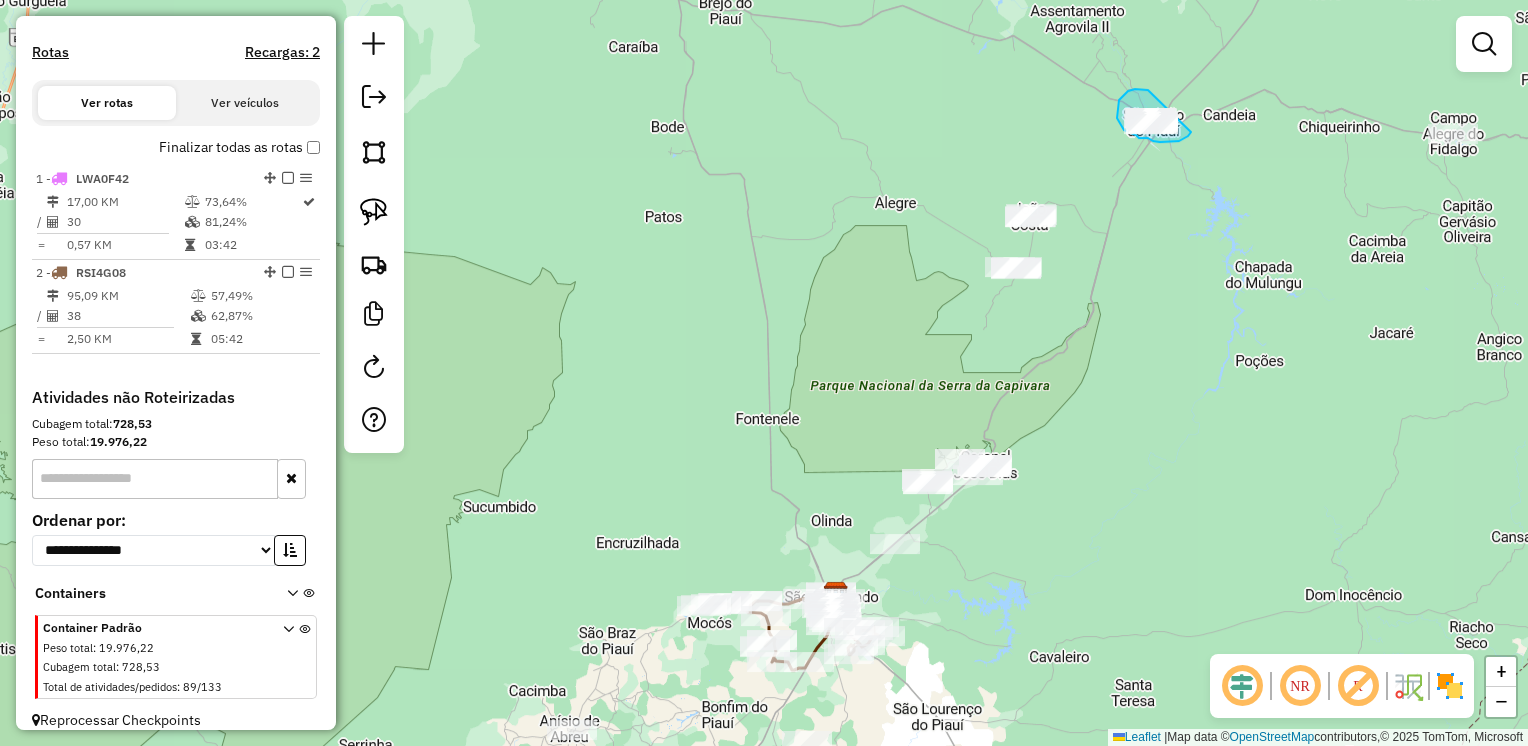 drag, startPoint x: 1143, startPoint y: 89, endPoint x: 1191, endPoint y: 132, distance: 64.44377 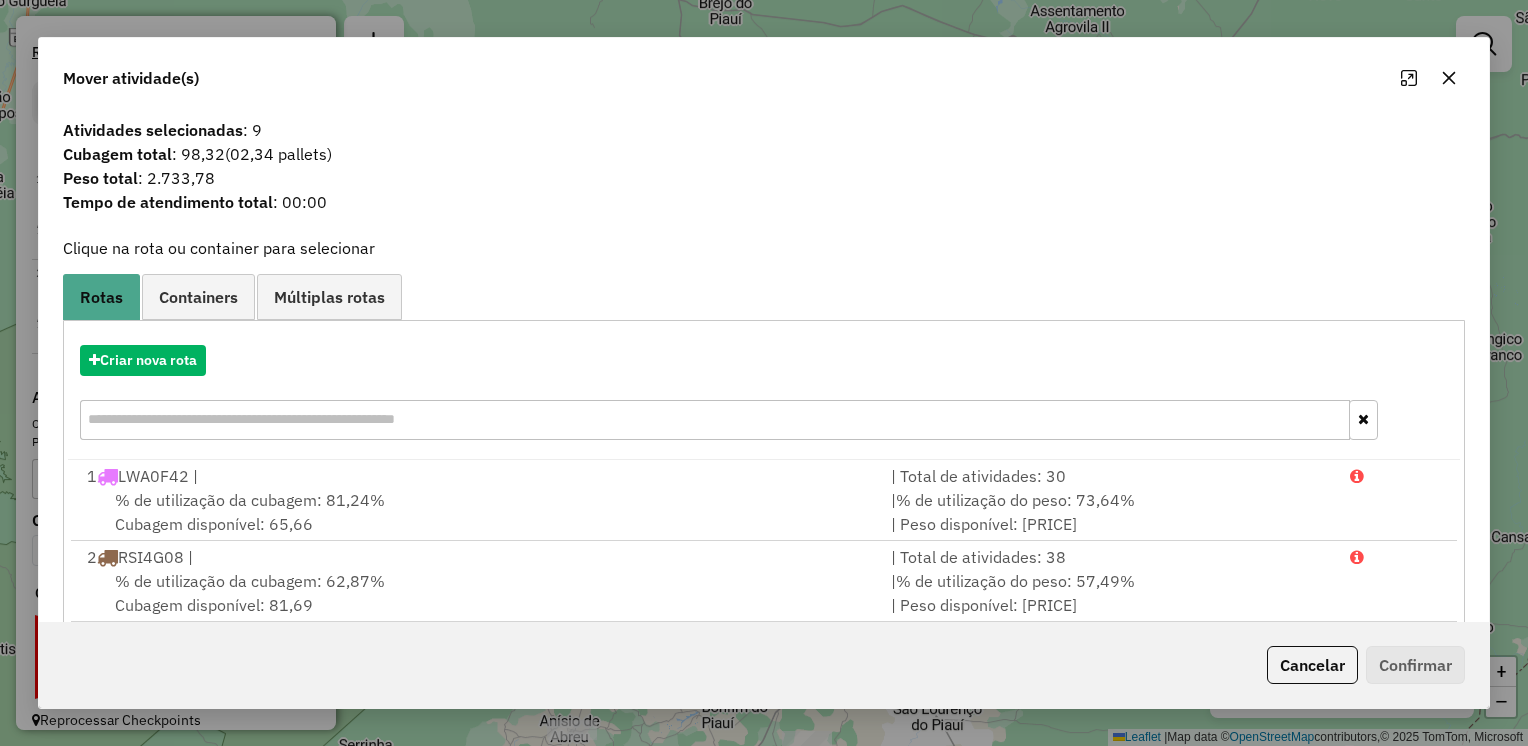 click 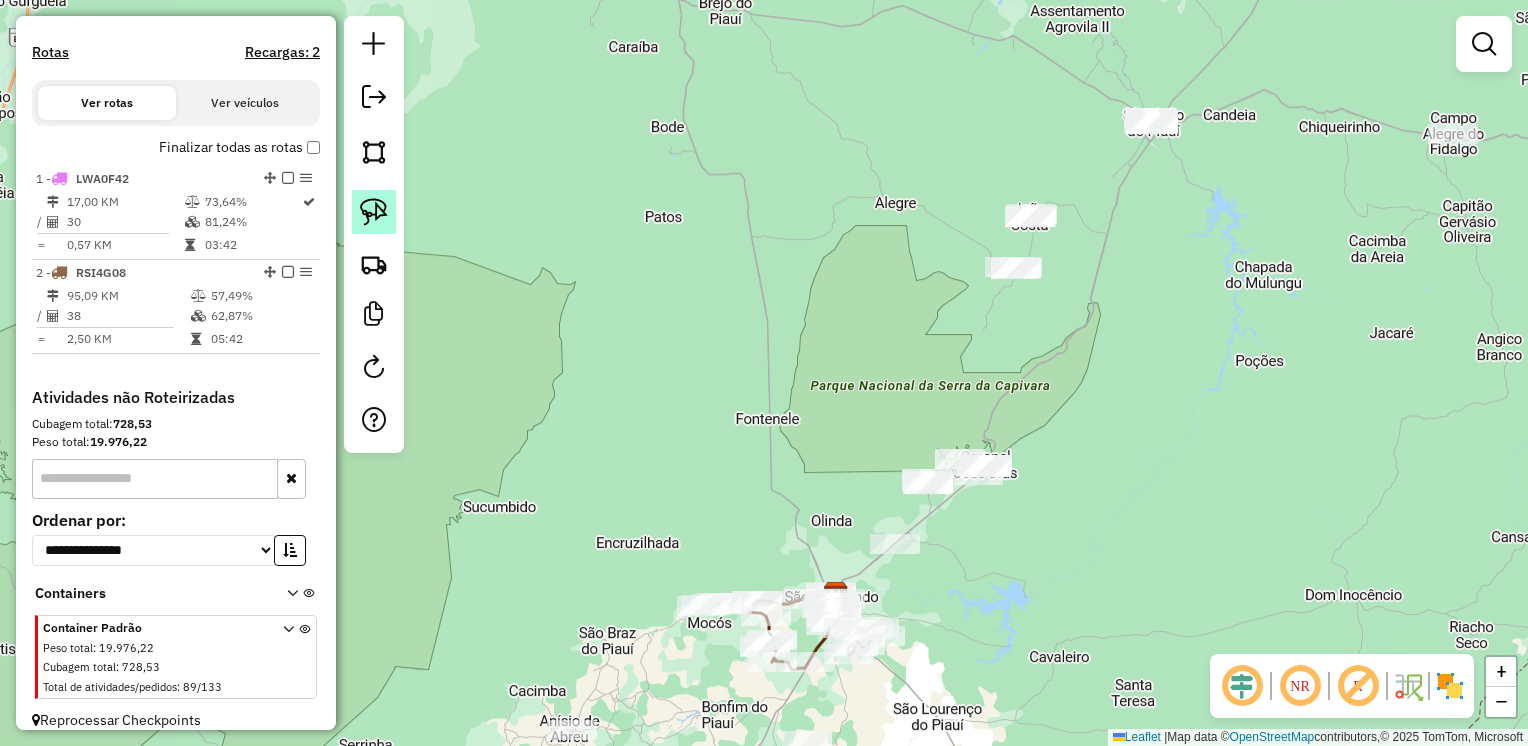 click 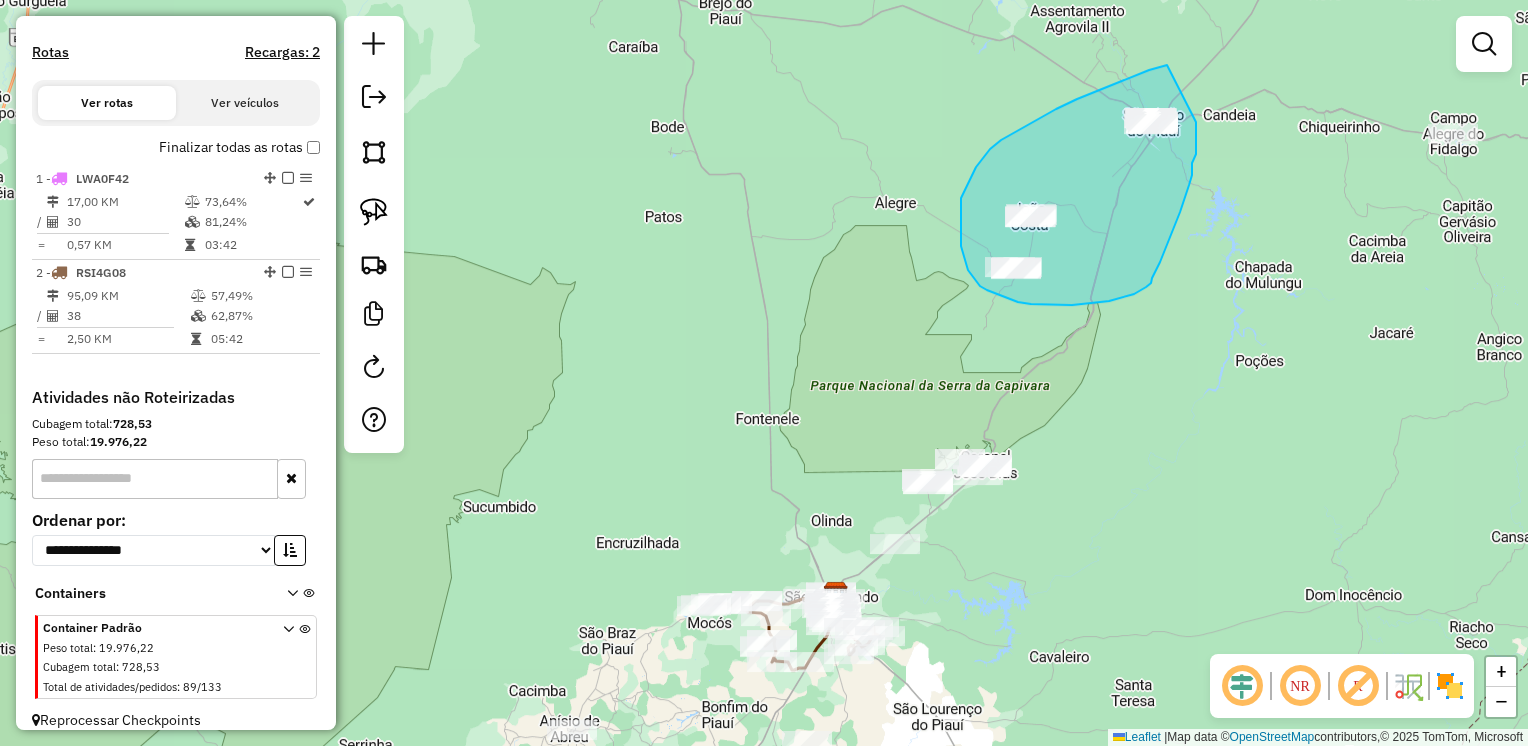 drag, startPoint x: 1165, startPoint y: 65, endPoint x: 1196, endPoint y: 122, distance: 64.884514 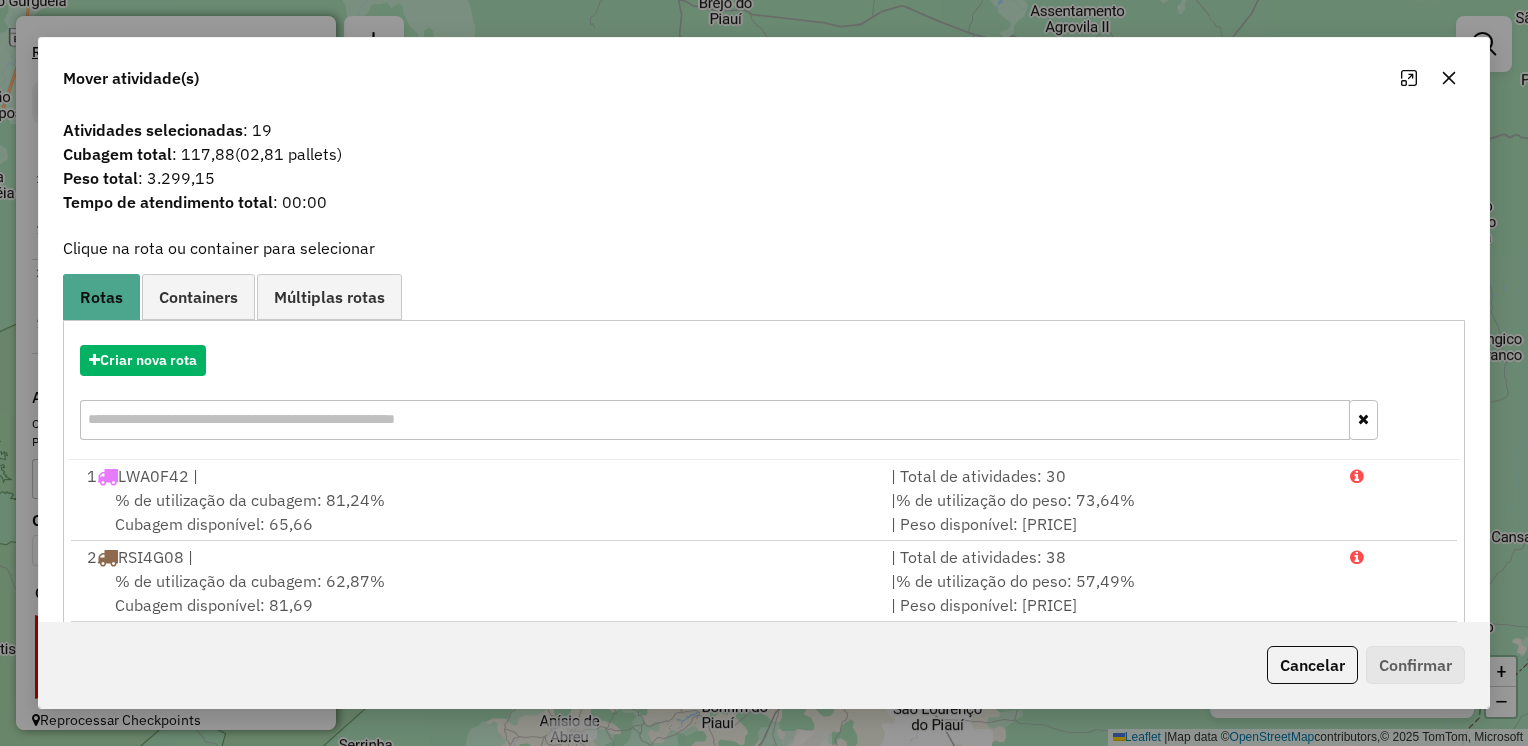 click 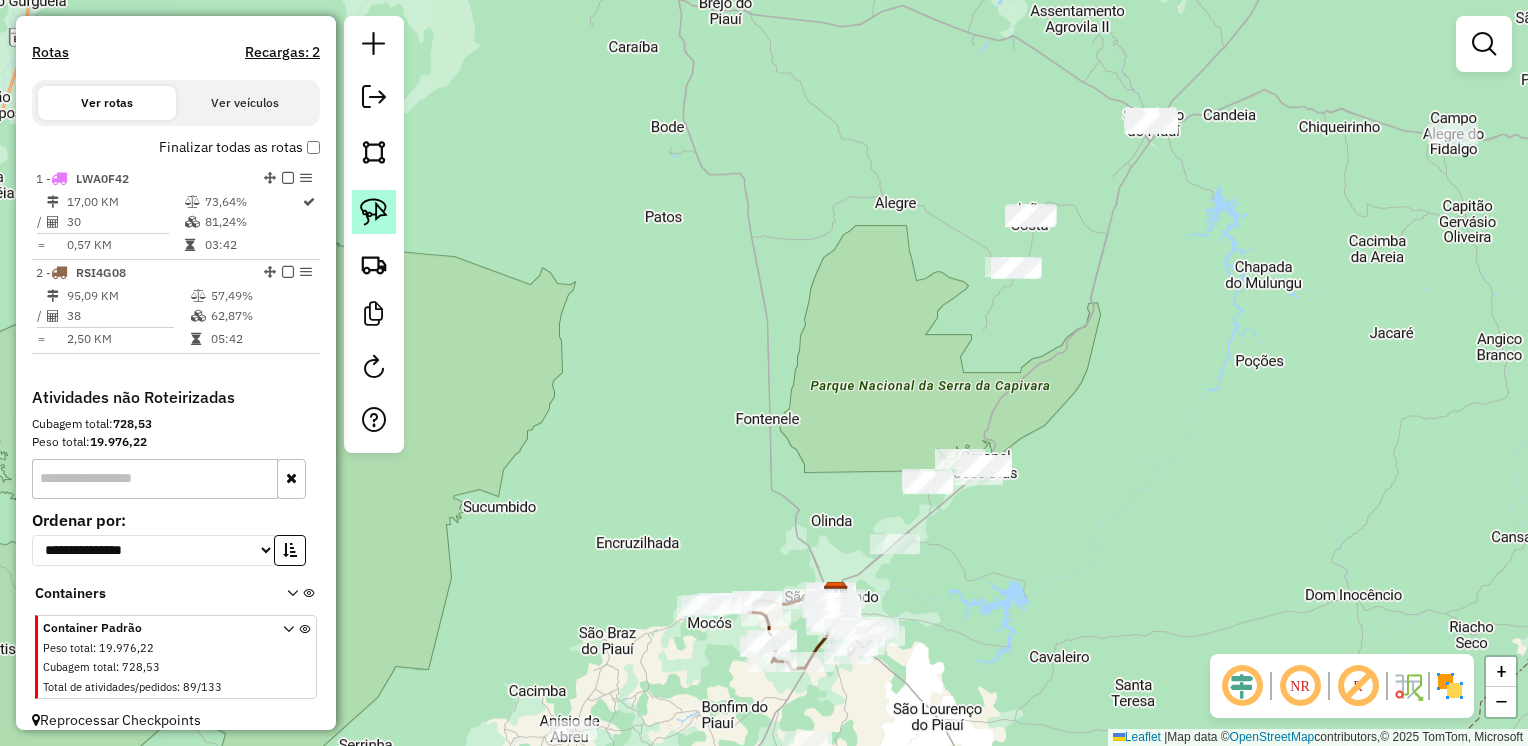 click 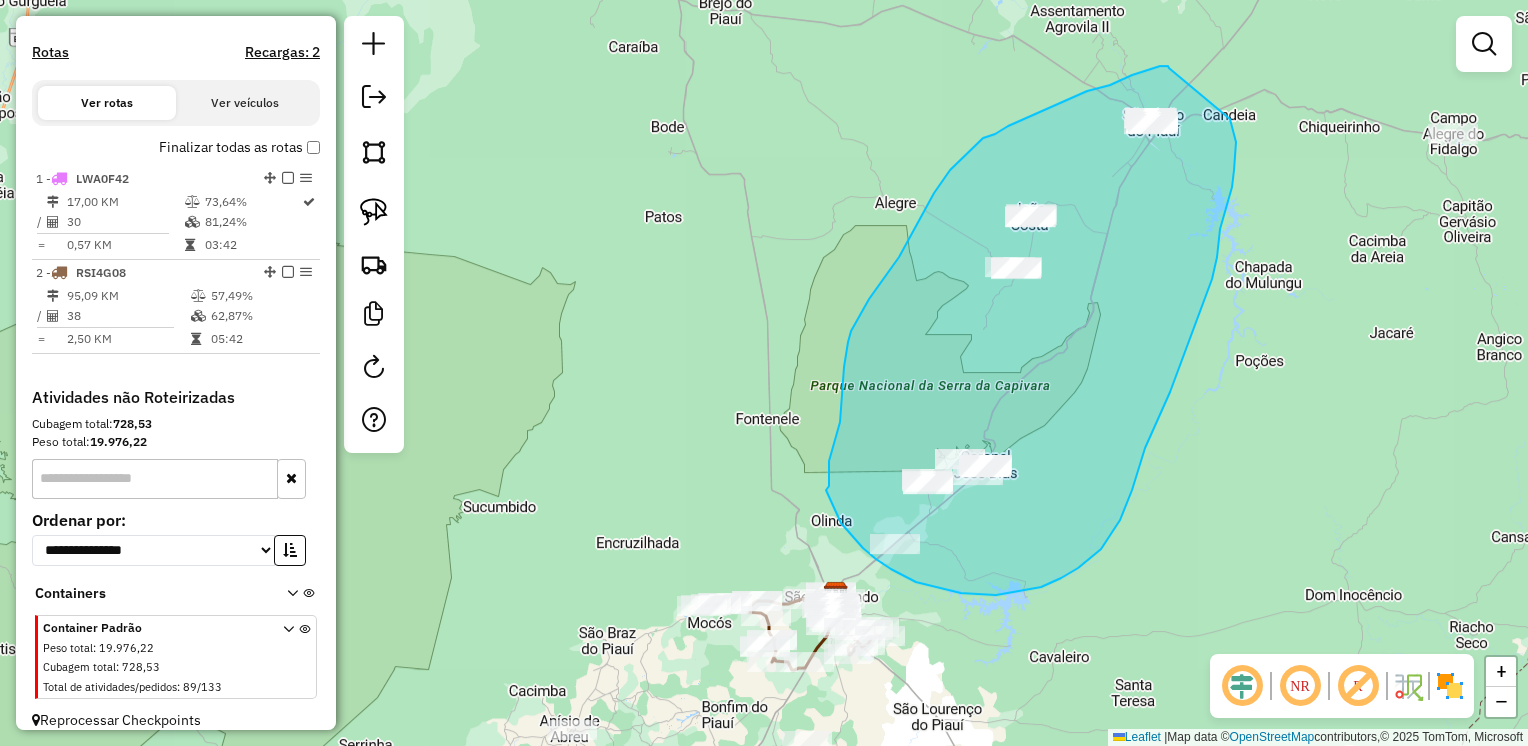 drag, startPoint x: 1168, startPoint y: 66, endPoint x: 1227, endPoint y: 121, distance: 80.65978 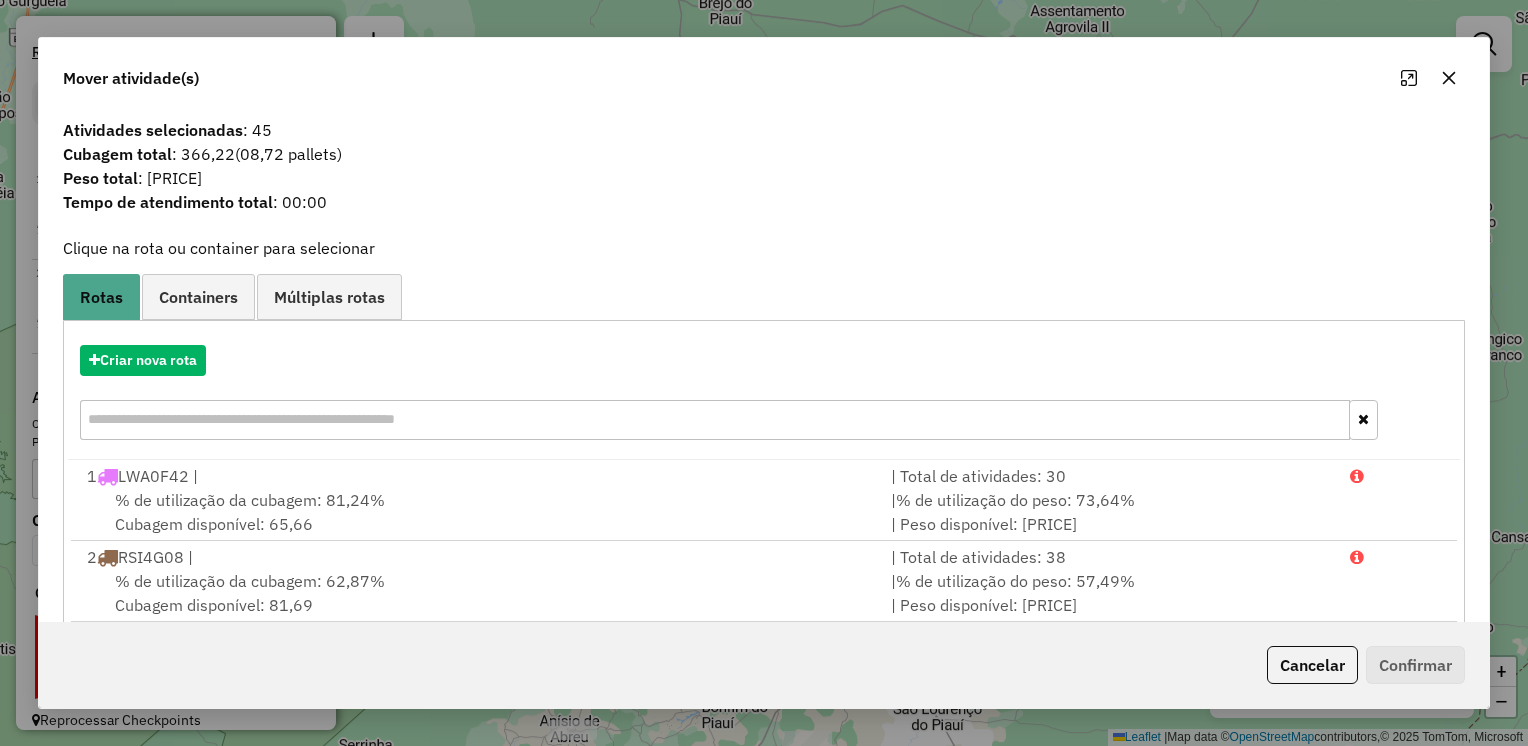 scroll, scrollTop: 32, scrollLeft: 0, axis: vertical 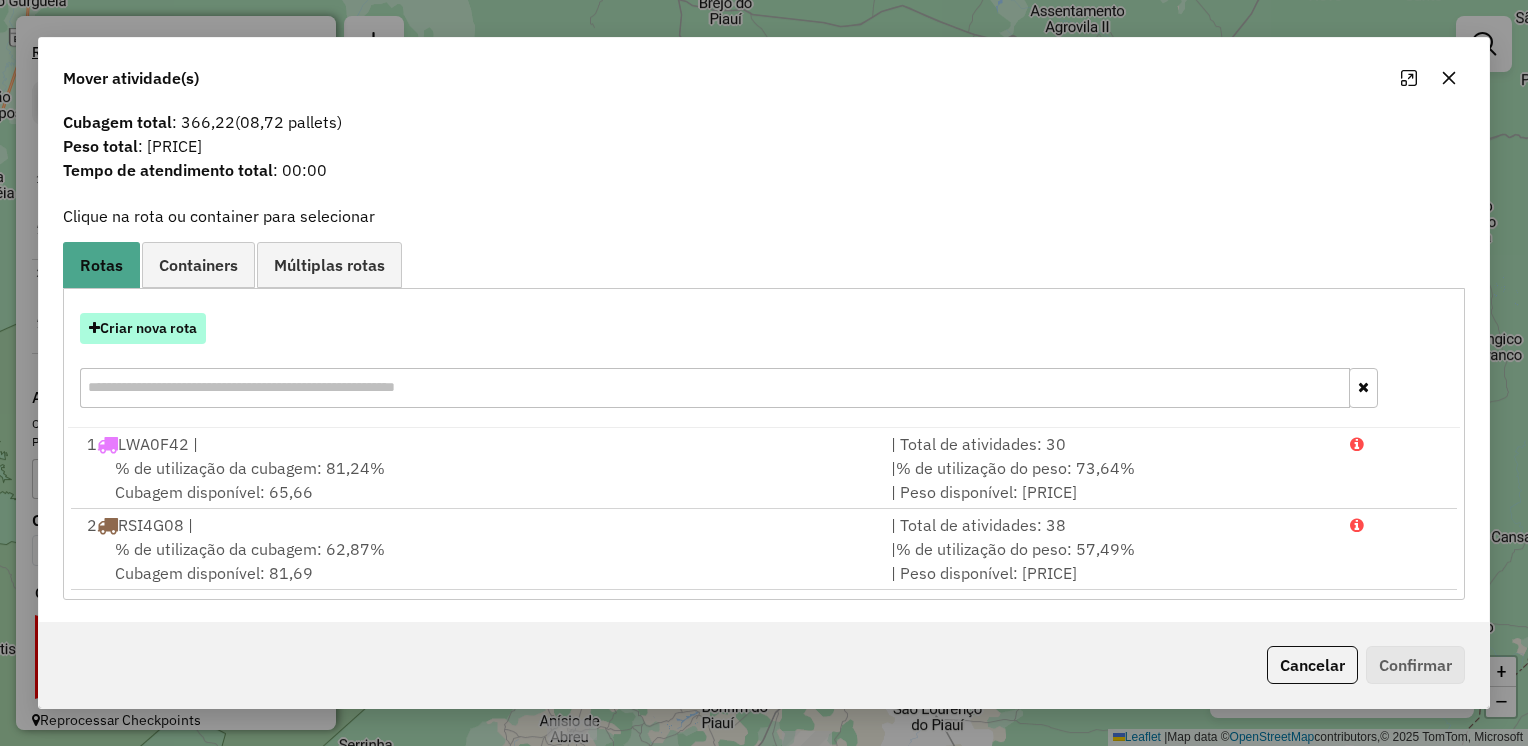 click on "Criar nova rota" at bounding box center [143, 328] 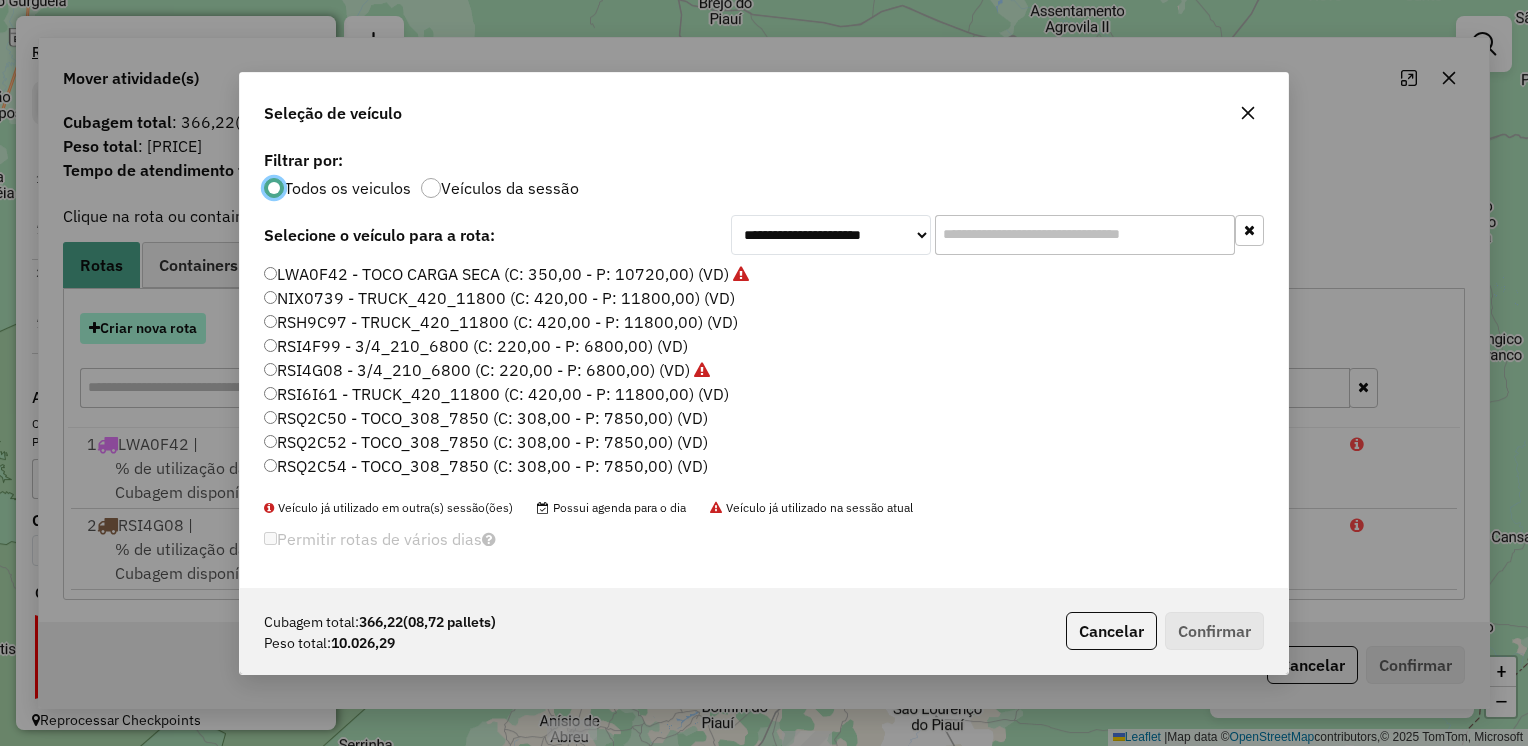 scroll, scrollTop: 10, scrollLeft: 6, axis: both 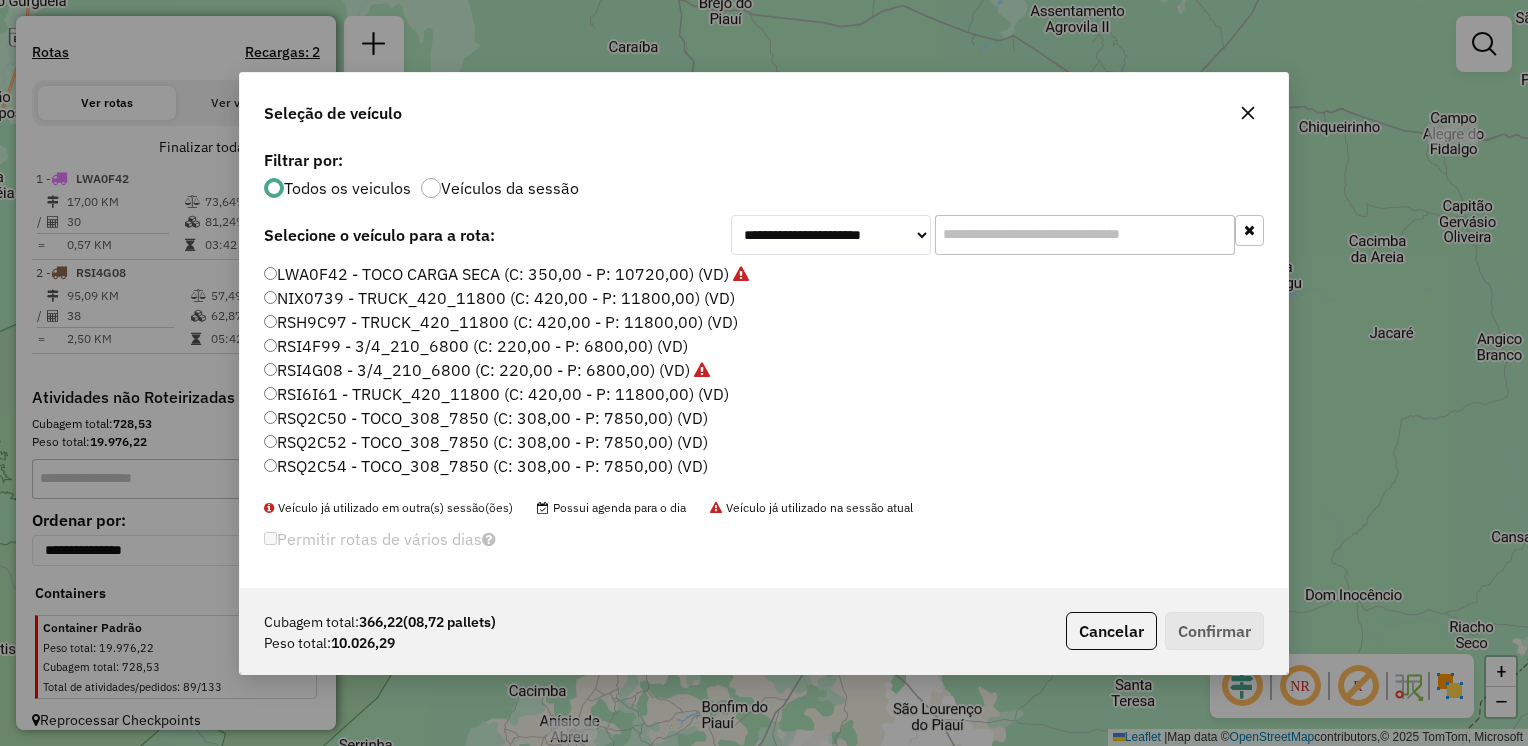 click on "NIX0739 - TRUCK_420_11800 (C: 420,00 - P: 11800,00) (VD)" 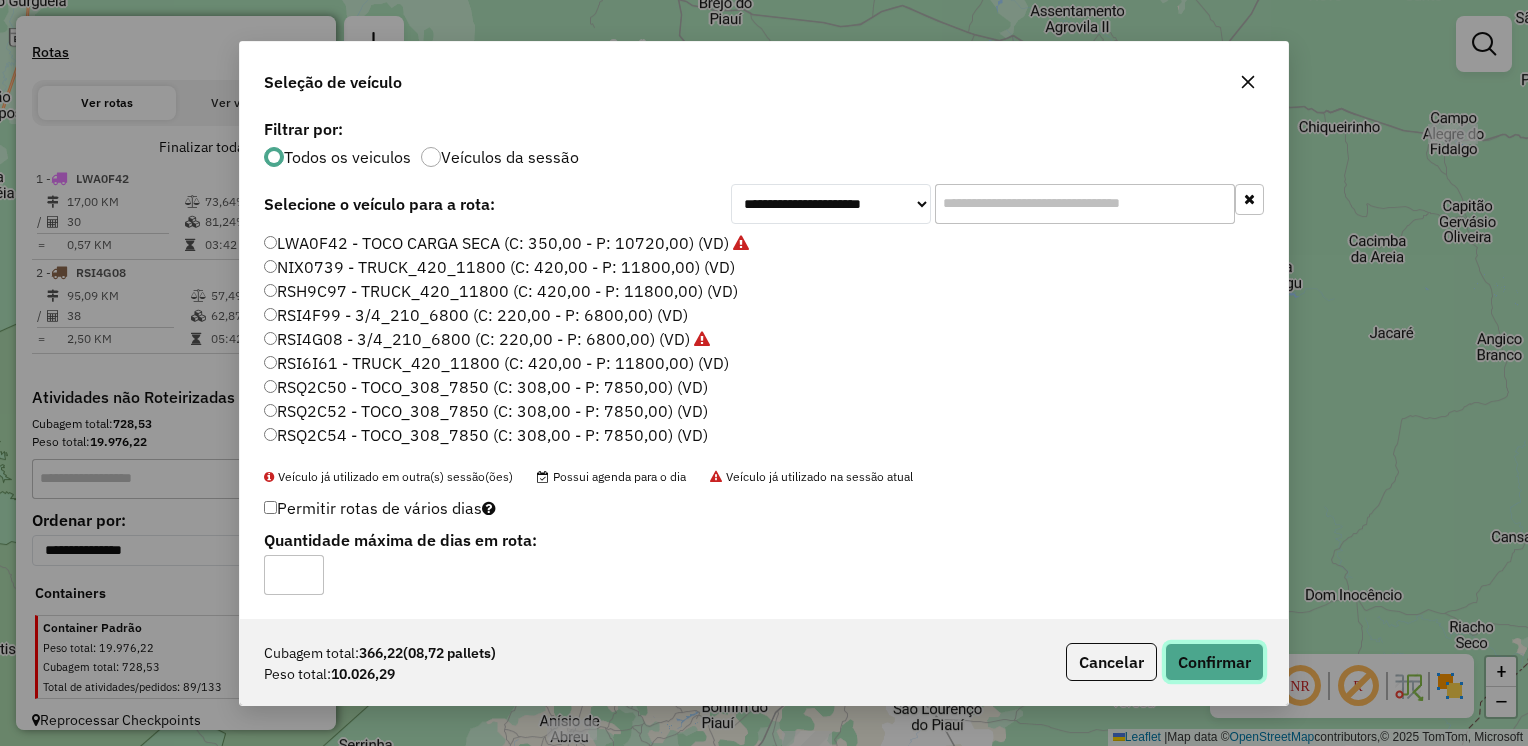 click on "Confirmar" 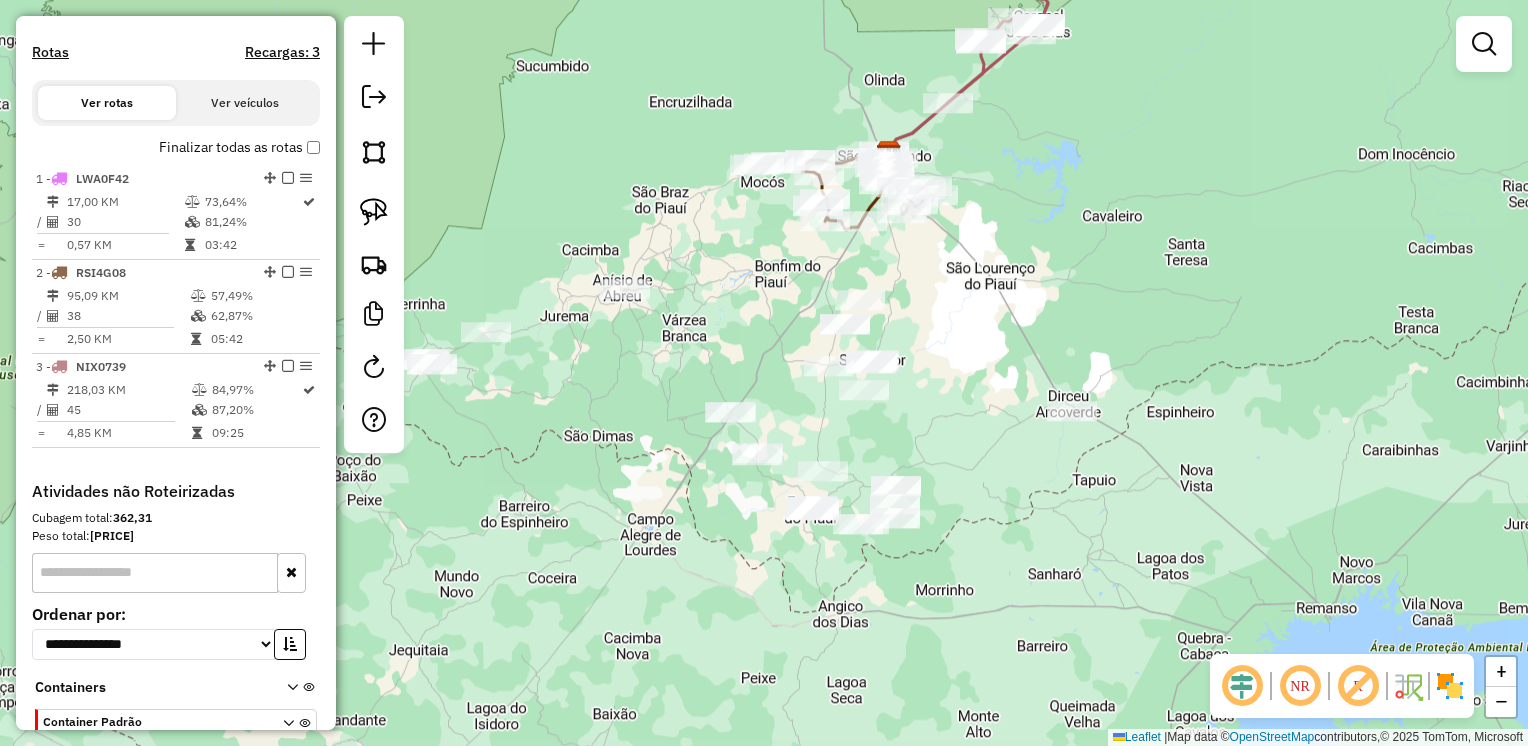 drag, startPoint x: 721, startPoint y: 644, endPoint x: 673, endPoint y: 307, distance: 340.40125 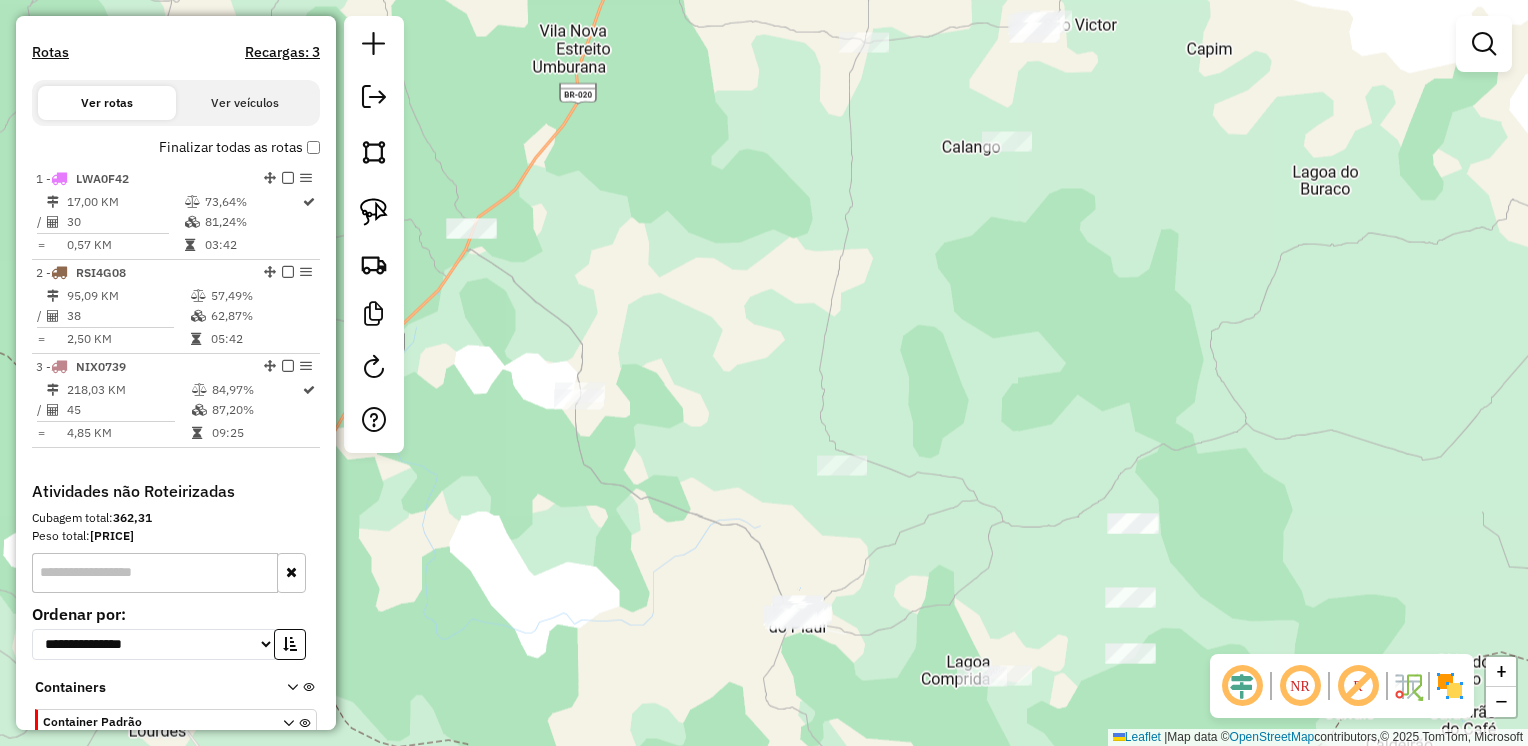 drag, startPoint x: 809, startPoint y: 411, endPoint x: 860, endPoint y: 14, distance: 400.26242 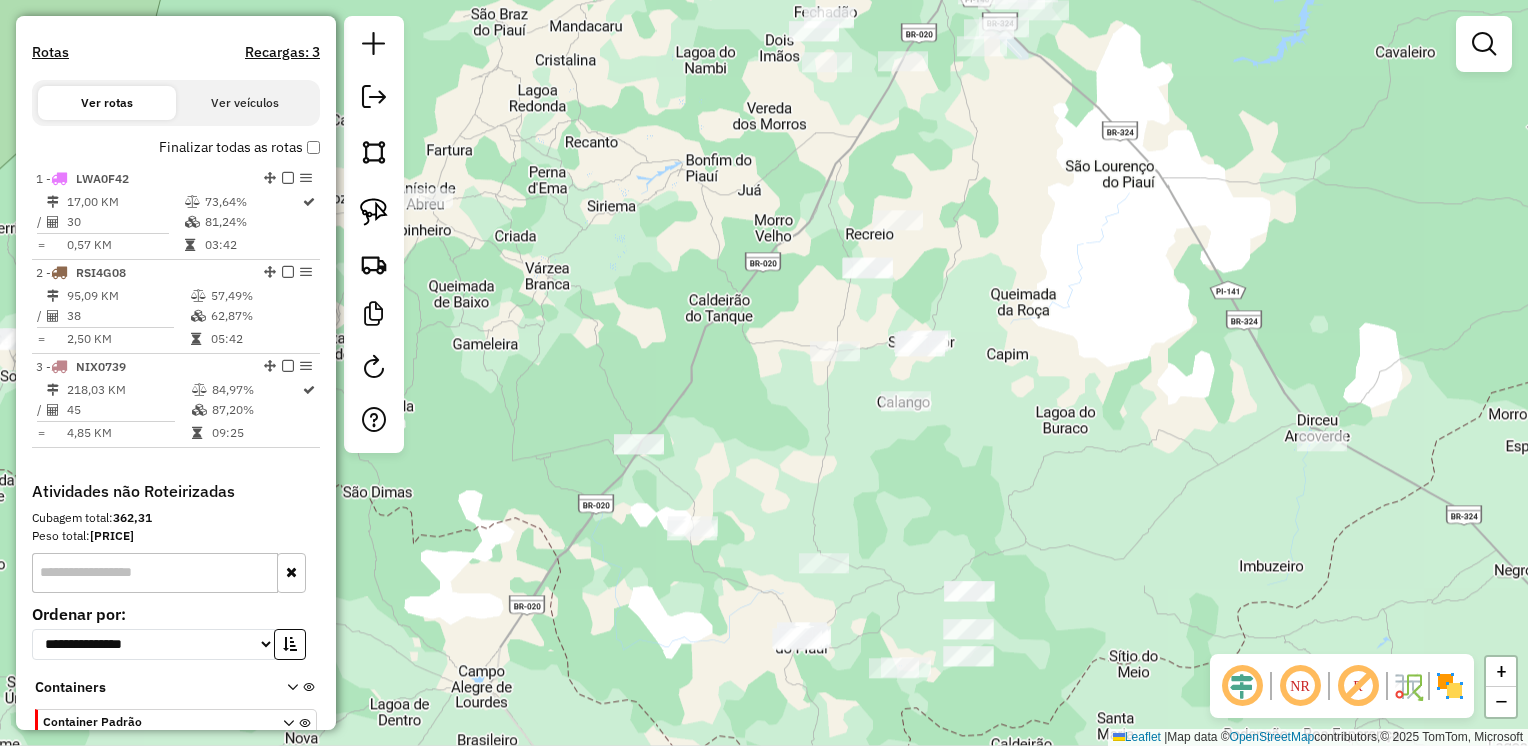 drag, startPoint x: 1024, startPoint y: 126, endPoint x: 996, endPoint y: 449, distance: 324.21136 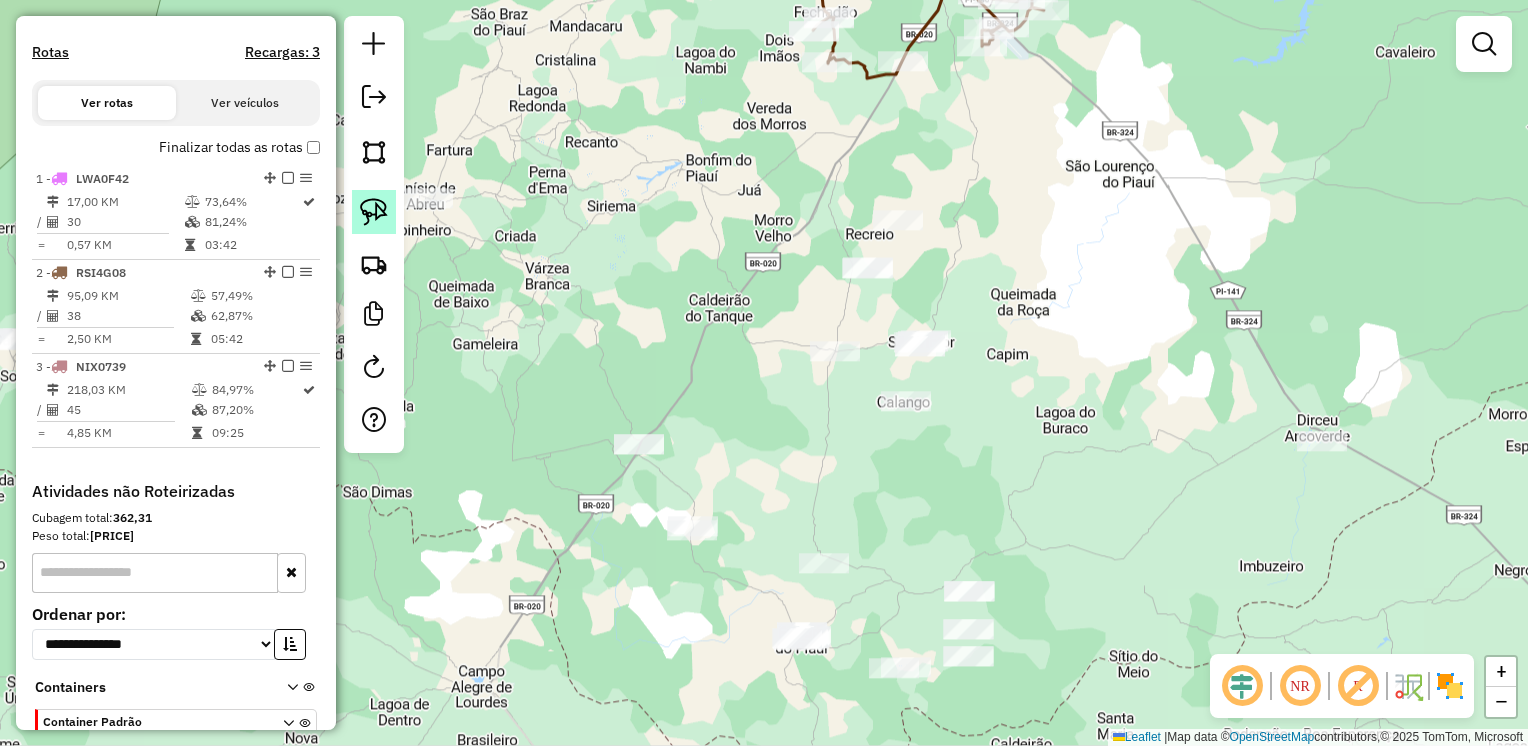 click 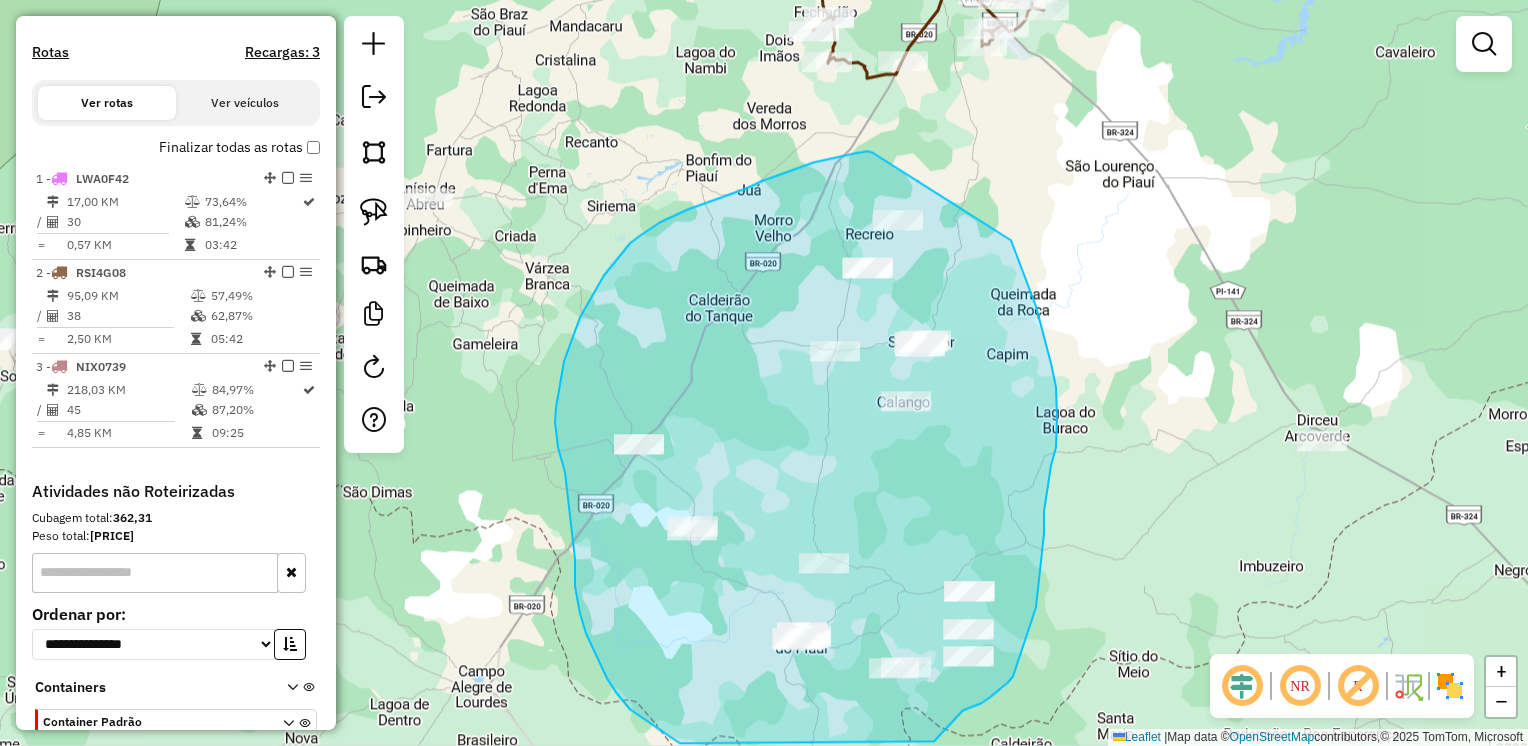 drag, startPoint x: 872, startPoint y: 152, endPoint x: 1011, endPoint y: 240, distance: 164.51443 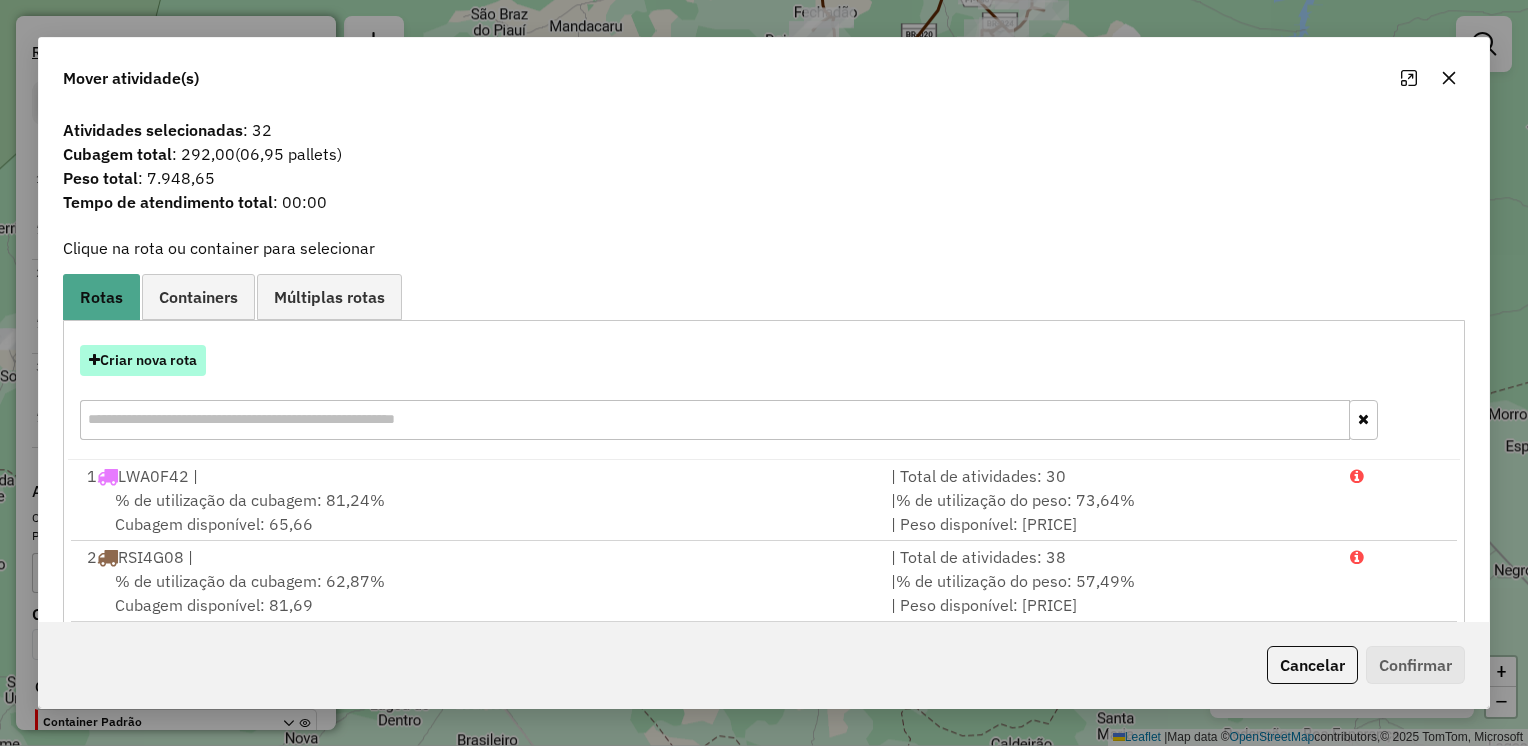 click on "Criar nova rota" at bounding box center (143, 360) 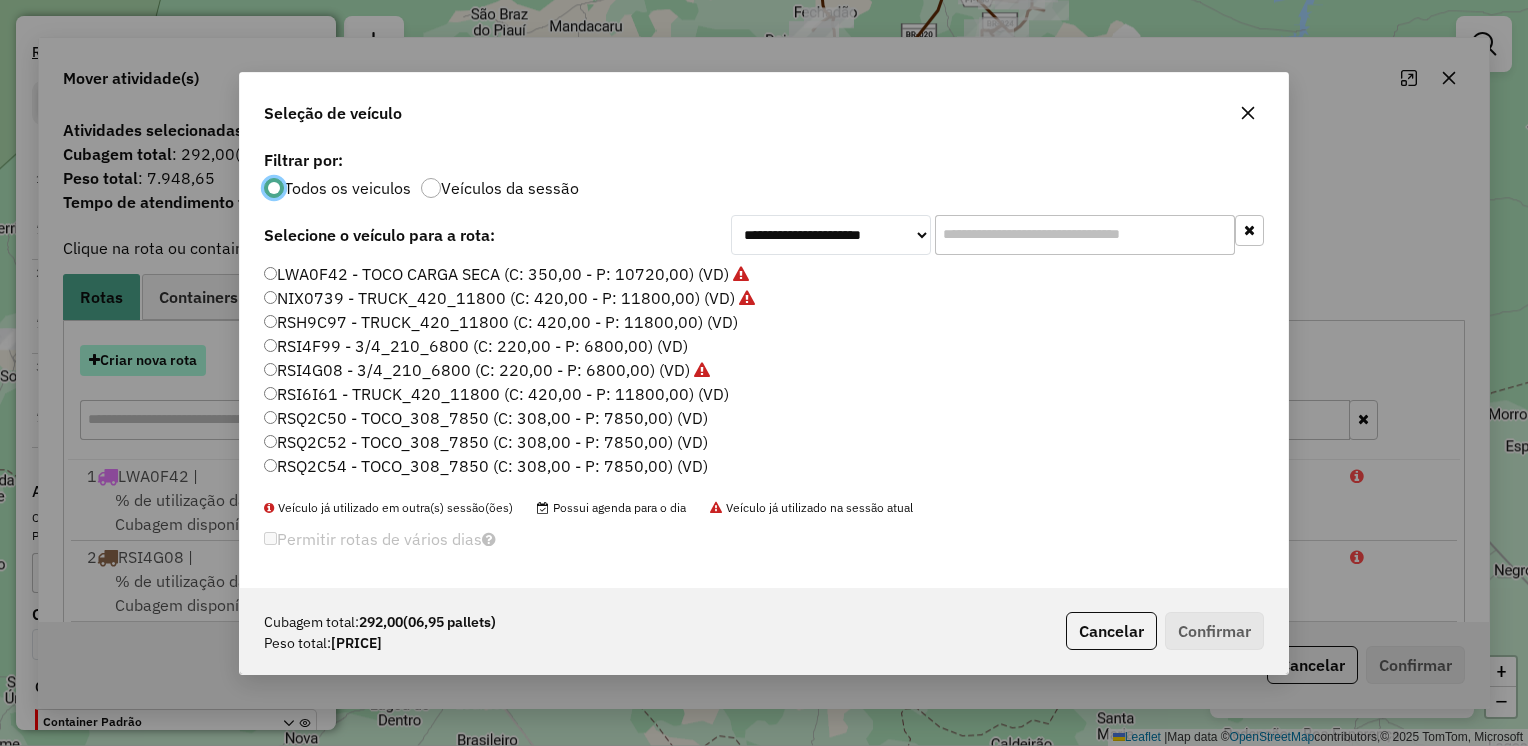 scroll, scrollTop: 10, scrollLeft: 6, axis: both 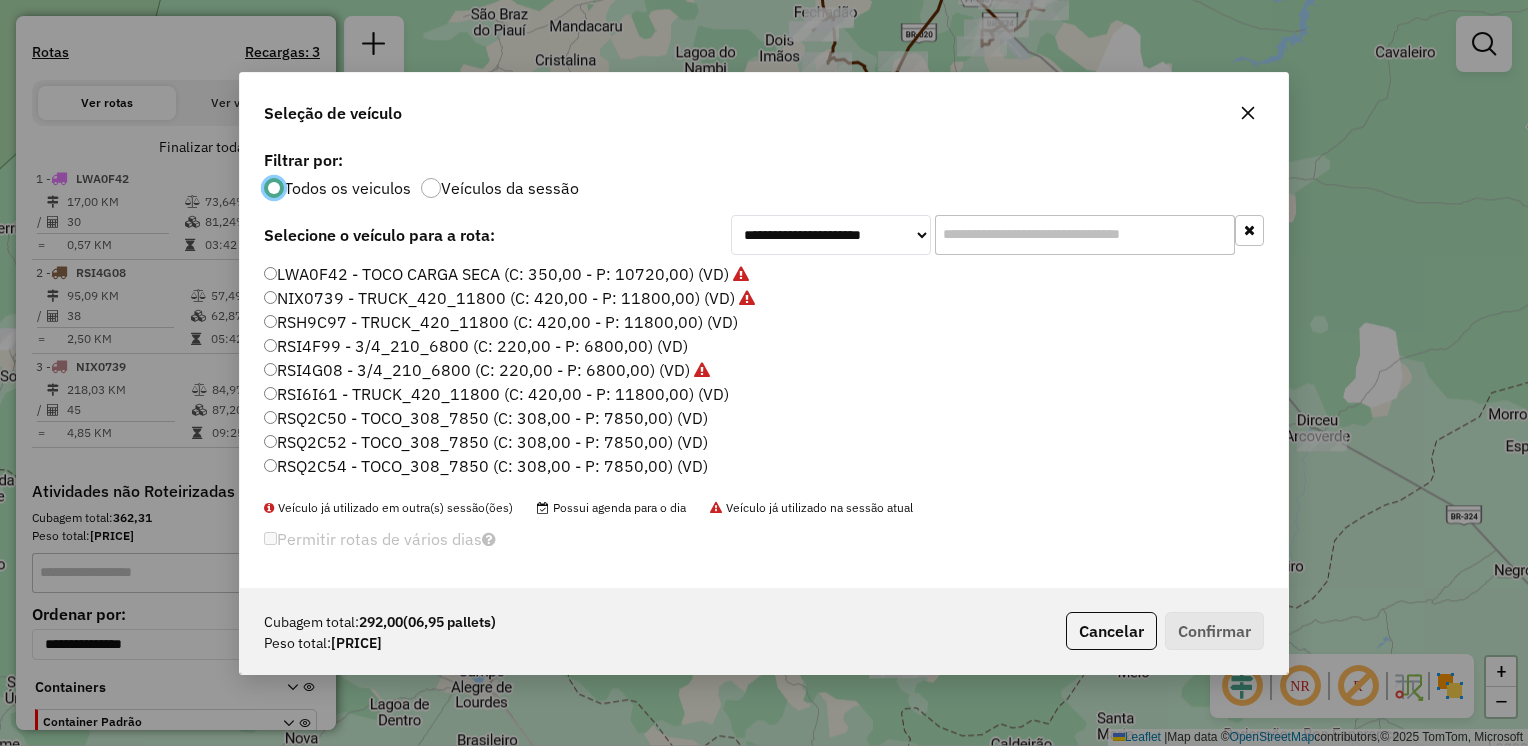 click on "RSQ2C50 - TOCO_308_7850 (C: 308,00 - P: 7850,00) (VD)" 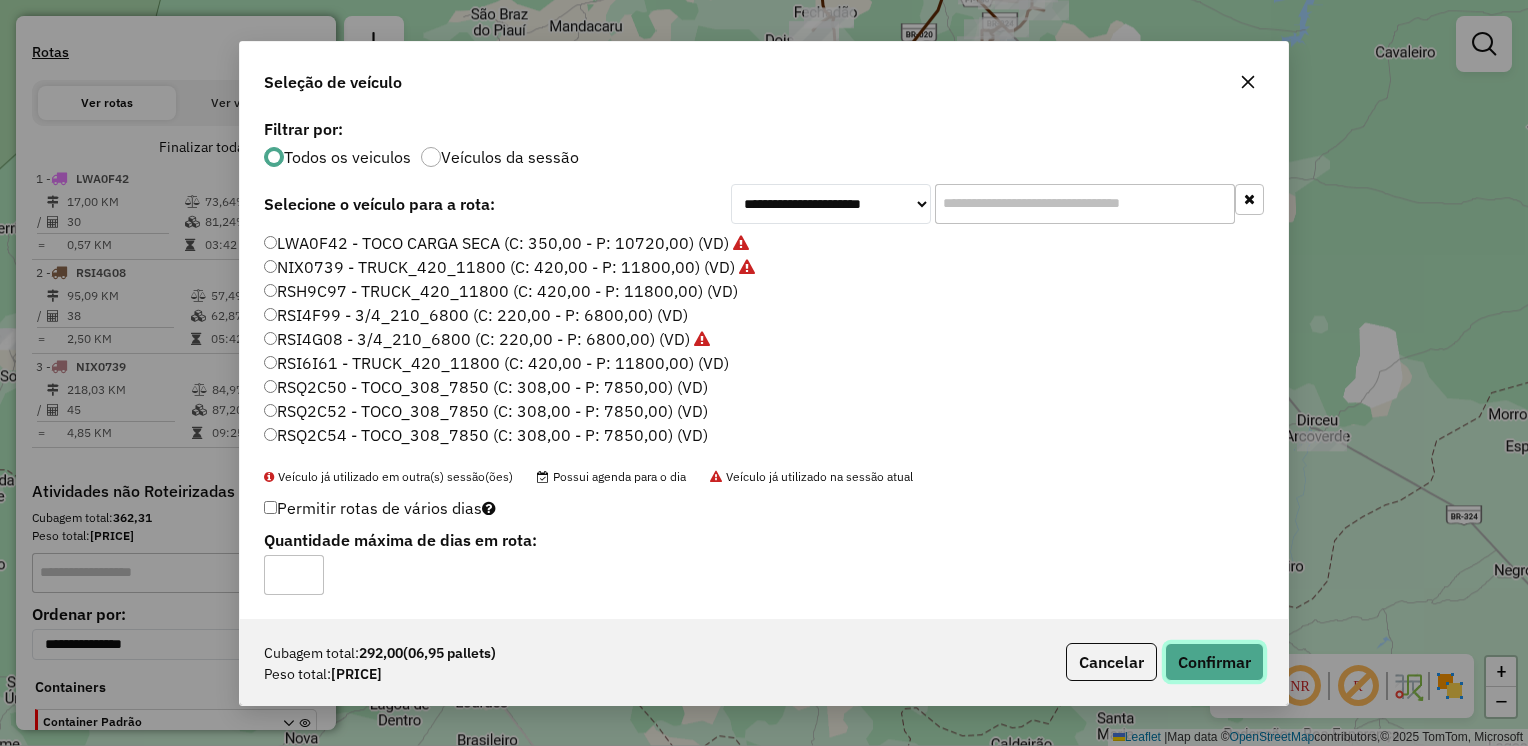 click on "Confirmar" 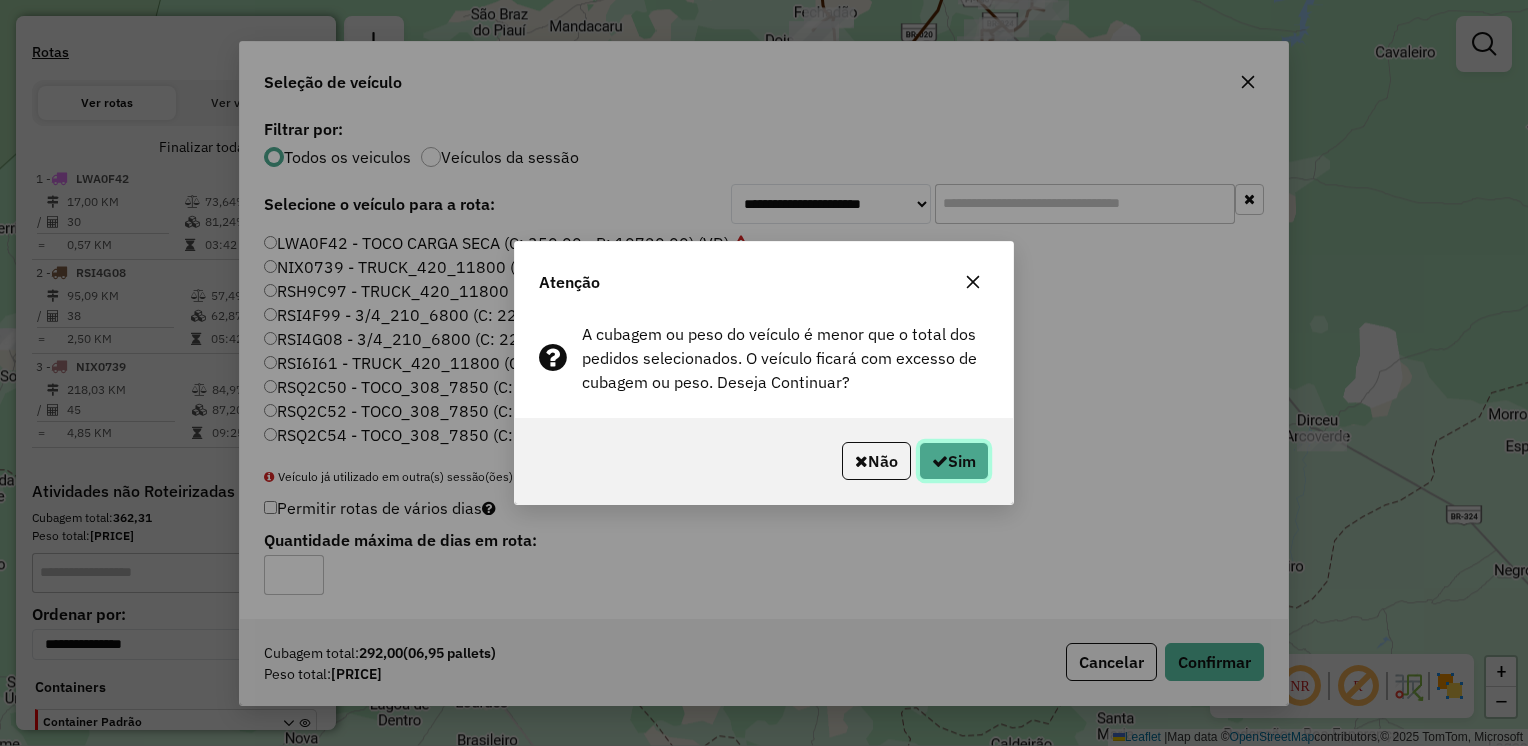 click on "Sim" 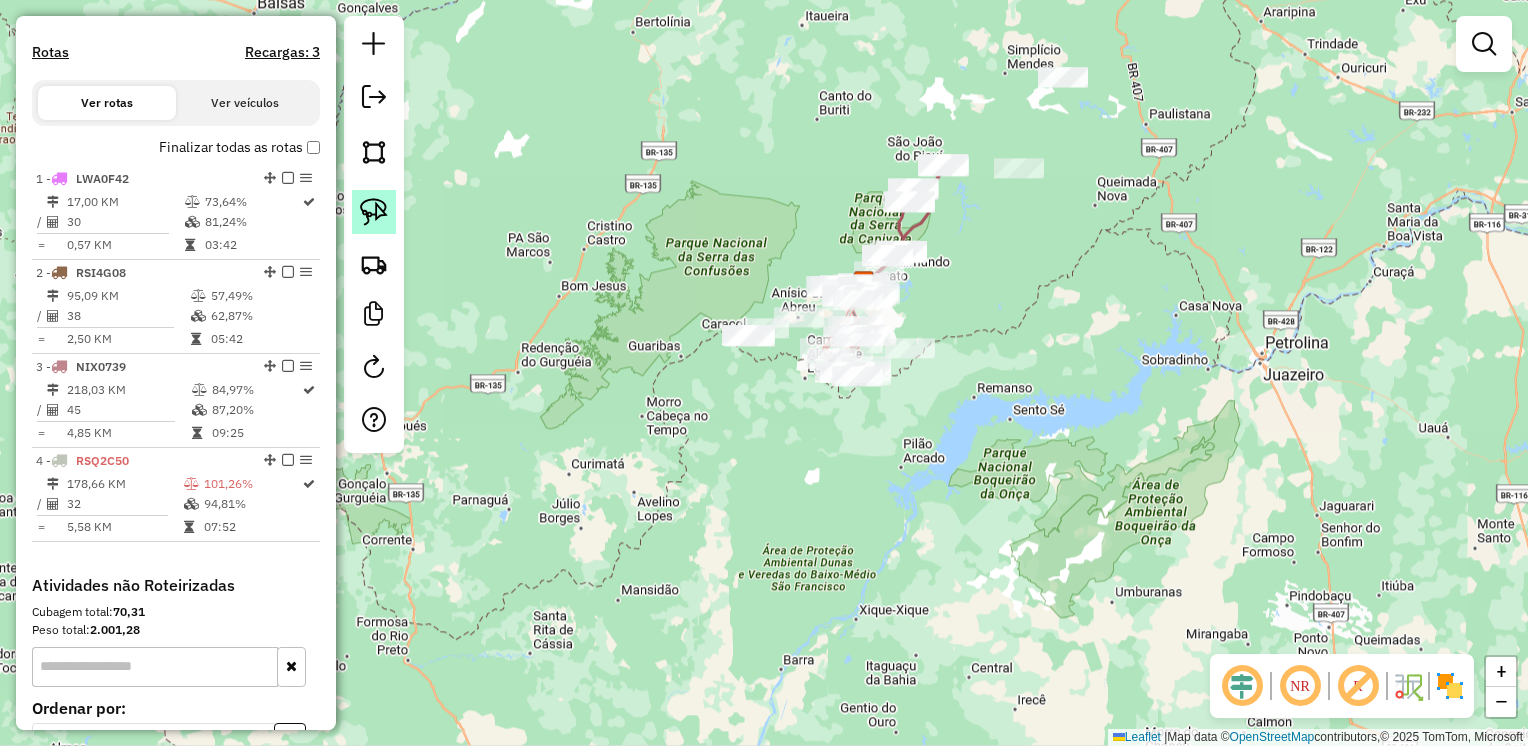 click 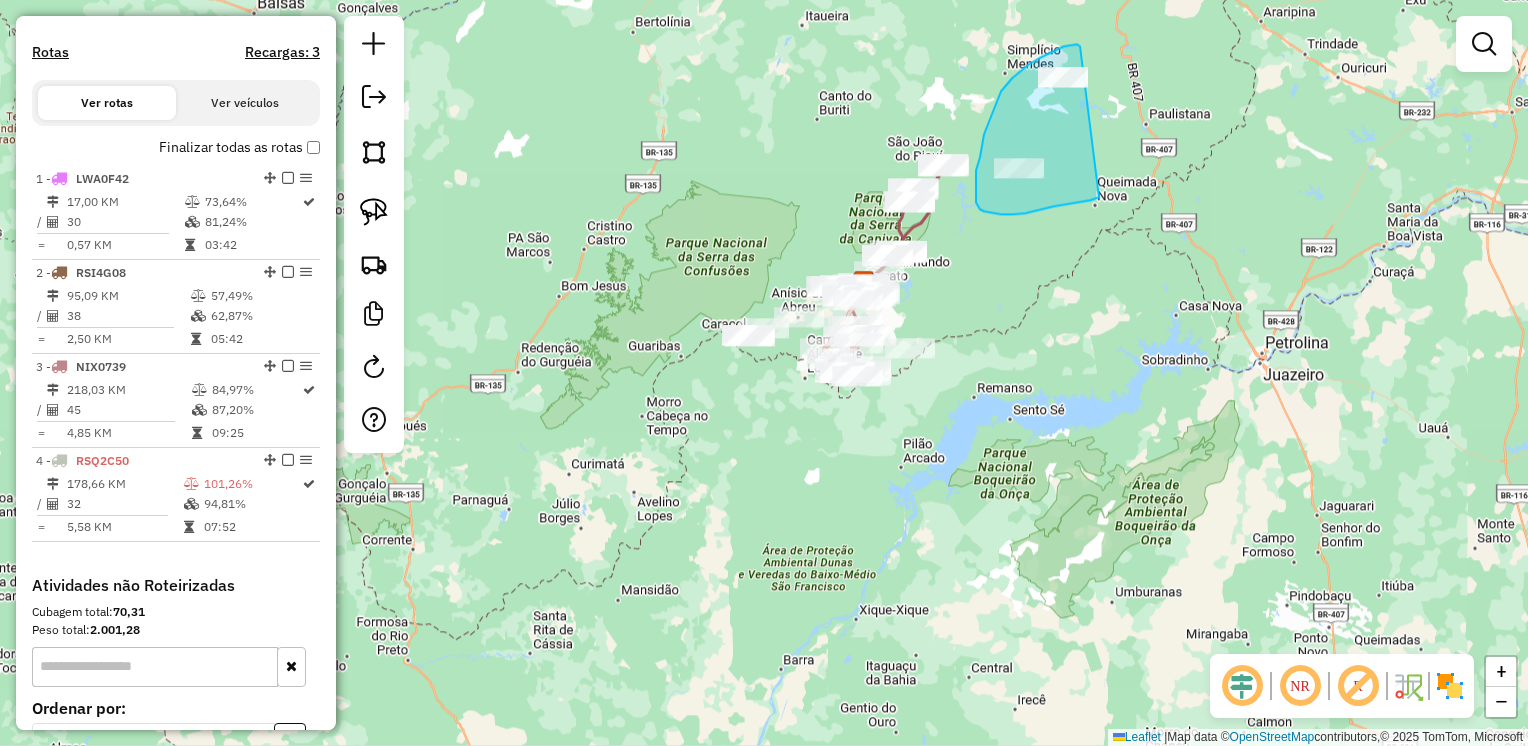 drag, startPoint x: 1079, startPoint y: 45, endPoint x: 1100, endPoint y: 194, distance: 150.4726 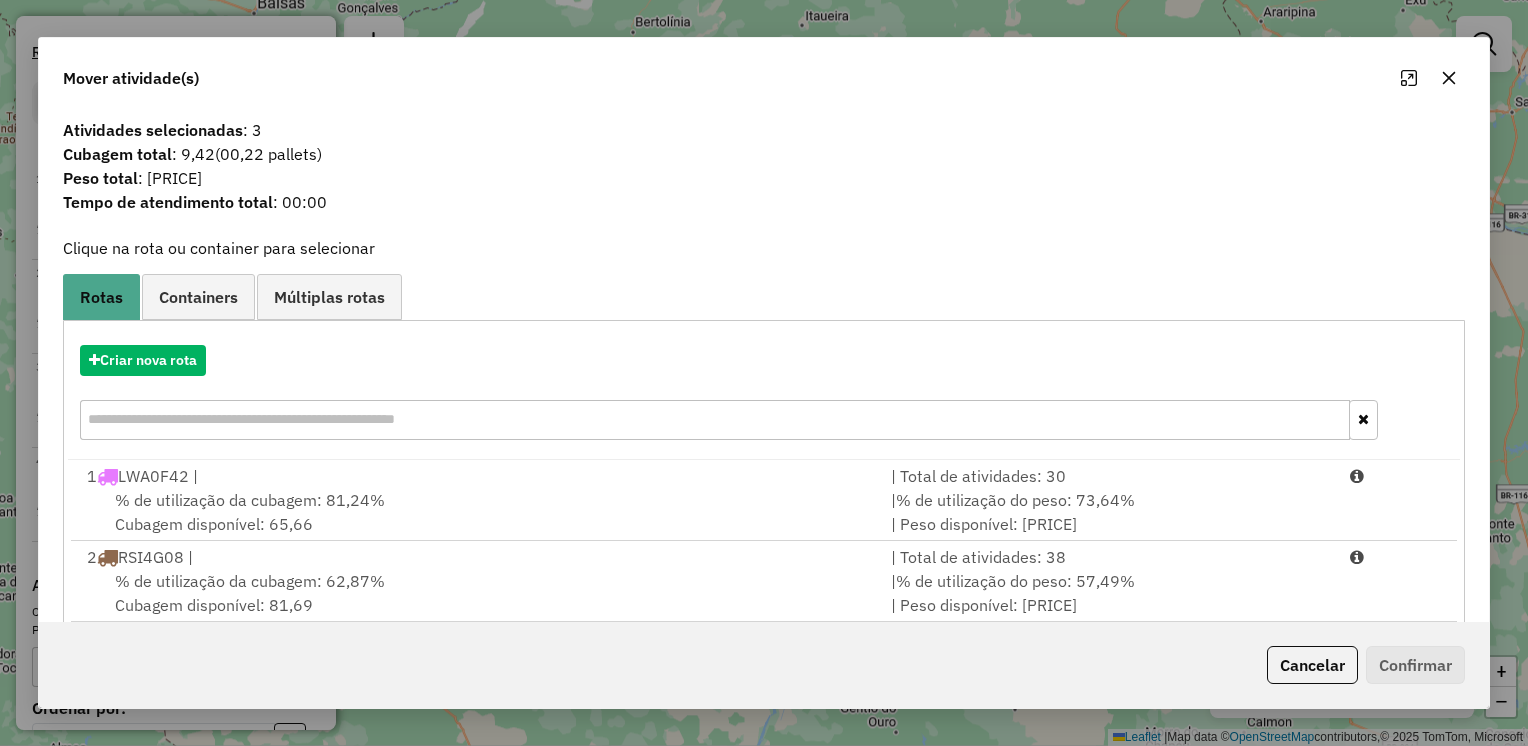 click 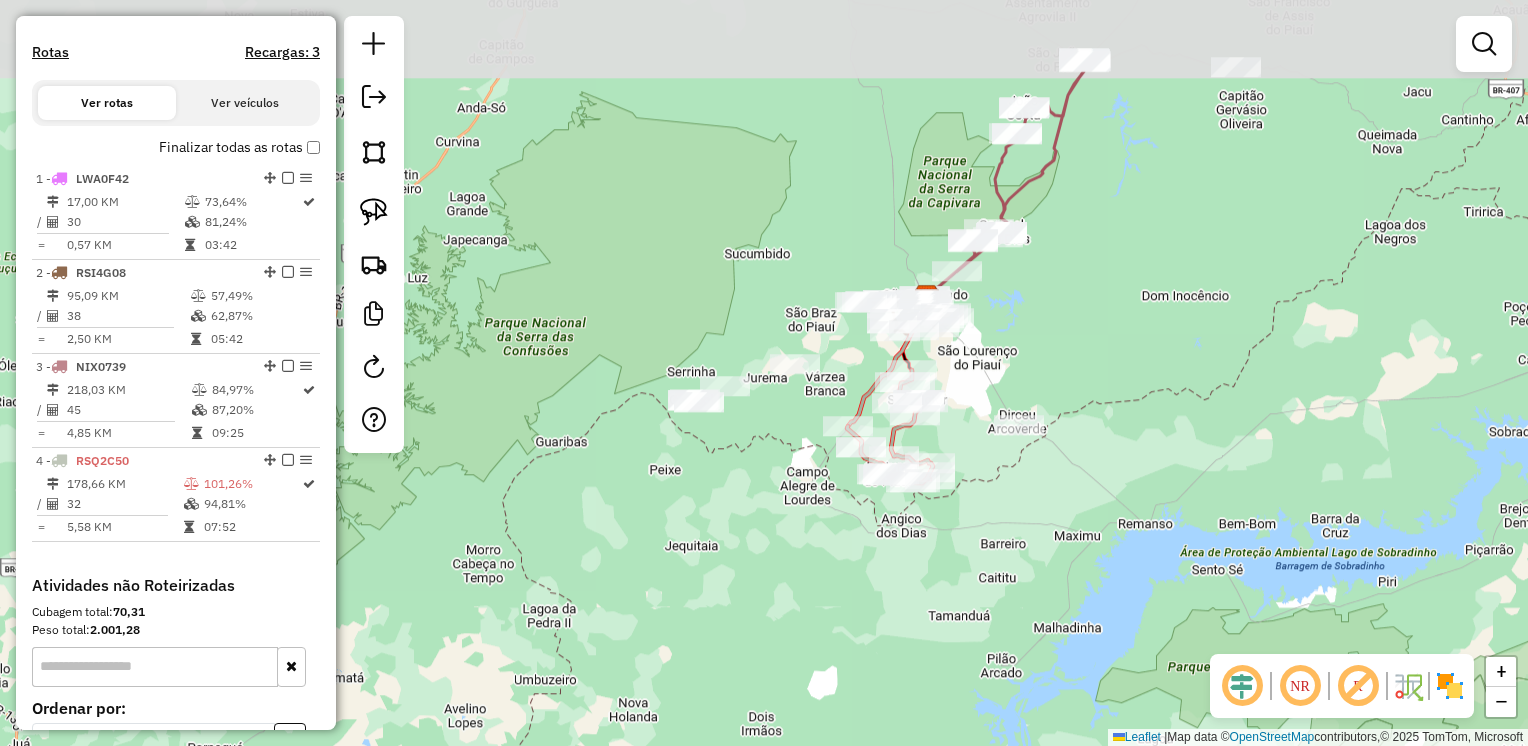 drag, startPoint x: 783, startPoint y: 314, endPoint x: 732, endPoint y: 434, distance: 130.38788 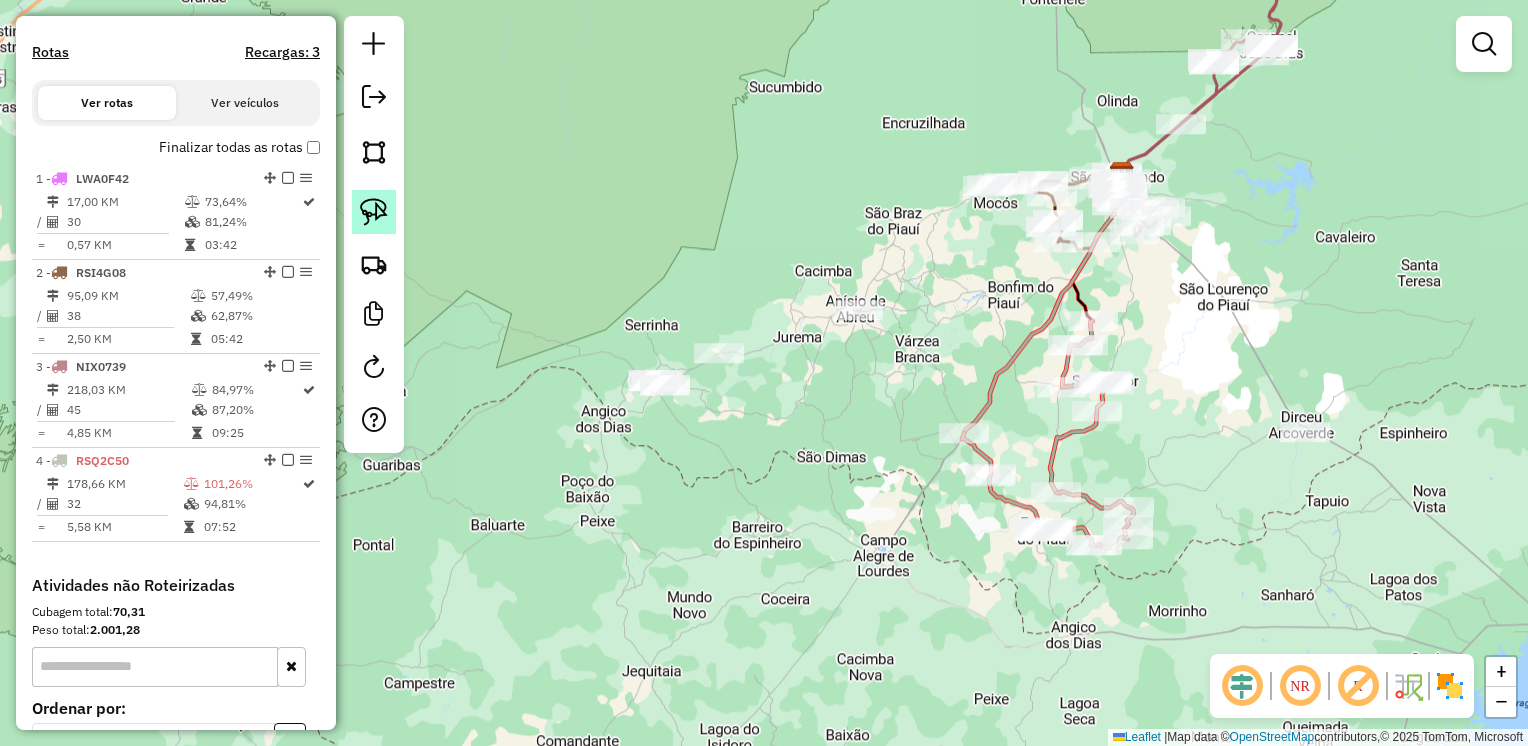 click 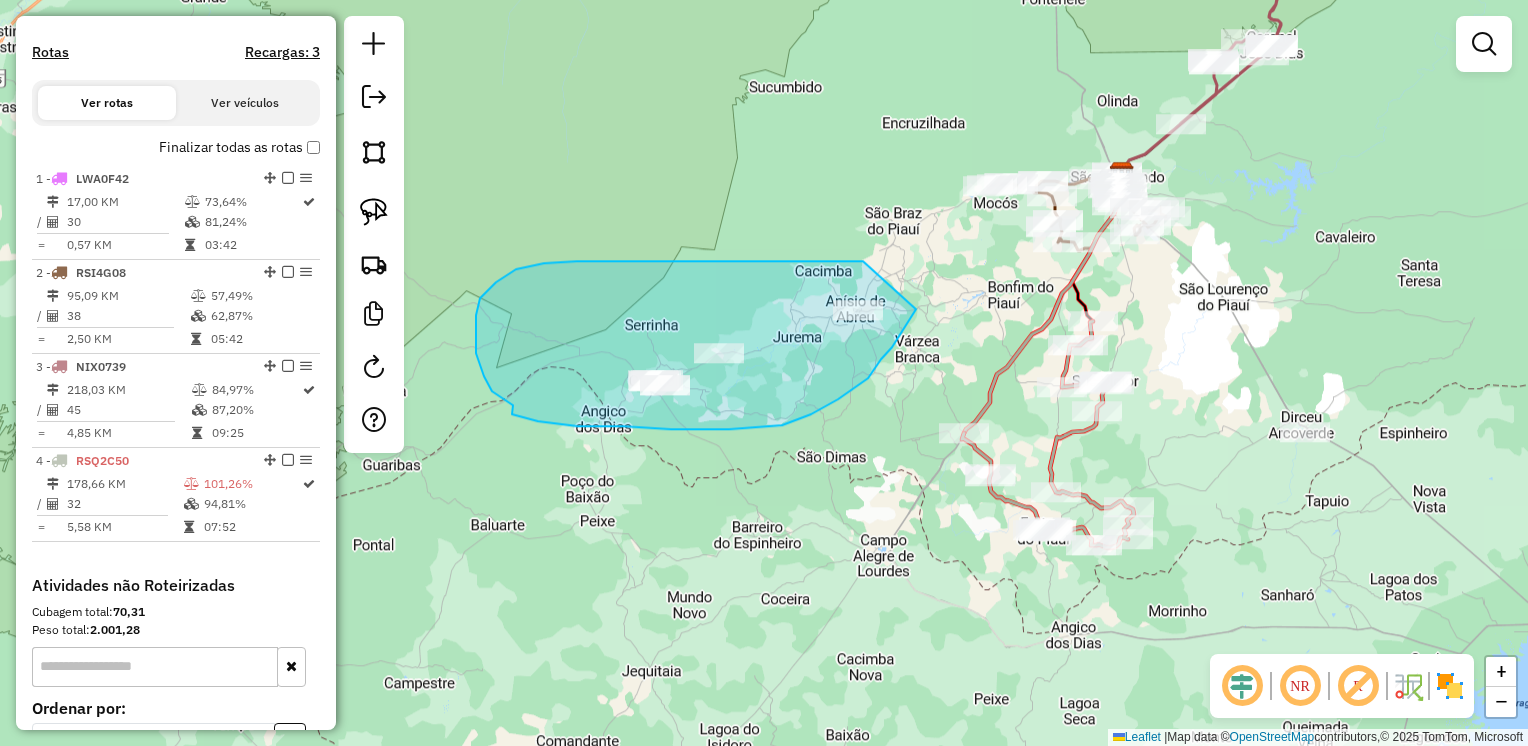 drag, startPoint x: 760, startPoint y: 261, endPoint x: 916, endPoint y: 309, distance: 163.21765 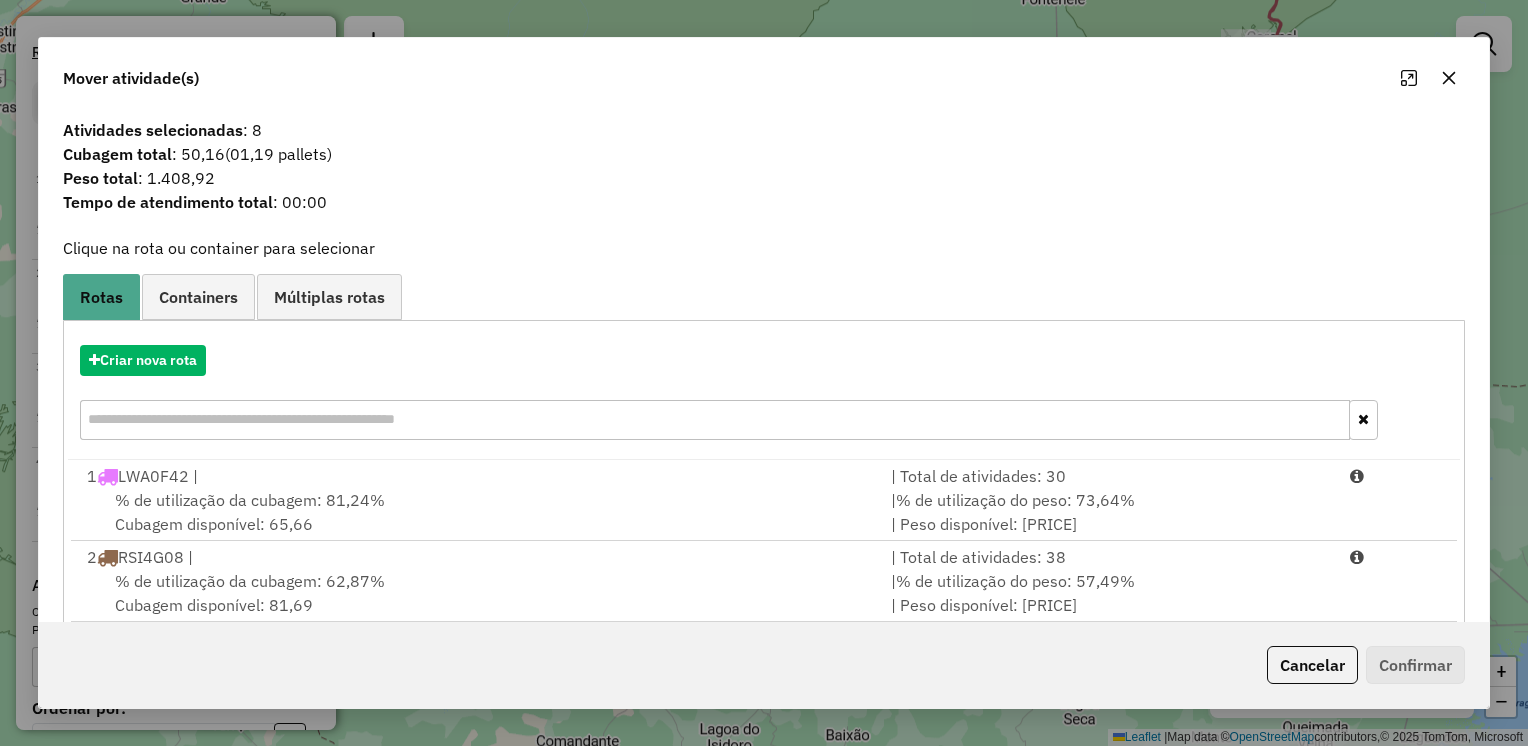 click 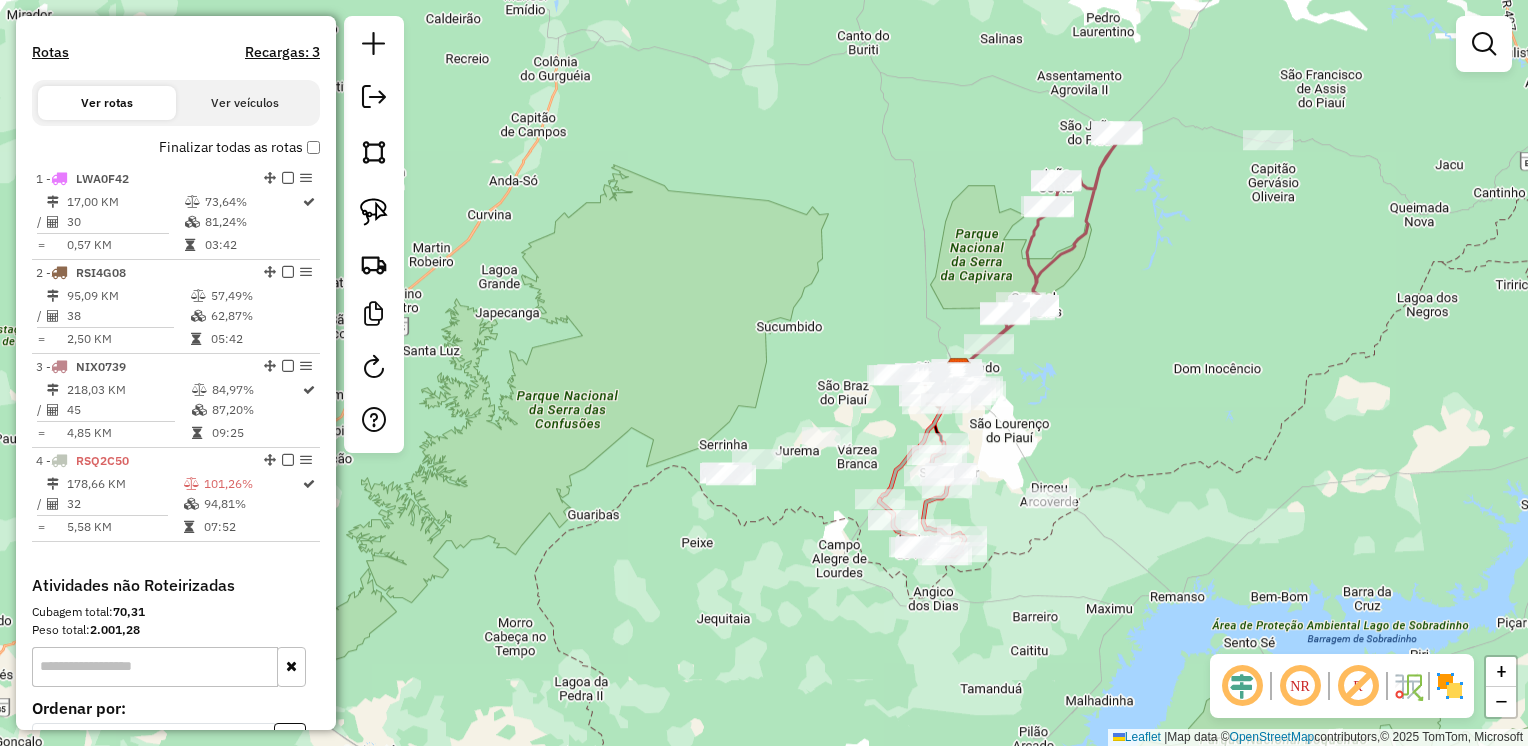 drag, startPoint x: 1332, startPoint y: 273, endPoint x: 1189, endPoint y: 343, distance: 159.2137 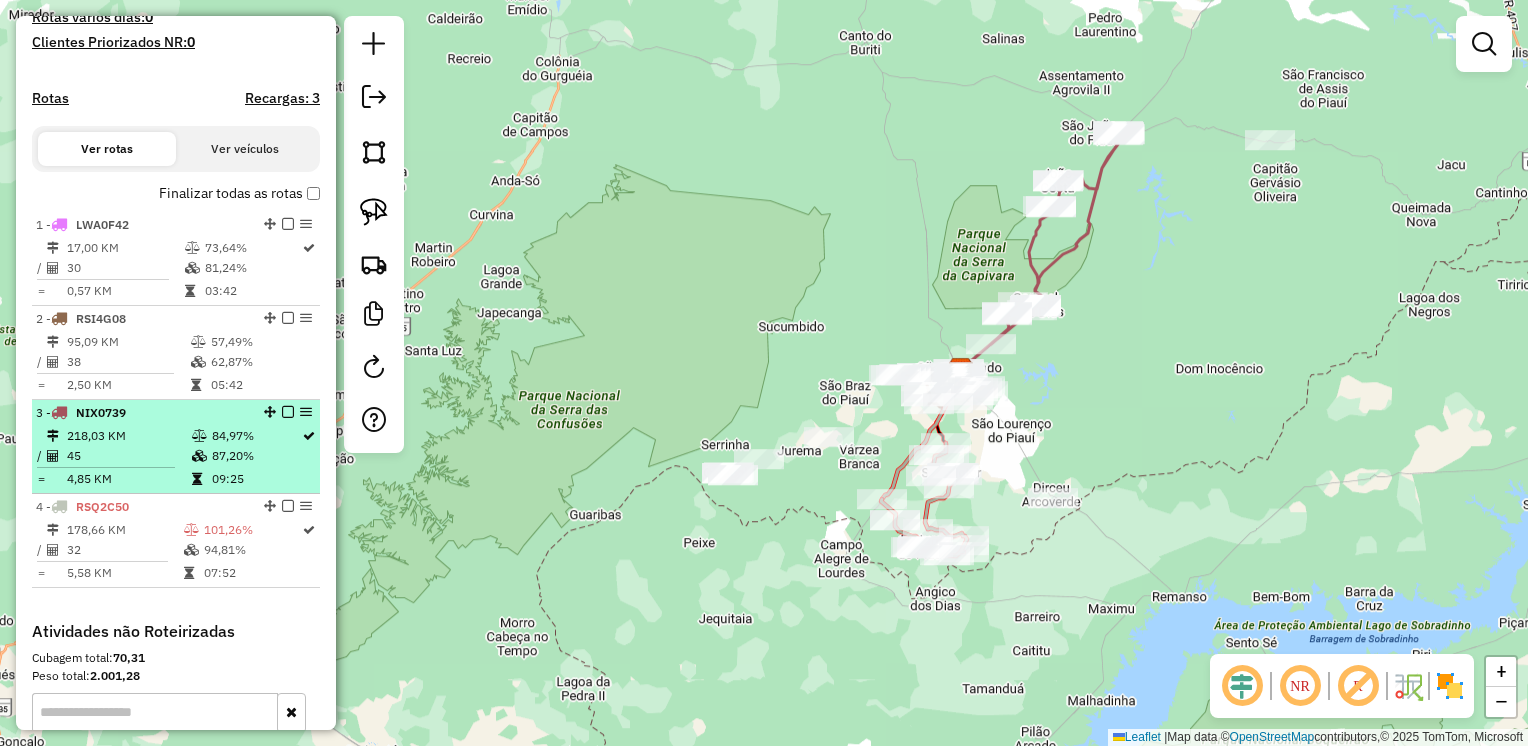 scroll, scrollTop: 600, scrollLeft: 0, axis: vertical 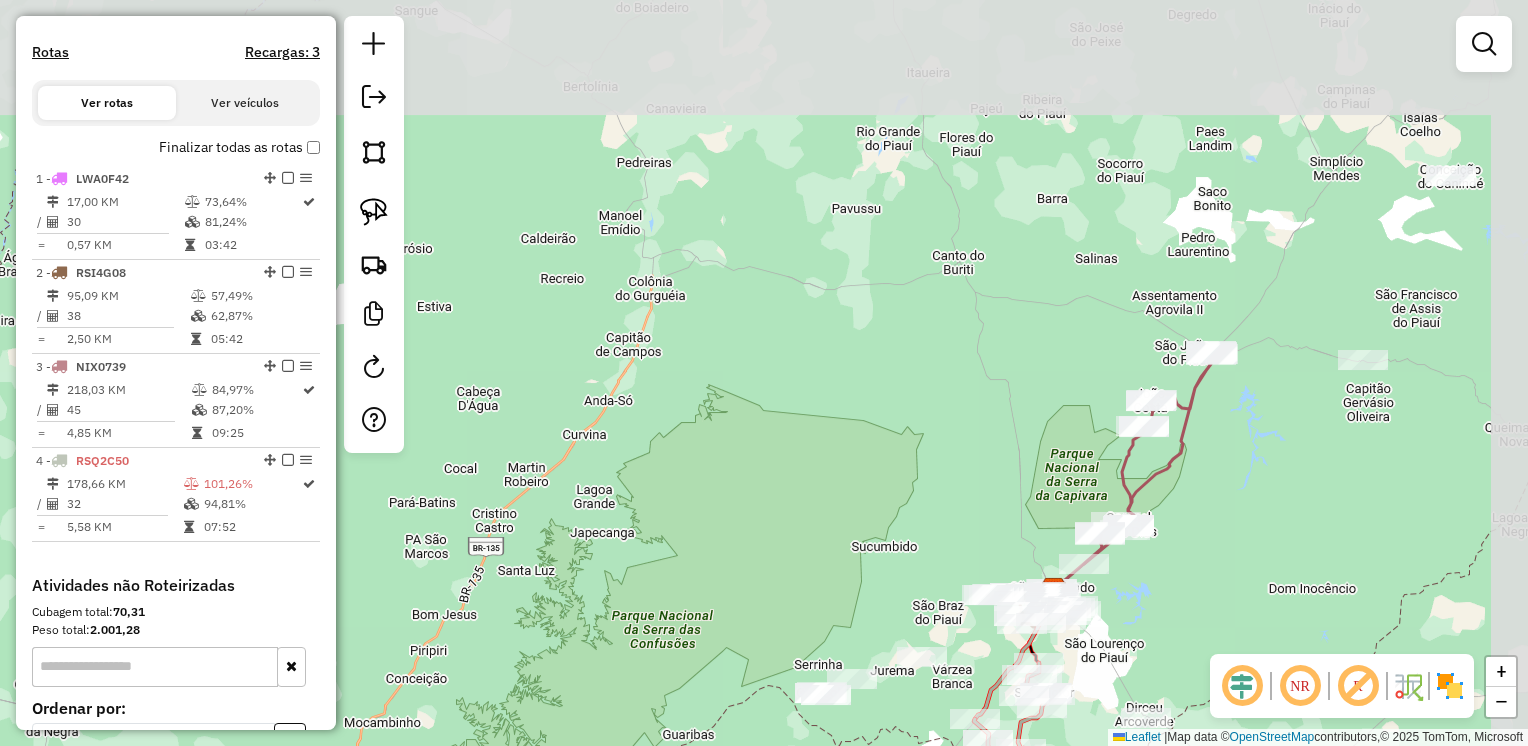 drag, startPoint x: 1399, startPoint y: 80, endPoint x: 1237, endPoint y: 430, distance: 385.67343 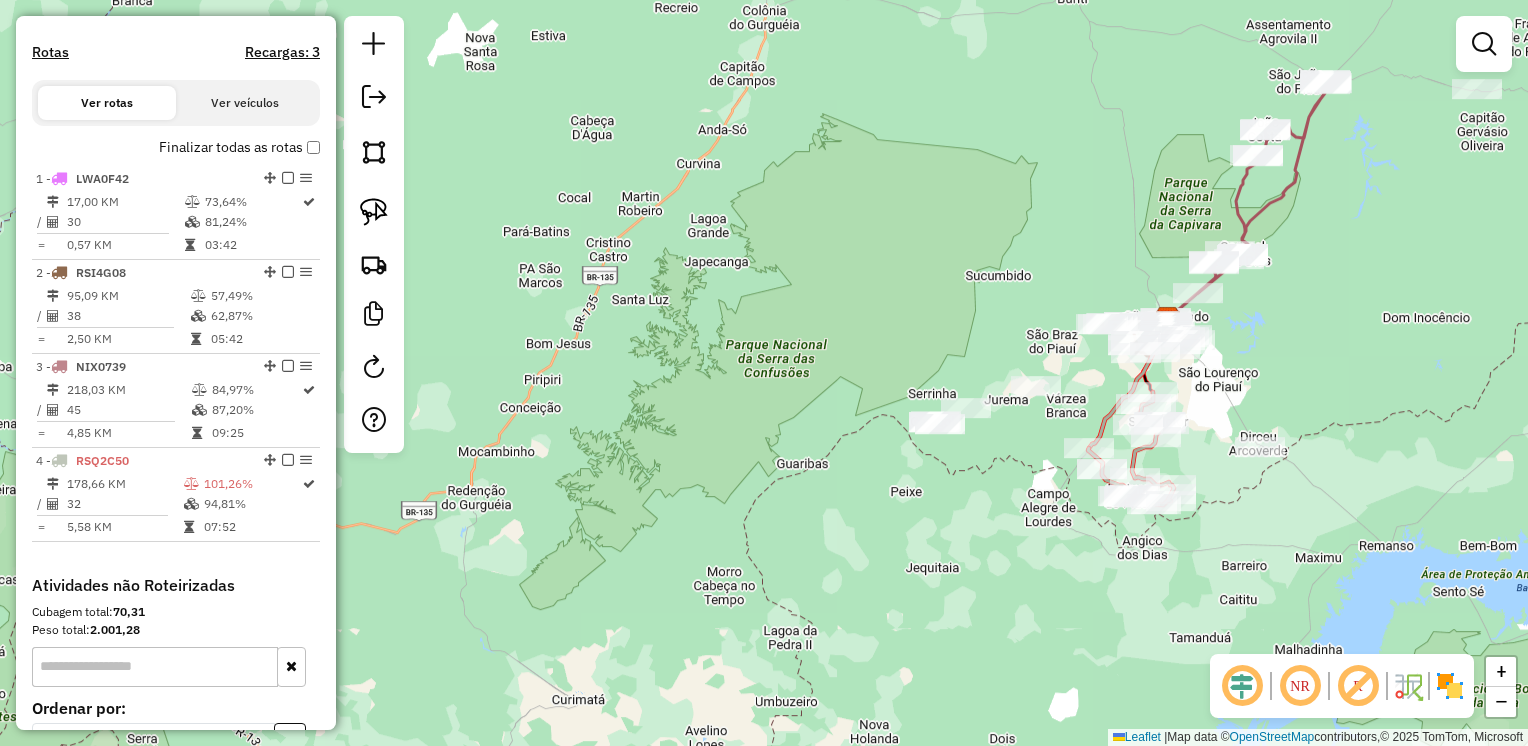 drag, startPoint x: 1234, startPoint y: 474, endPoint x: 1366, endPoint y: 163, distance: 337.85352 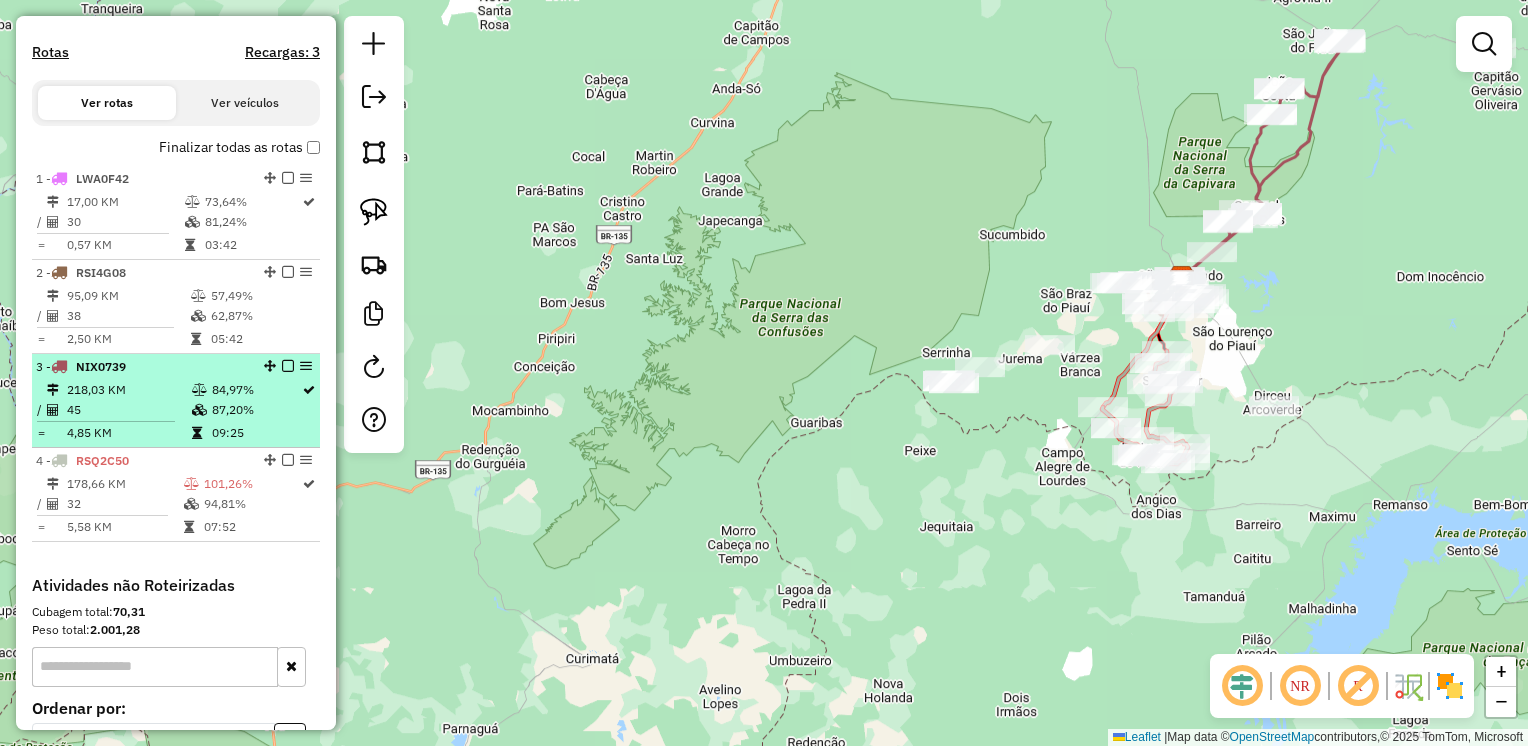 click on "45" at bounding box center [128, 410] 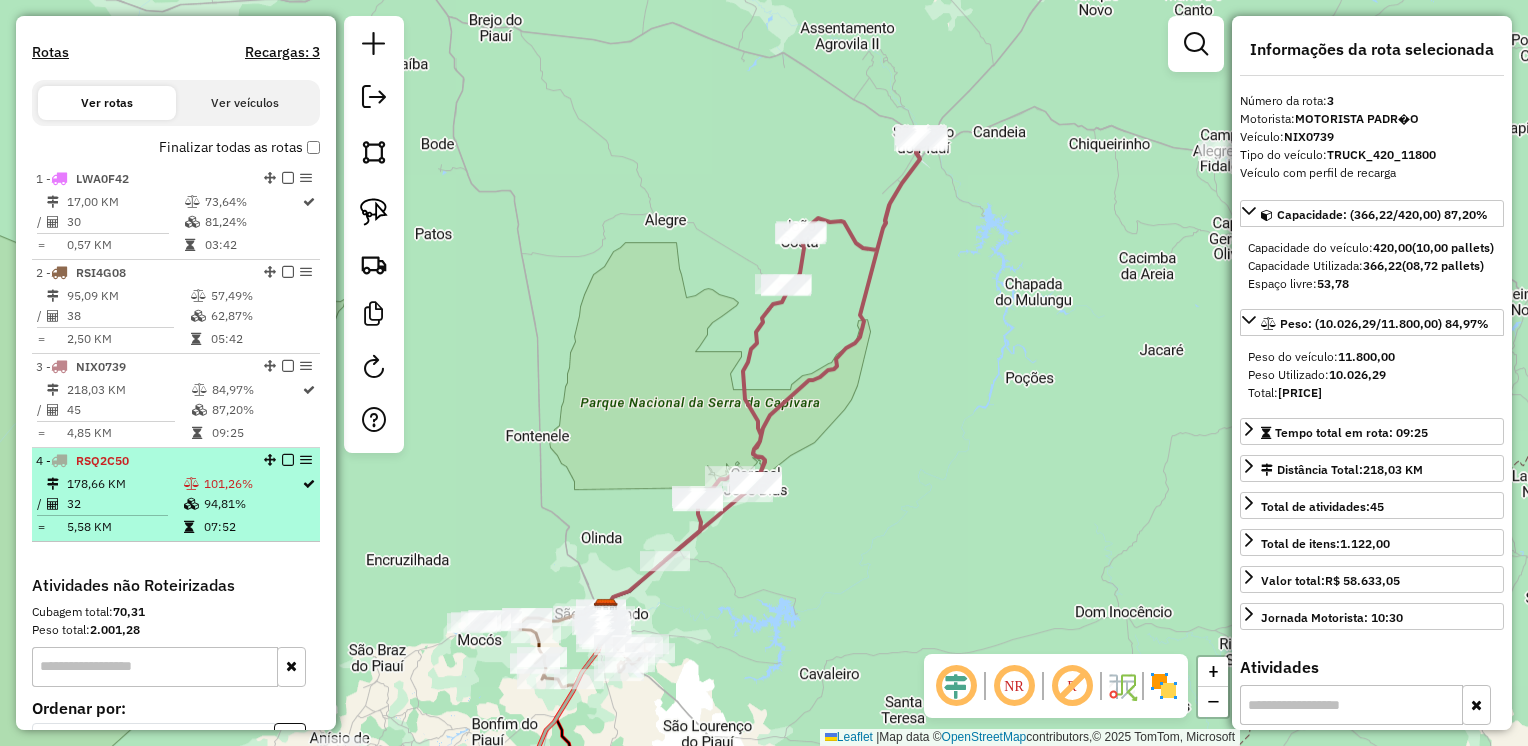 click on "178,66 KM   101,26%  /  32   94,81%     =  5,58 KM   07:52" at bounding box center [176, 505] 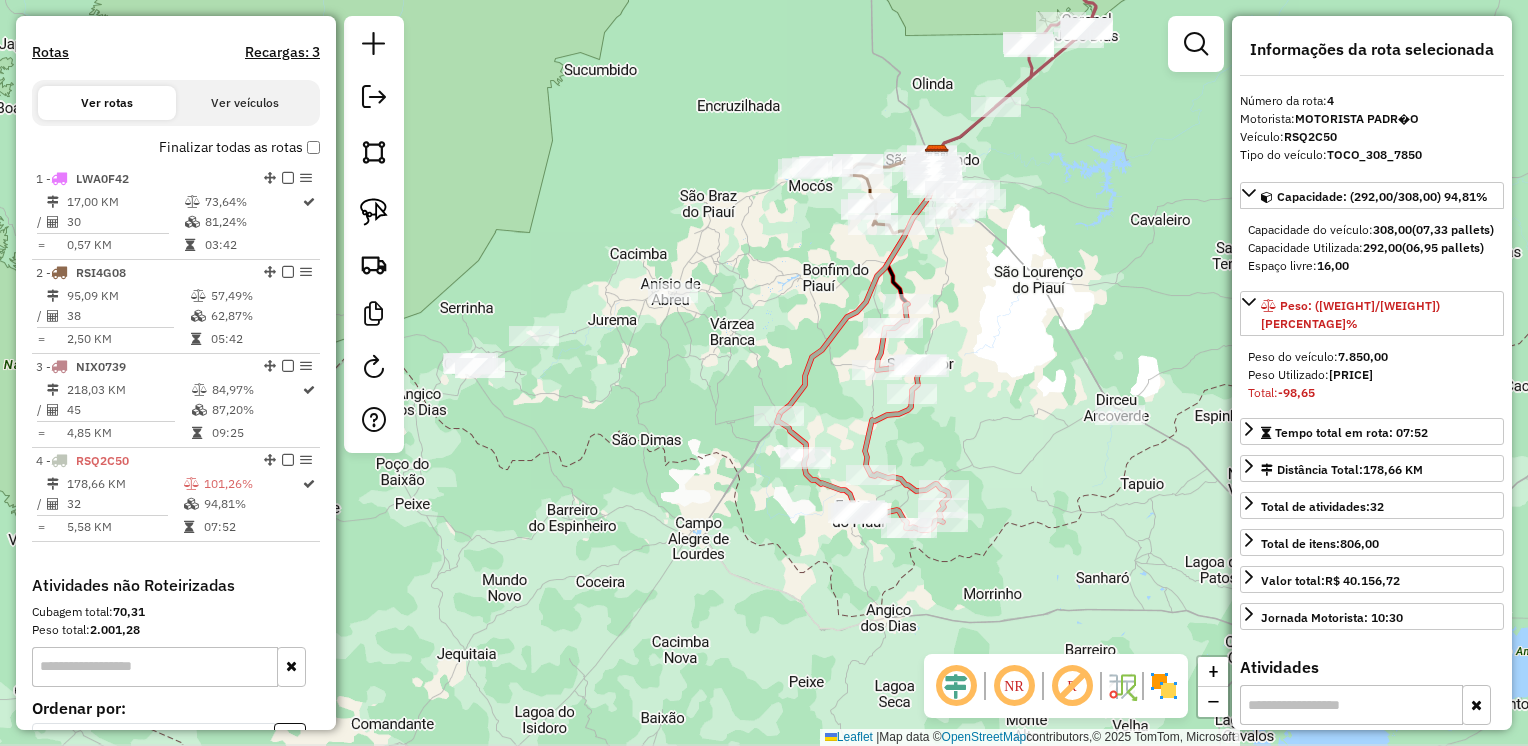 click on "Janela de atendimento Grade de atendimento Capacidade Transportadoras Veículos Cliente Pedidos  Rotas Selecione os dias de semana para filtrar as janelas de atendimento  Seg   Ter   Qua   Qui   Sex   Sáb   Dom  Informe o período da janela de atendimento: De: Até:  Filtrar exatamente a janela do cliente  Considerar janela de atendimento padrão  Selecione os dias de semana para filtrar as grades de atendimento  Seg   Ter   Qua   Qui   Sex   Sáb   Dom   Considerar clientes sem dia de atendimento cadastrado  Clientes fora do dia de atendimento selecionado Filtrar as atividades entre os valores definidos abaixo:  Peso mínimo:   Peso máximo:   Cubagem mínima:   Cubagem máxima:   De:   Até:  Filtrar as atividades entre o tempo de atendimento definido abaixo:  De:   Até:   Considerar capacidade total dos clientes não roteirizados Transportadora: Selecione um ou mais itens Tipo de veículo: Selecione um ou mais itens Veículo: Selecione um ou mais itens Motorista: Selecione um ou mais itens Nome: Rótulo:" 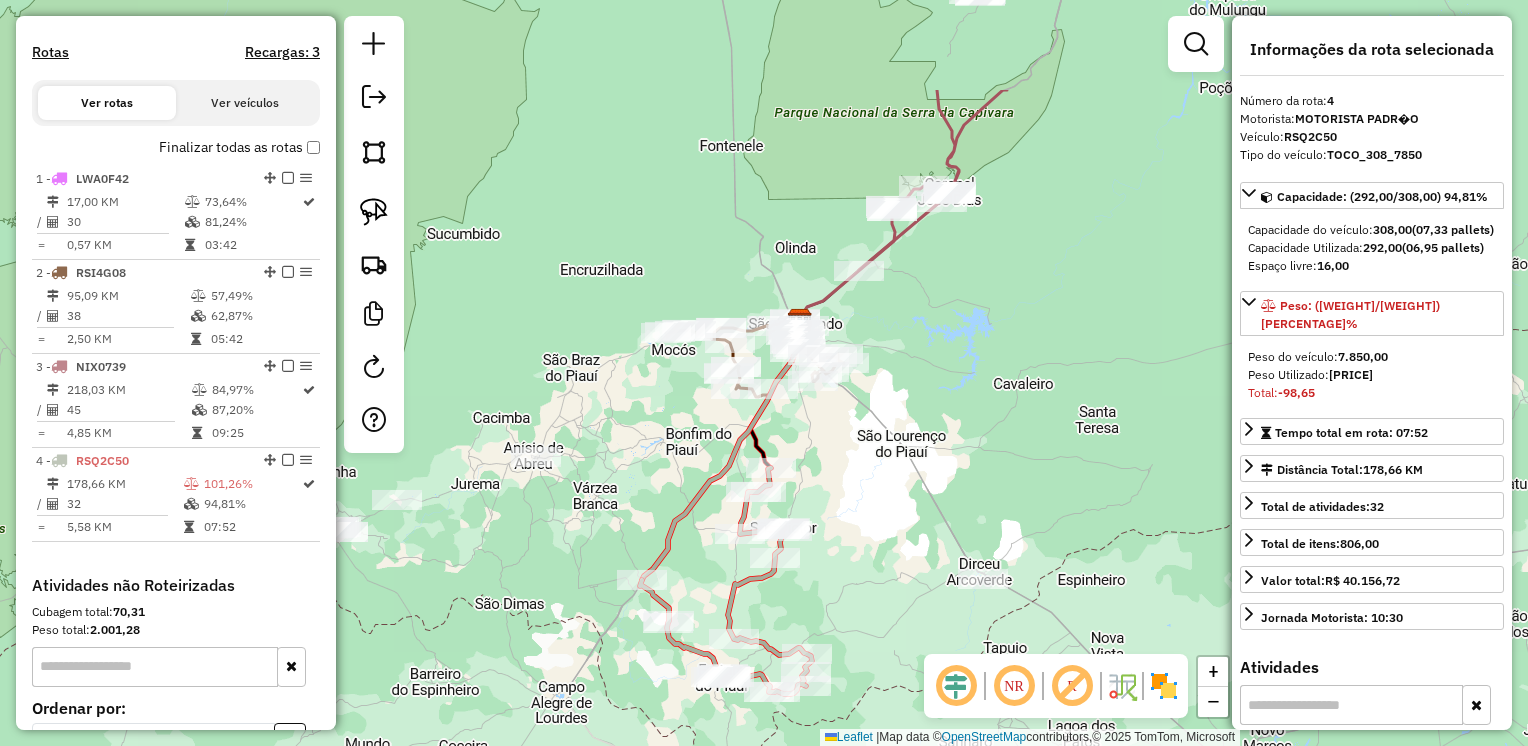 drag, startPoint x: 1092, startPoint y: 190, endPoint x: 953, endPoint y: 366, distance: 224.26993 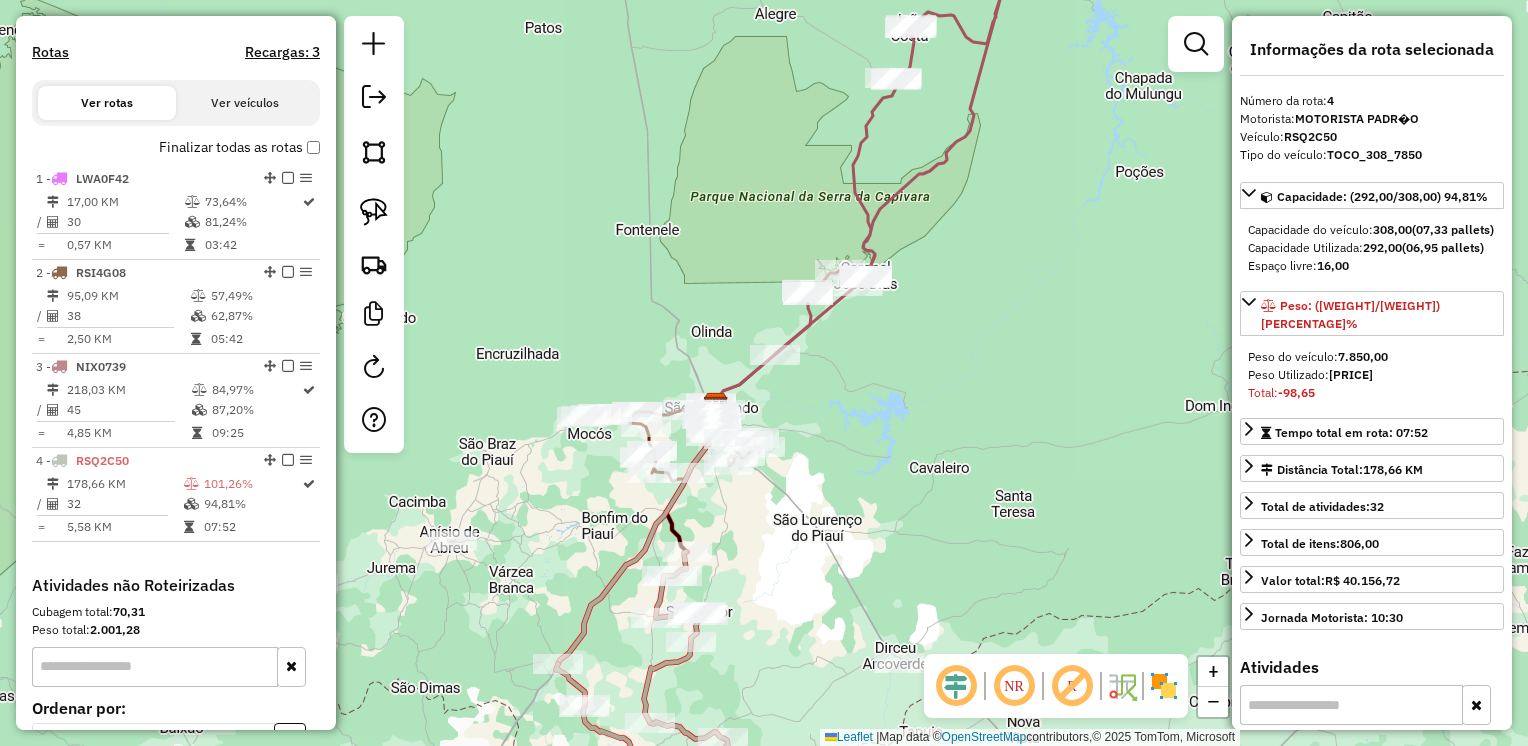drag, startPoint x: 1031, startPoint y: 248, endPoint x: 952, endPoint y: 319, distance: 106.21676 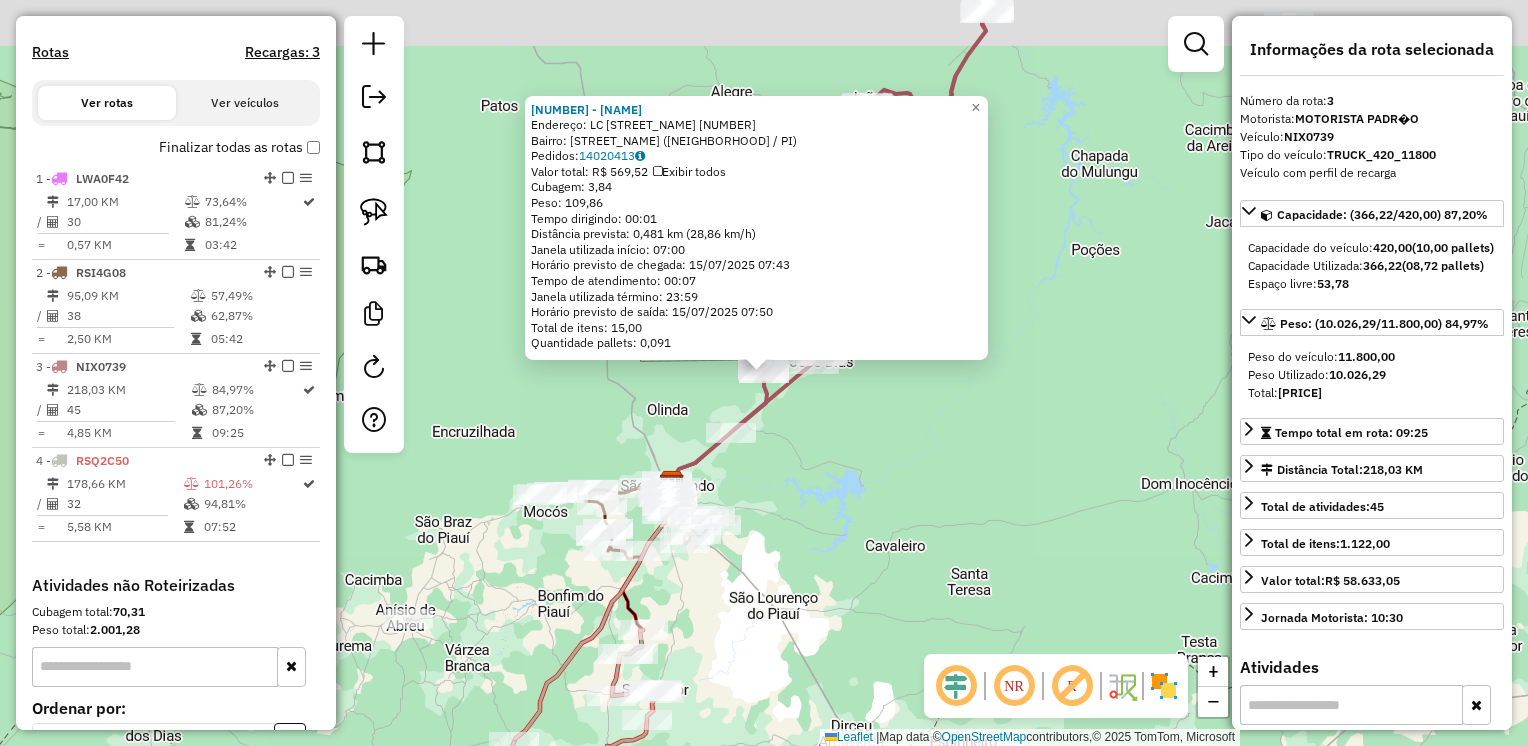 scroll, scrollTop: 803, scrollLeft: 0, axis: vertical 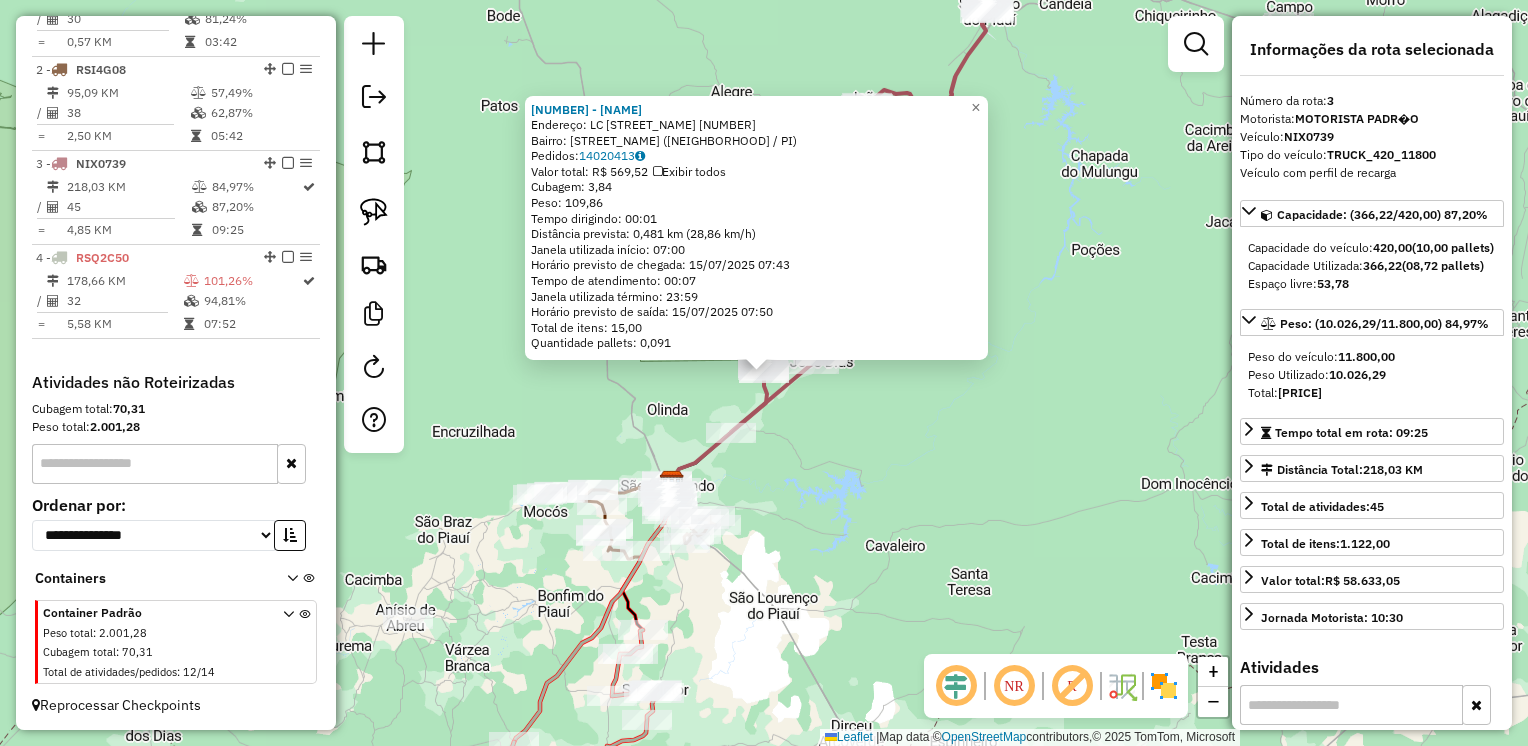 click on "653 - MERCADINHO G e S  Endereço:  LC  Sitio do moco 1   Bairro: Sitio Do Moco (CORONEL JOSE DIAS / PI)   Pedidos:  14020413   Valor total: R$ 569,52   Exibir todos   Cubagem: 3,84  Peso: 109,86  Tempo dirigindo: 00:01   Distância prevista: 0,481 km (28,86 km/h)   Janela utilizada início: 07:00   Horário previsto de chegada: 15/07/2025 07:43   Tempo de atendimento: 00:07   Janela utilizada término: 23:59   Horário previsto de saída: 15/07/2025 07:50   Total de itens: 15,00   Quantidade pallets: 0,091  × Janela de atendimento Grade de atendimento Capacidade Transportadoras Veículos Cliente Pedidos  Rotas Selecione os dias de semana para filtrar as janelas de atendimento  Seg   Ter   Qua   Qui   Sex   Sáb   Dom  Informe o período da janela de atendimento: De: Até:  Filtrar exatamente a janela do cliente  Considerar janela de atendimento padrão  Selecione os dias de semana para filtrar as grades de atendimento  Seg   Ter   Qua   Qui   Sex   Sáb   Dom   Peso mínimo:   Peso máximo:   De:   Até:  +" 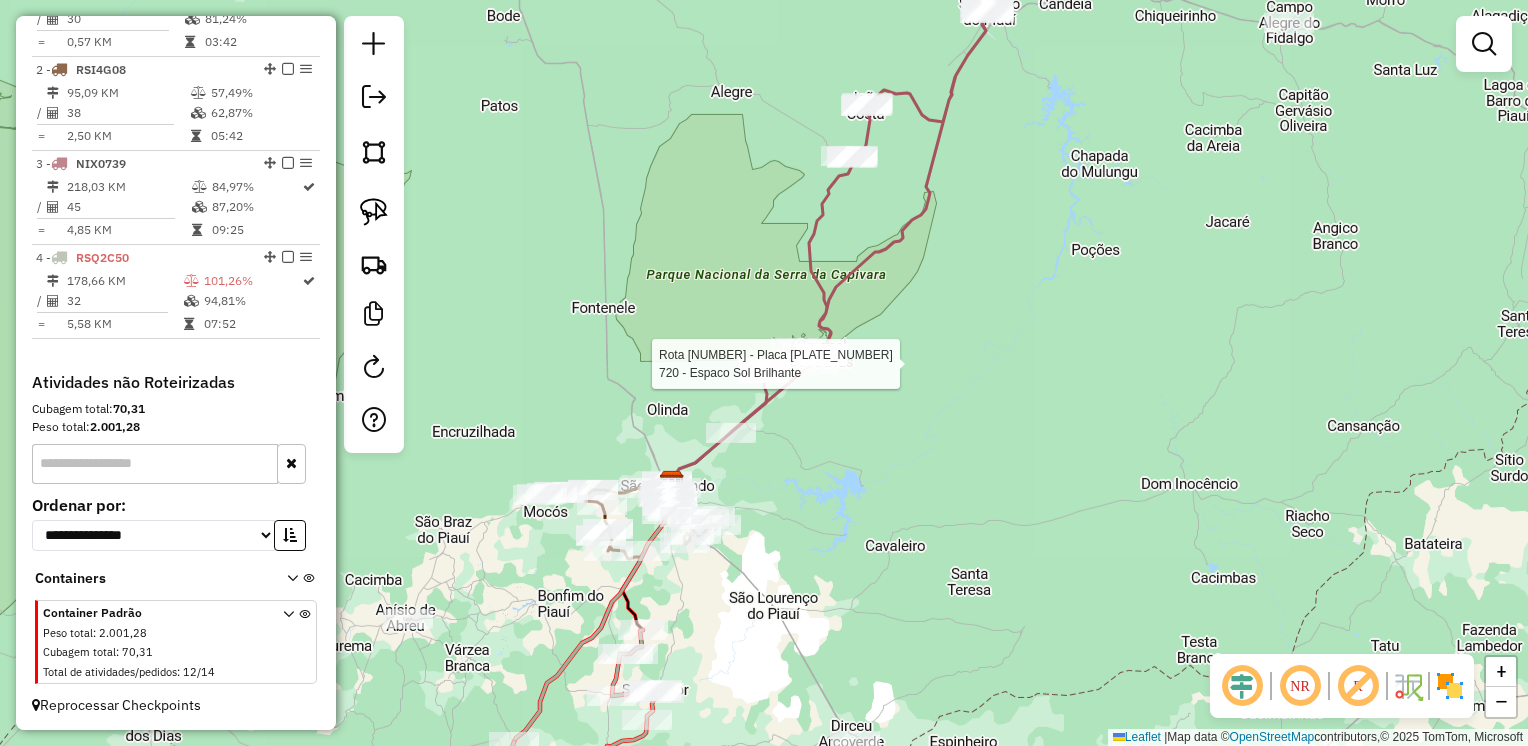 select on "**********" 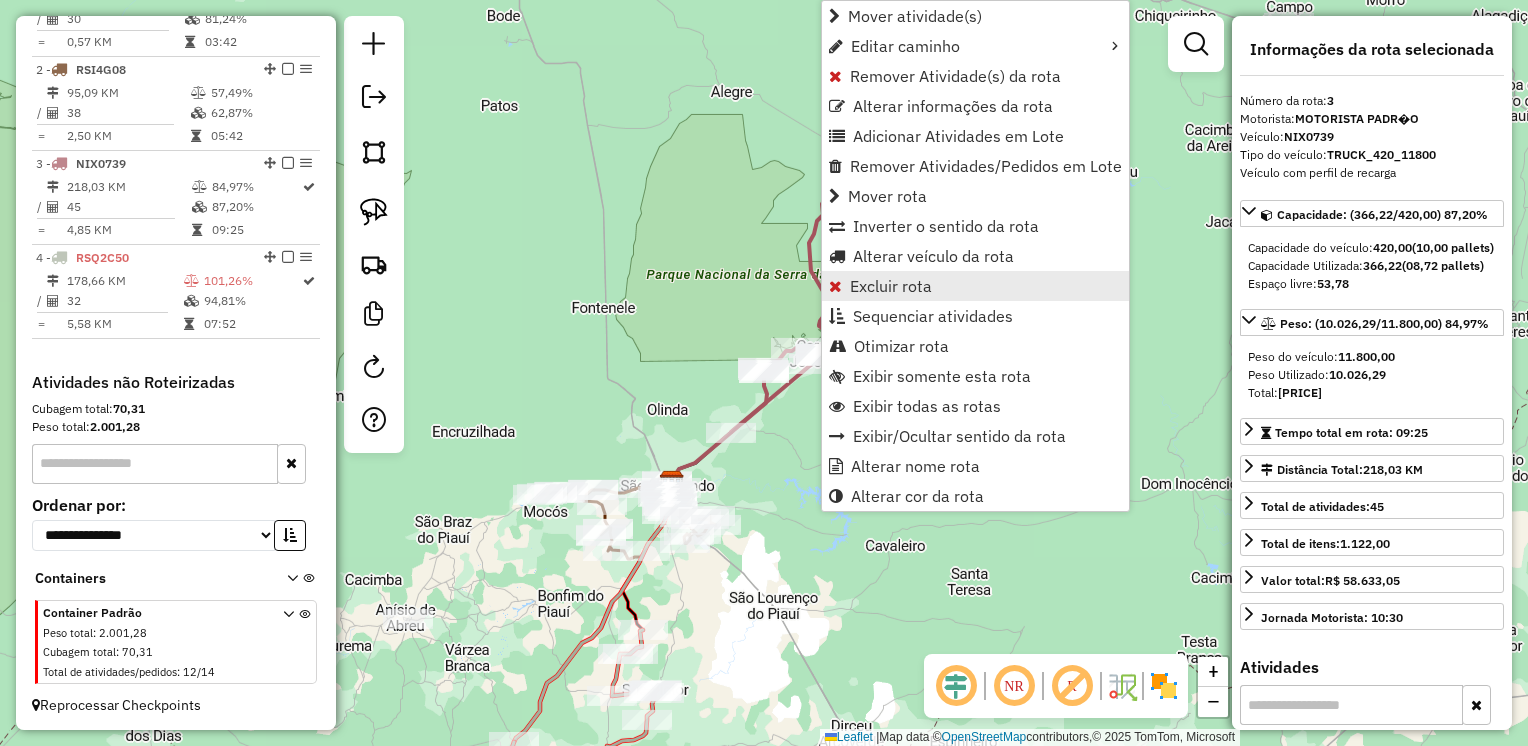 click on "Excluir rota" at bounding box center (891, 286) 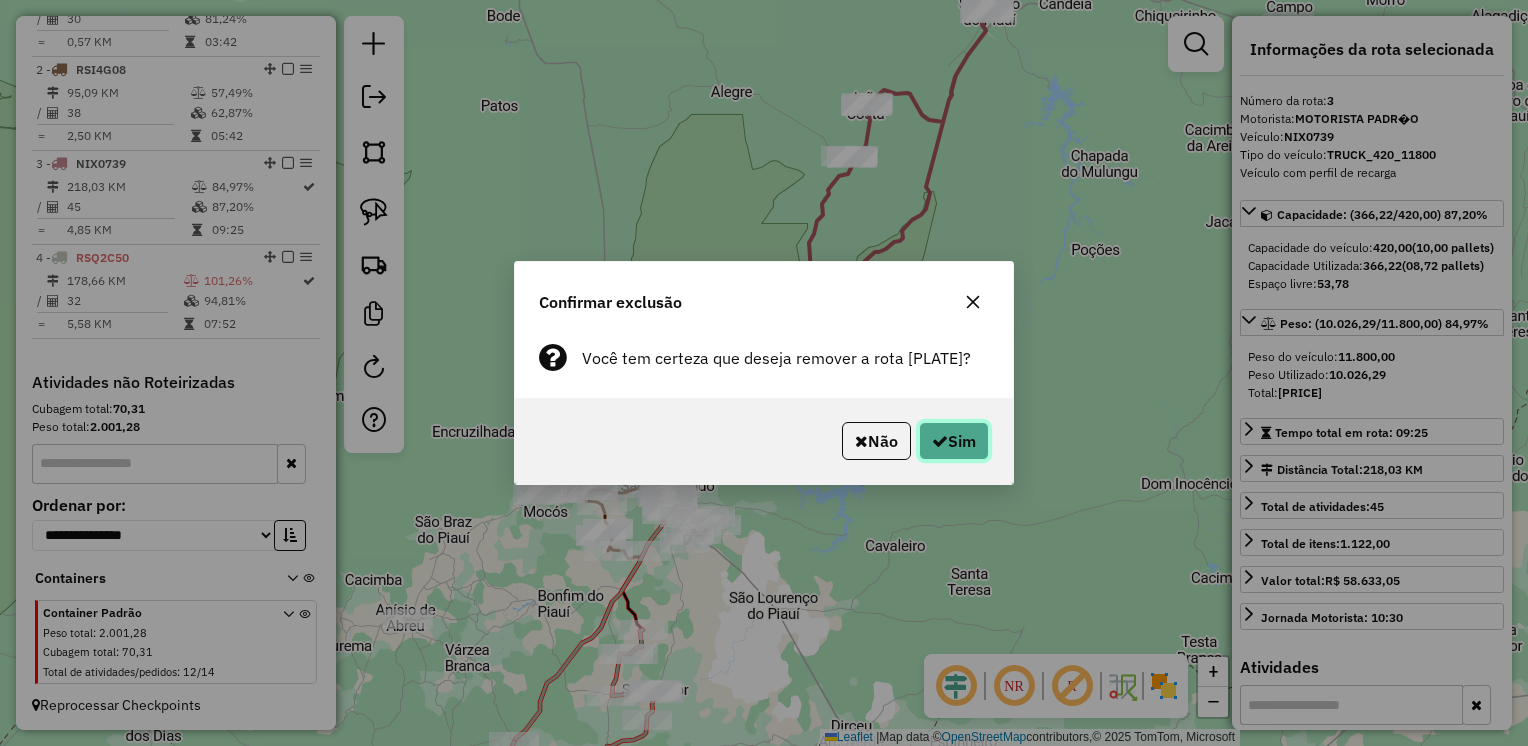 click 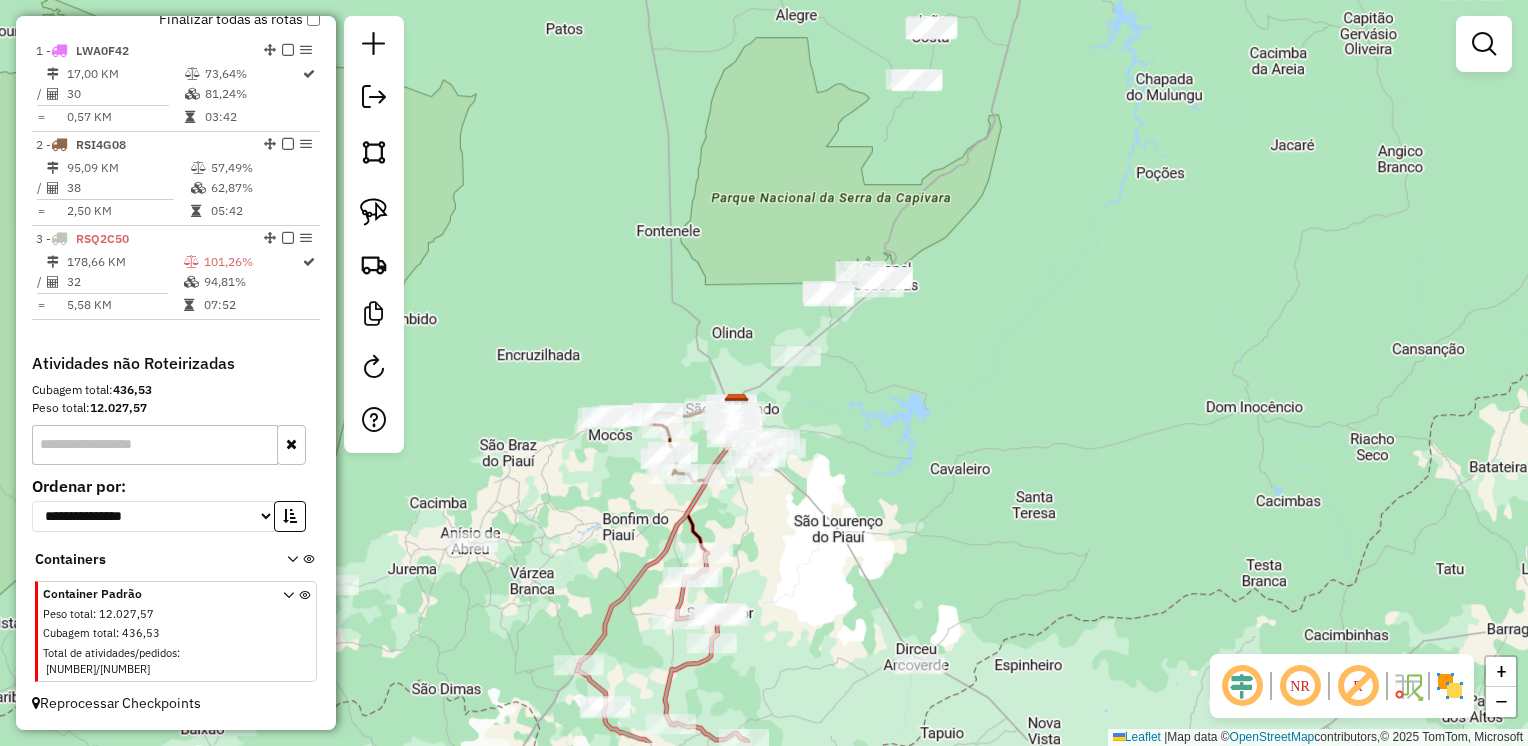scroll, scrollTop: 708, scrollLeft: 0, axis: vertical 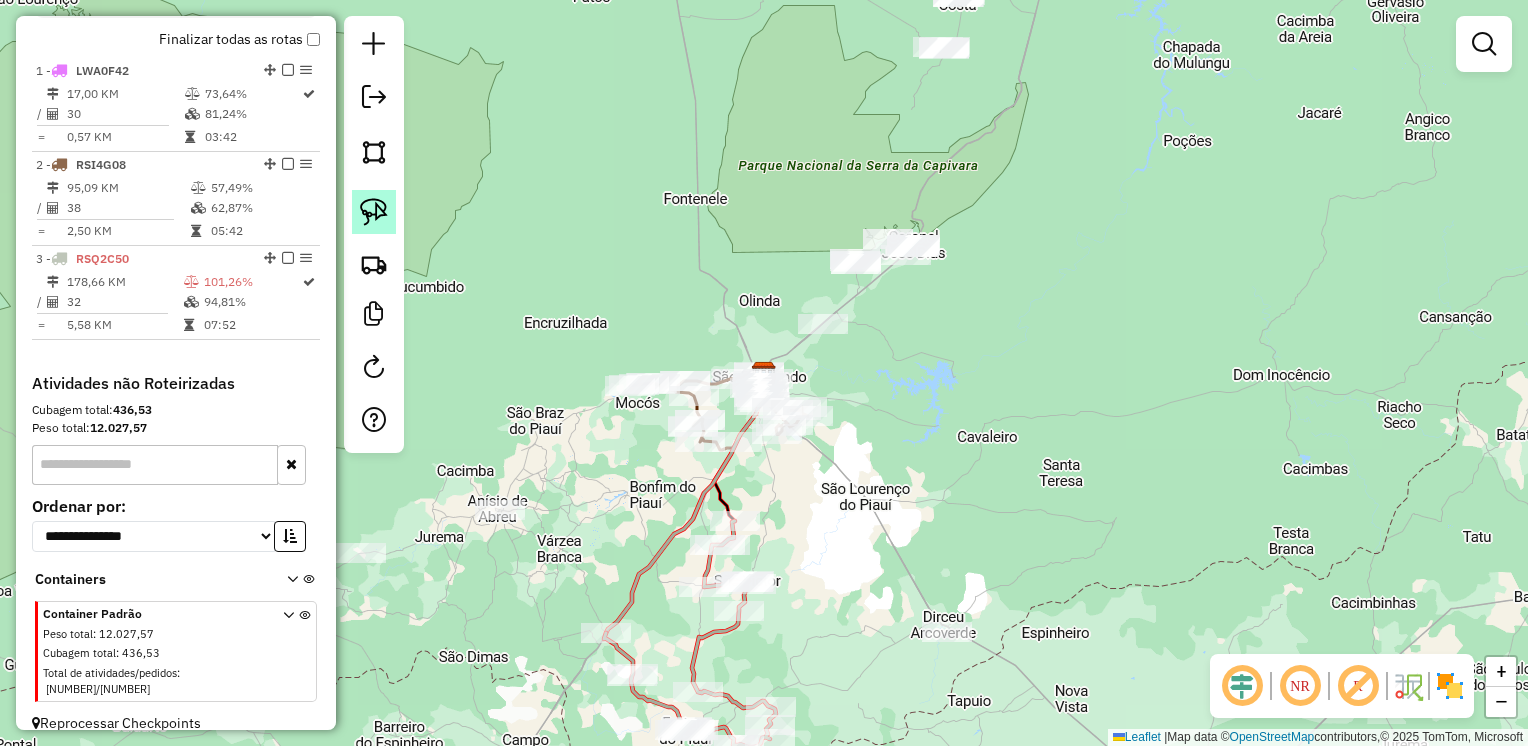 click 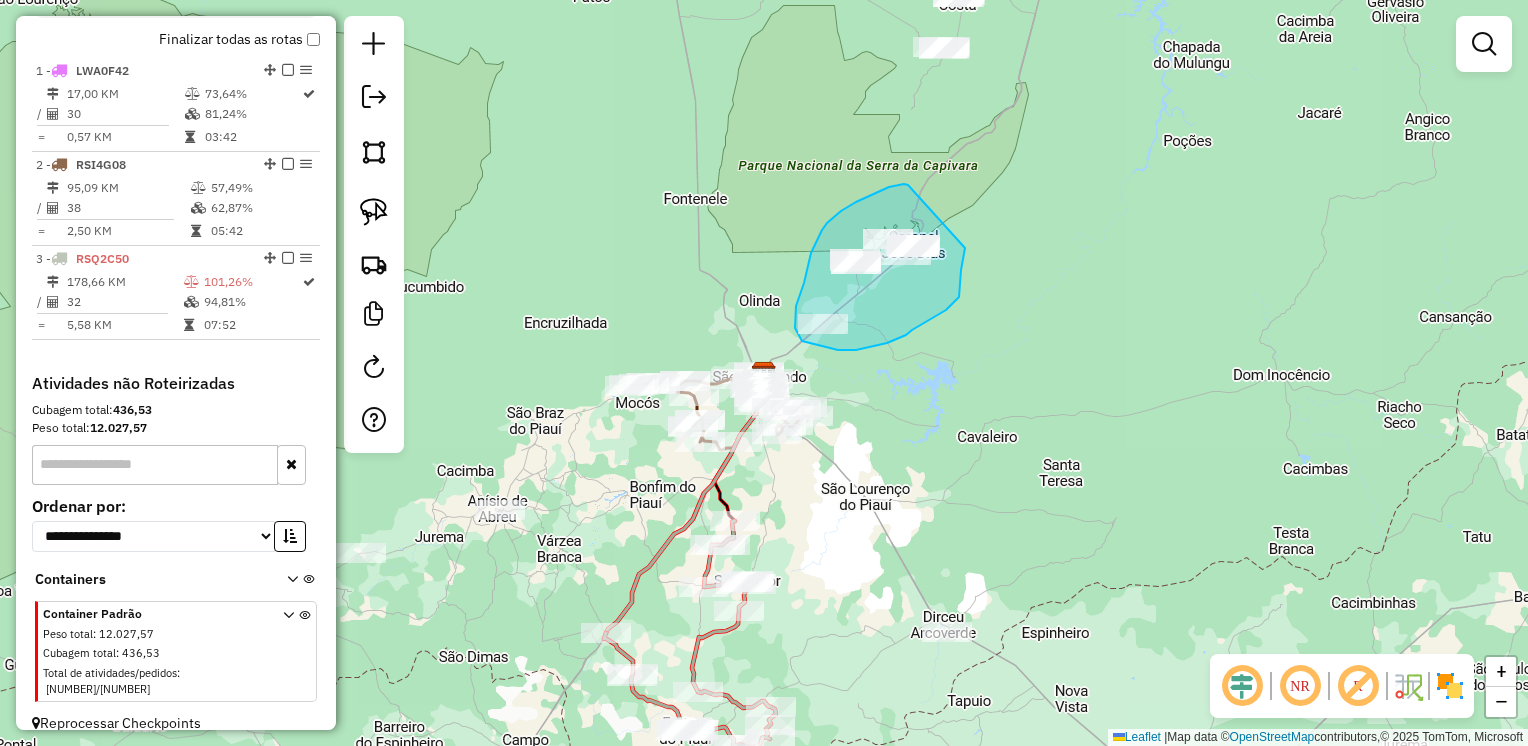 drag, startPoint x: 908, startPoint y: 185, endPoint x: 965, endPoint y: 248, distance: 84.95882 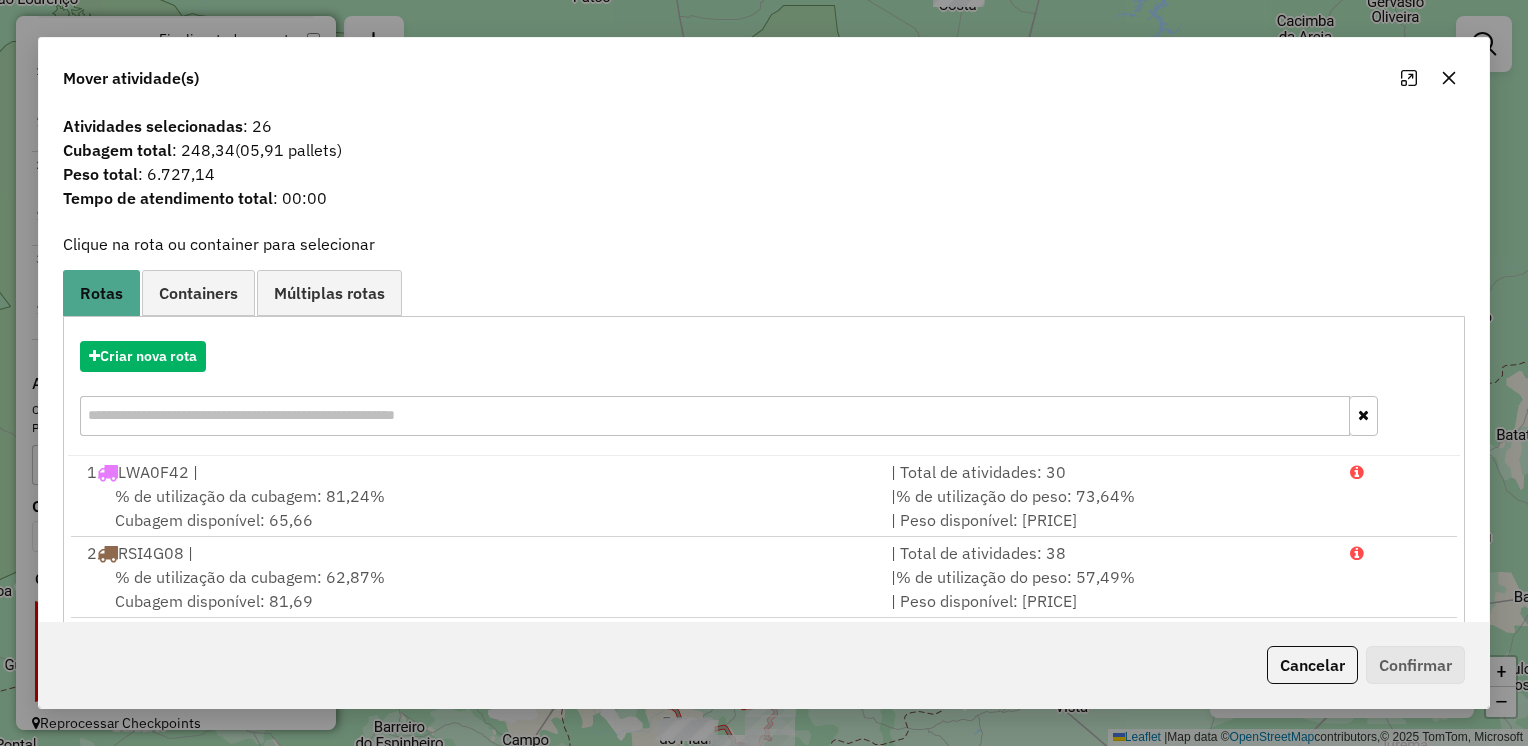 scroll, scrollTop: 0, scrollLeft: 0, axis: both 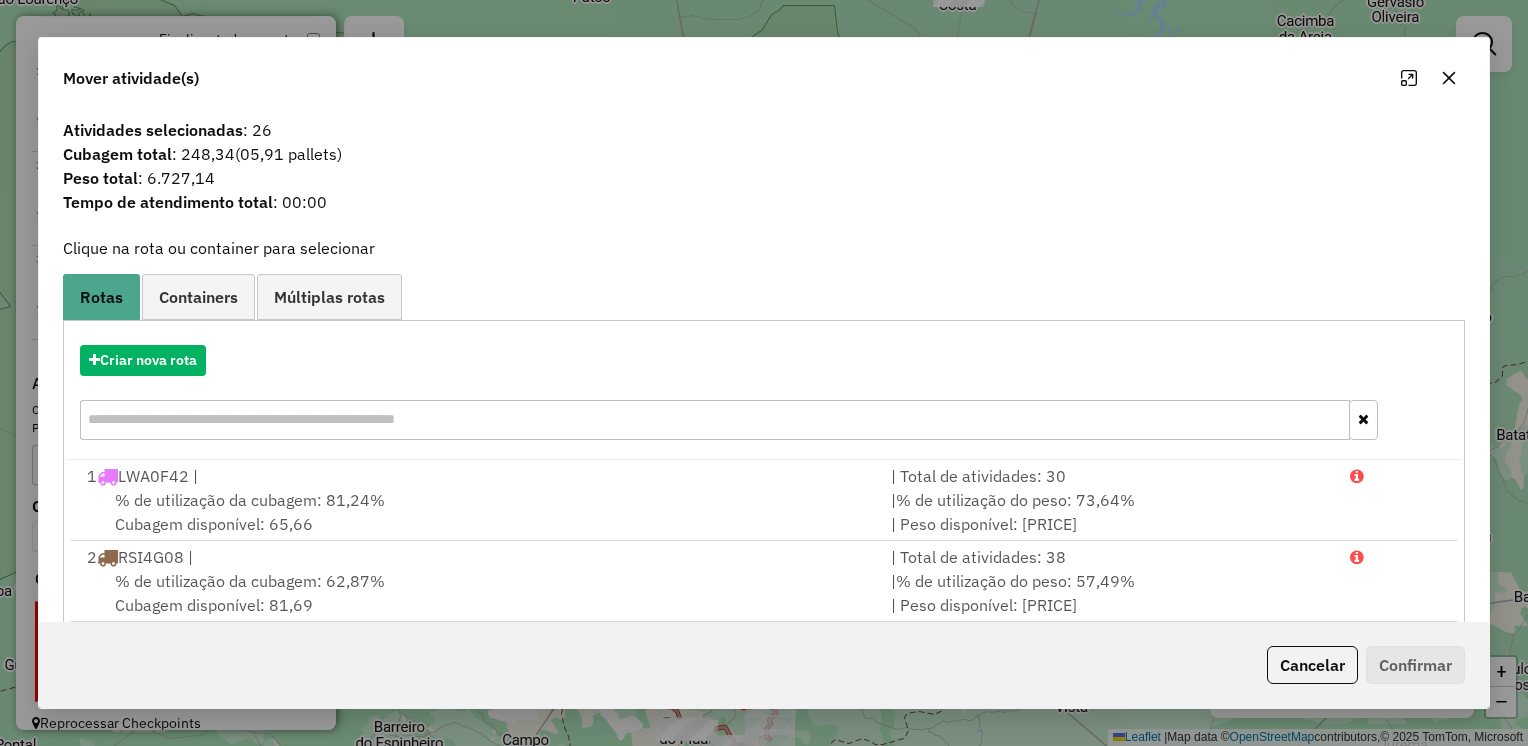 click on "Criar nova rota" at bounding box center (764, 395) 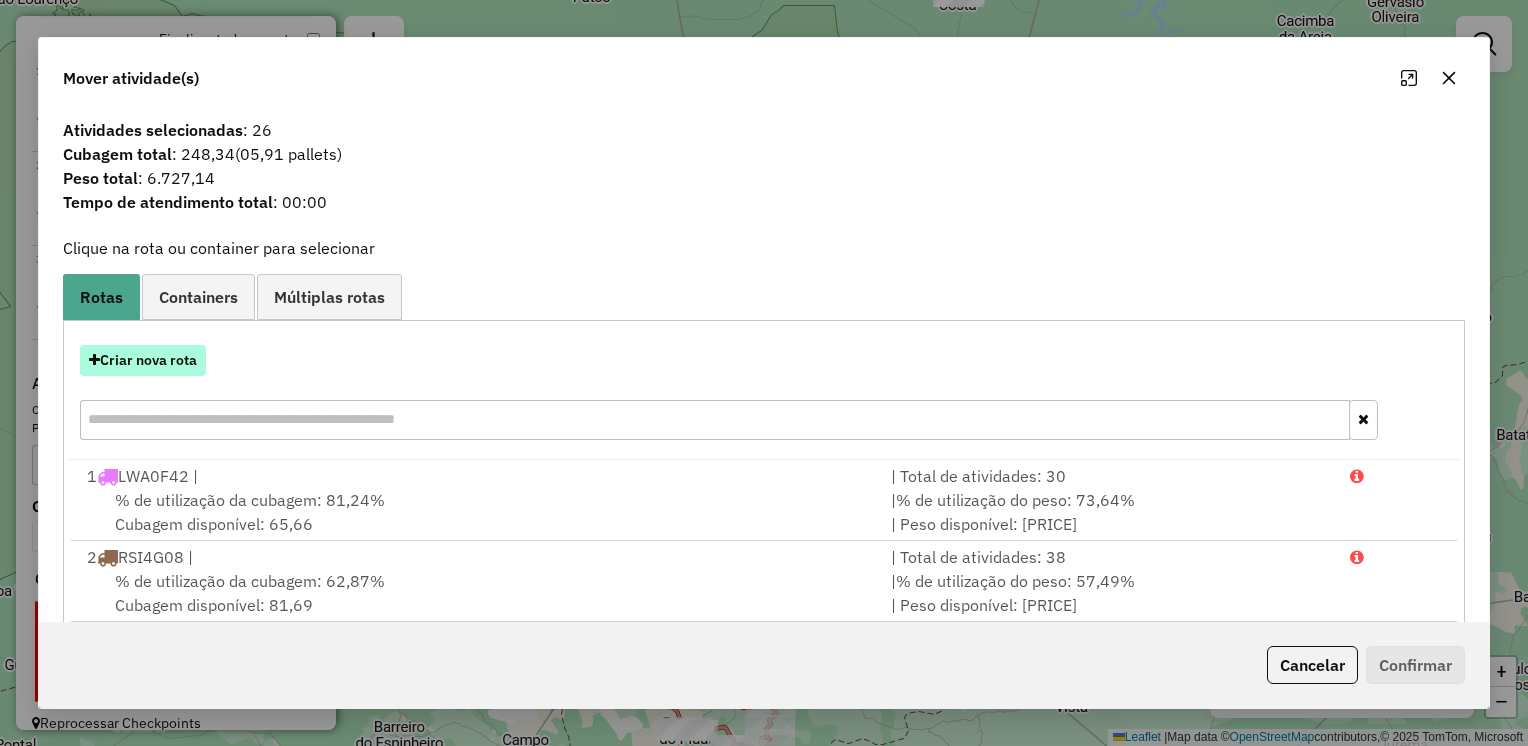 click on "Criar nova rota" at bounding box center (143, 360) 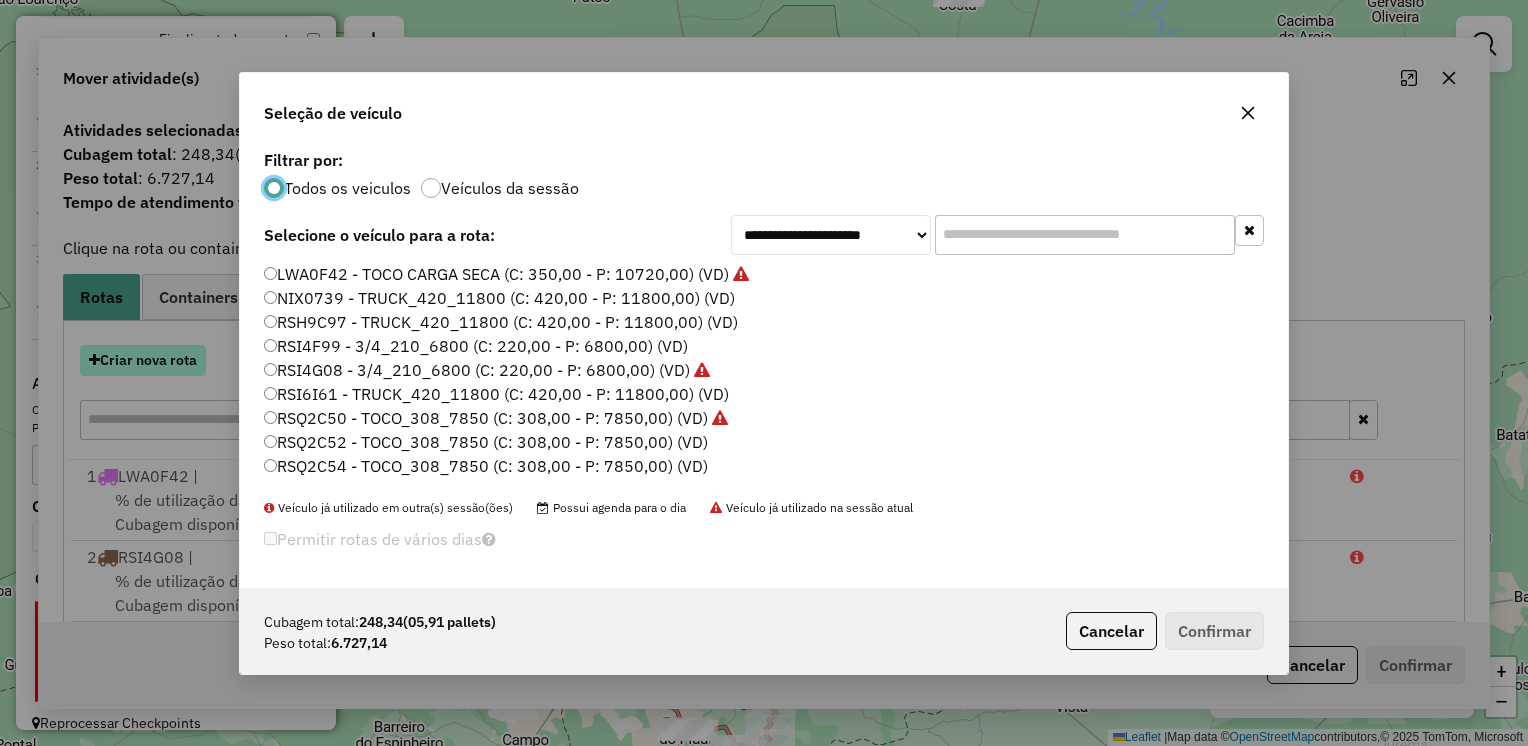 scroll, scrollTop: 10, scrollLeft: 6, axis: both 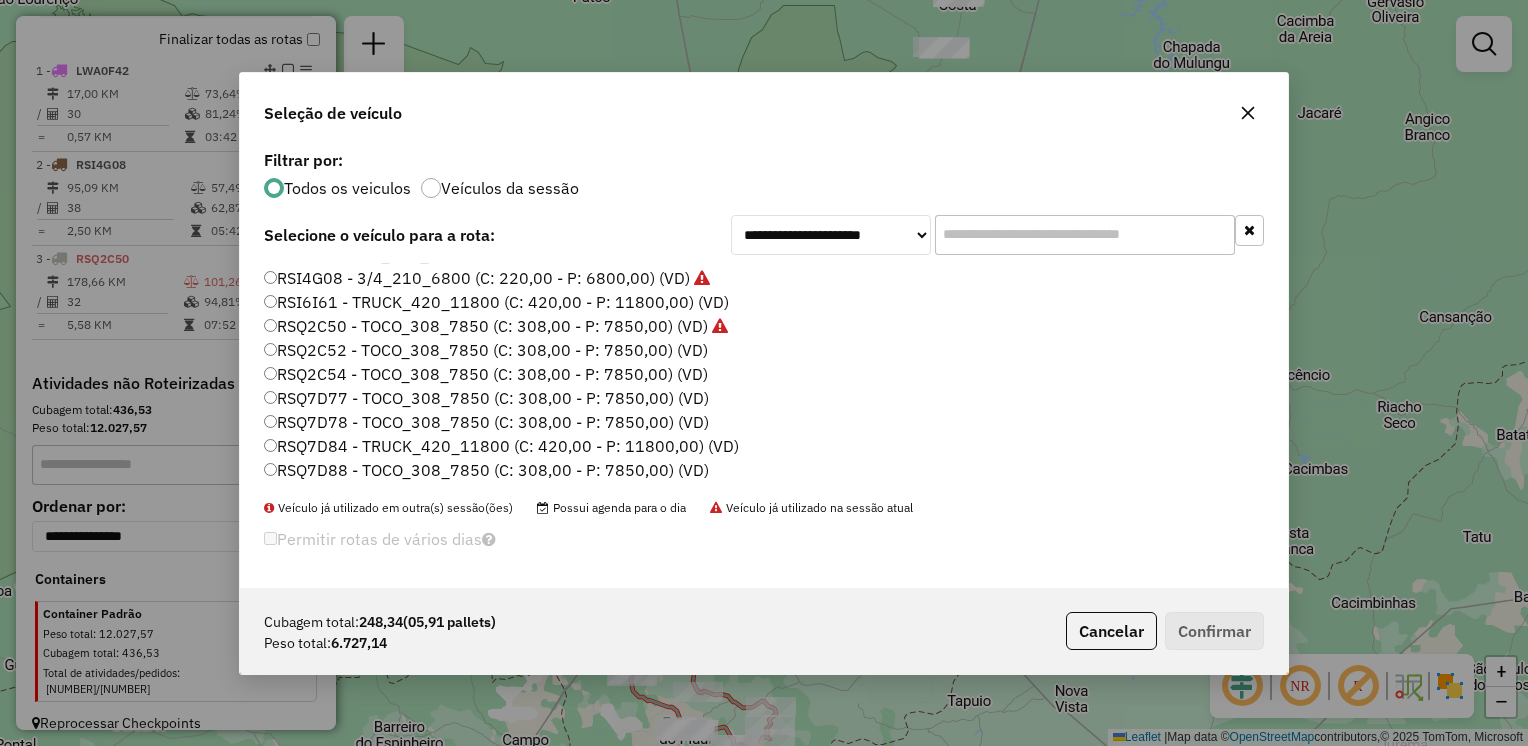 click on "RSQ7D77 - TOCO_308_7850 (C: 308,00 - P: 7850,00) (VD)" 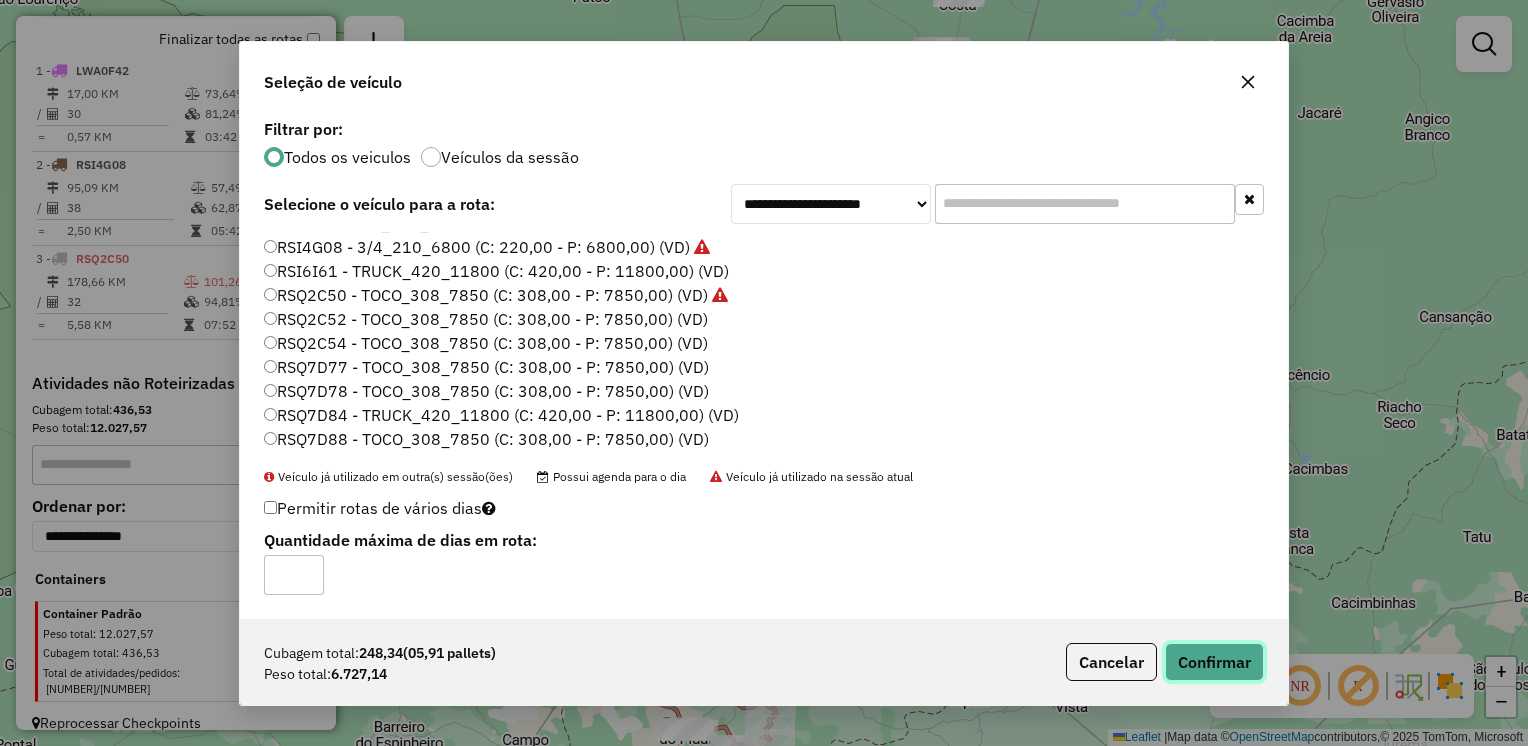 click on "Confirmar" 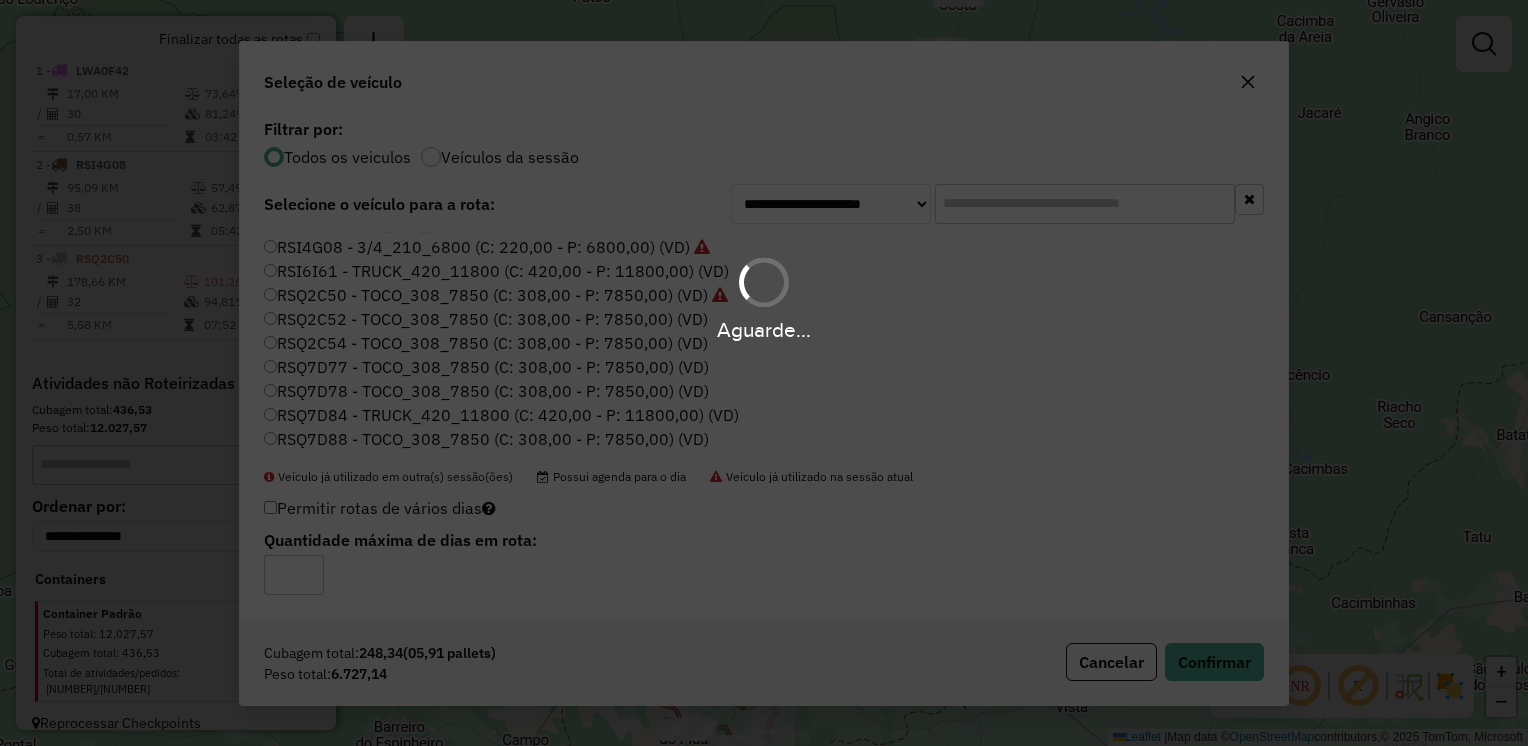 scroll, scrollTop: 803, scrollLeft: 0, axis: vertical 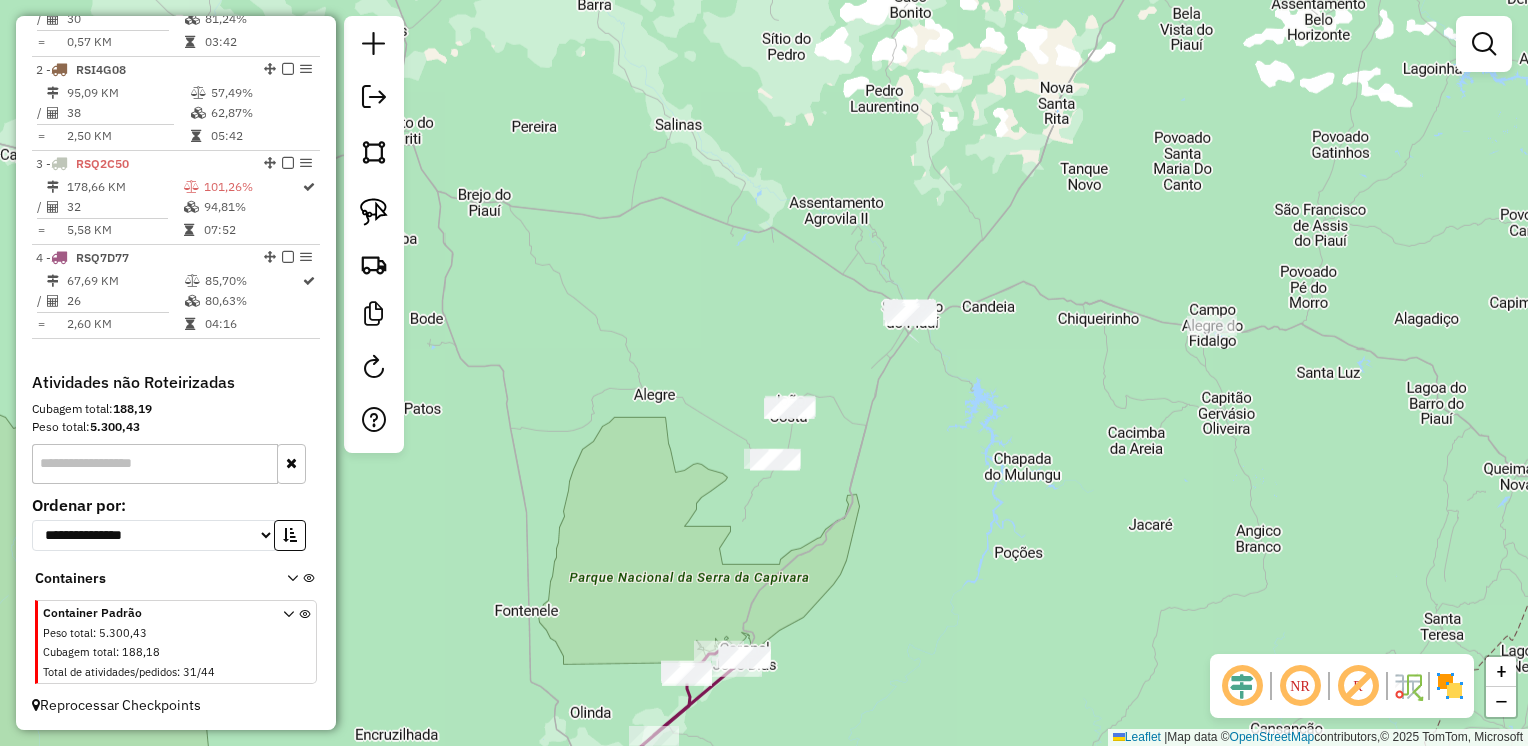 drag, startPoint x: 1133, startPoint y: 233, endPoint x: 965, endPoint y: 643, distance: 443.08466 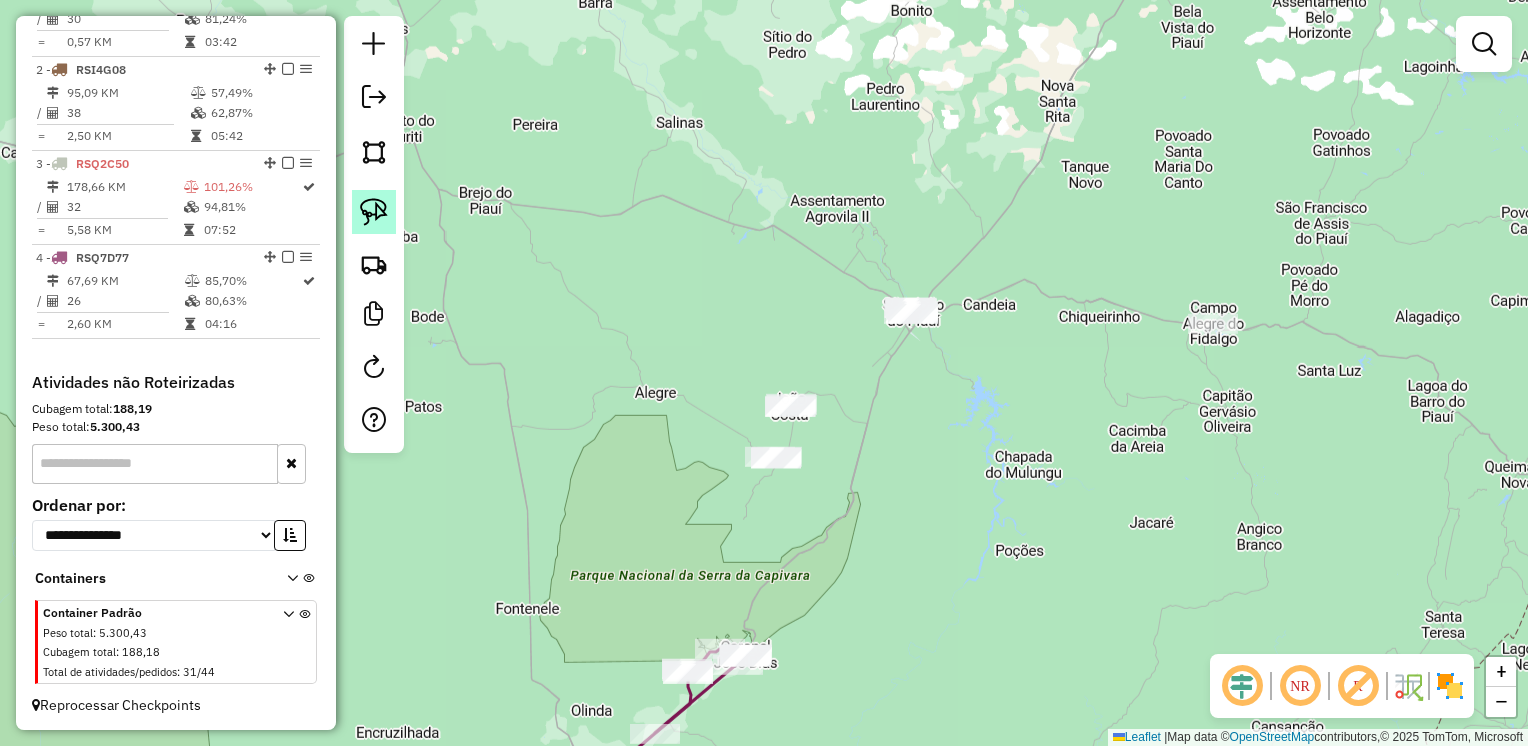 click 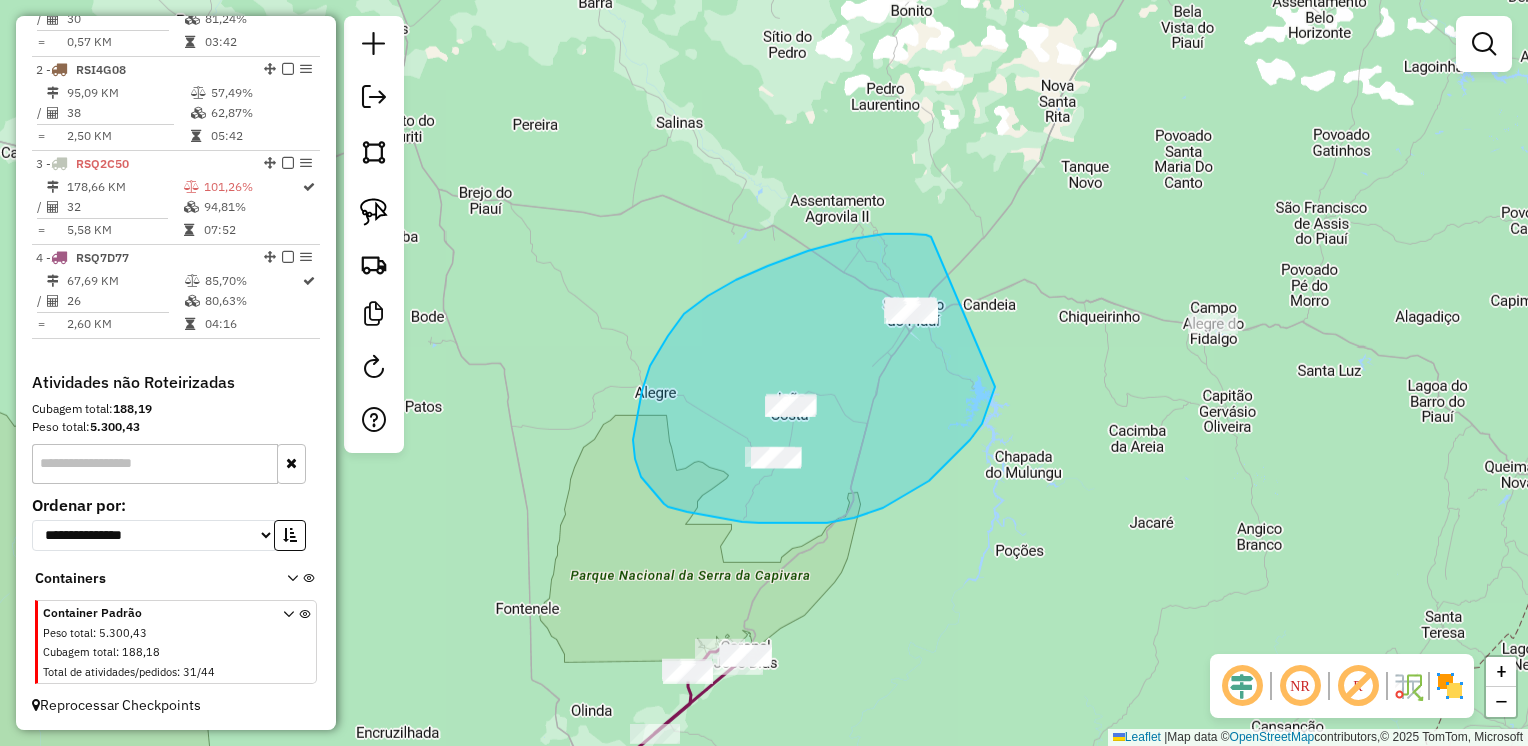 drag, startPoint x: 852, startPoint y: 239, endPoint x: 1001, endPoint y: 353, distance: 187.60864 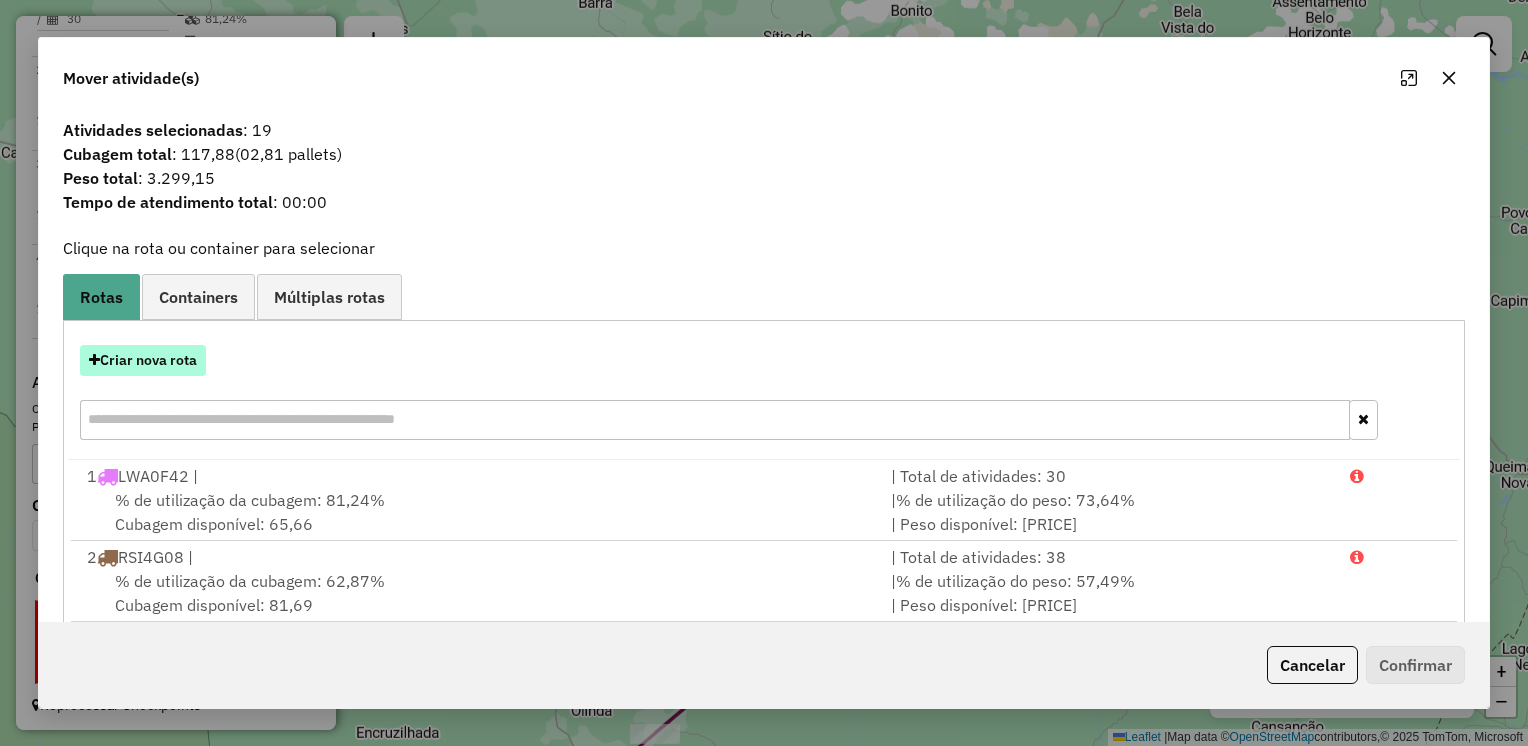 click on "Criar nova rota" at bounding box center [143, 360] 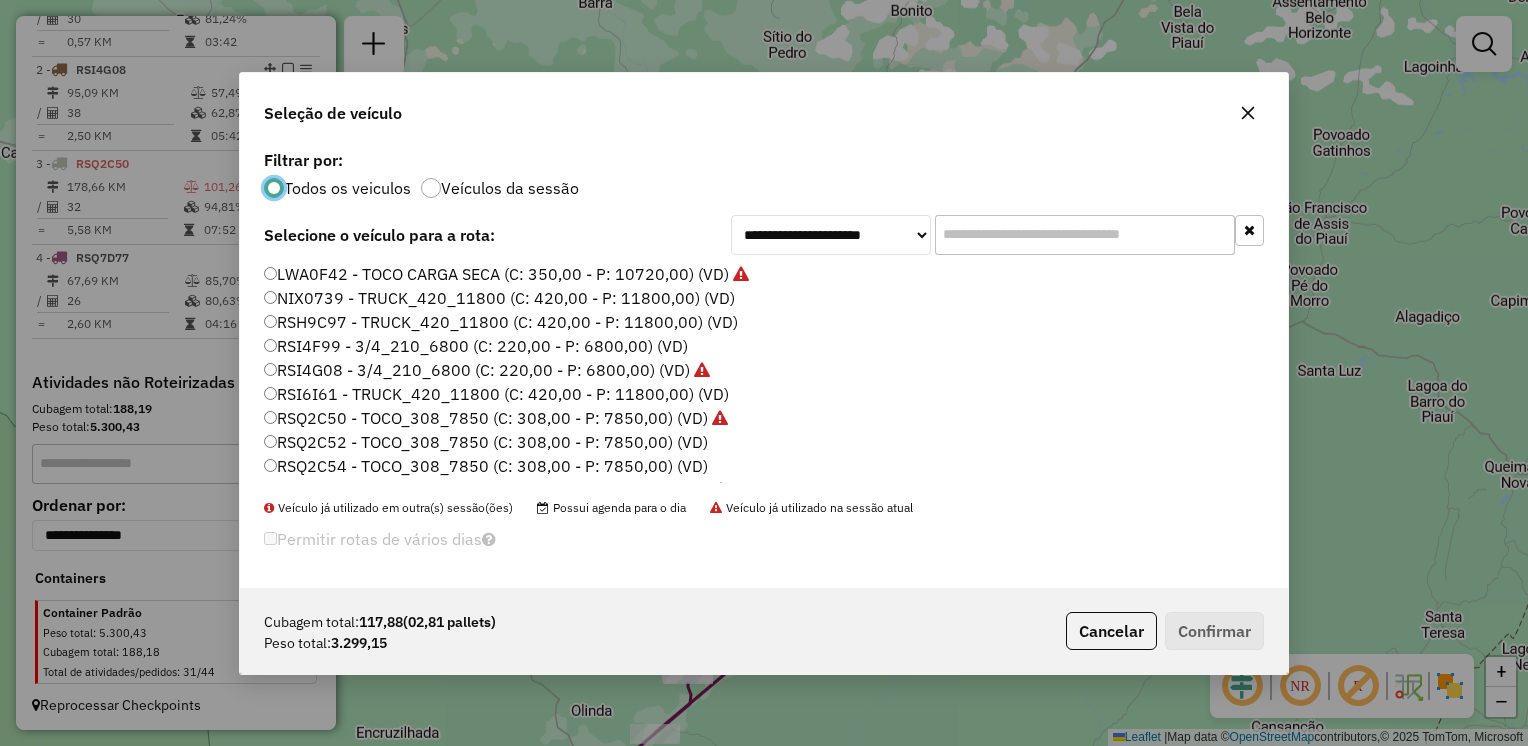 scroll, scrollTop: 10, scrollLeft: 6, axis: both 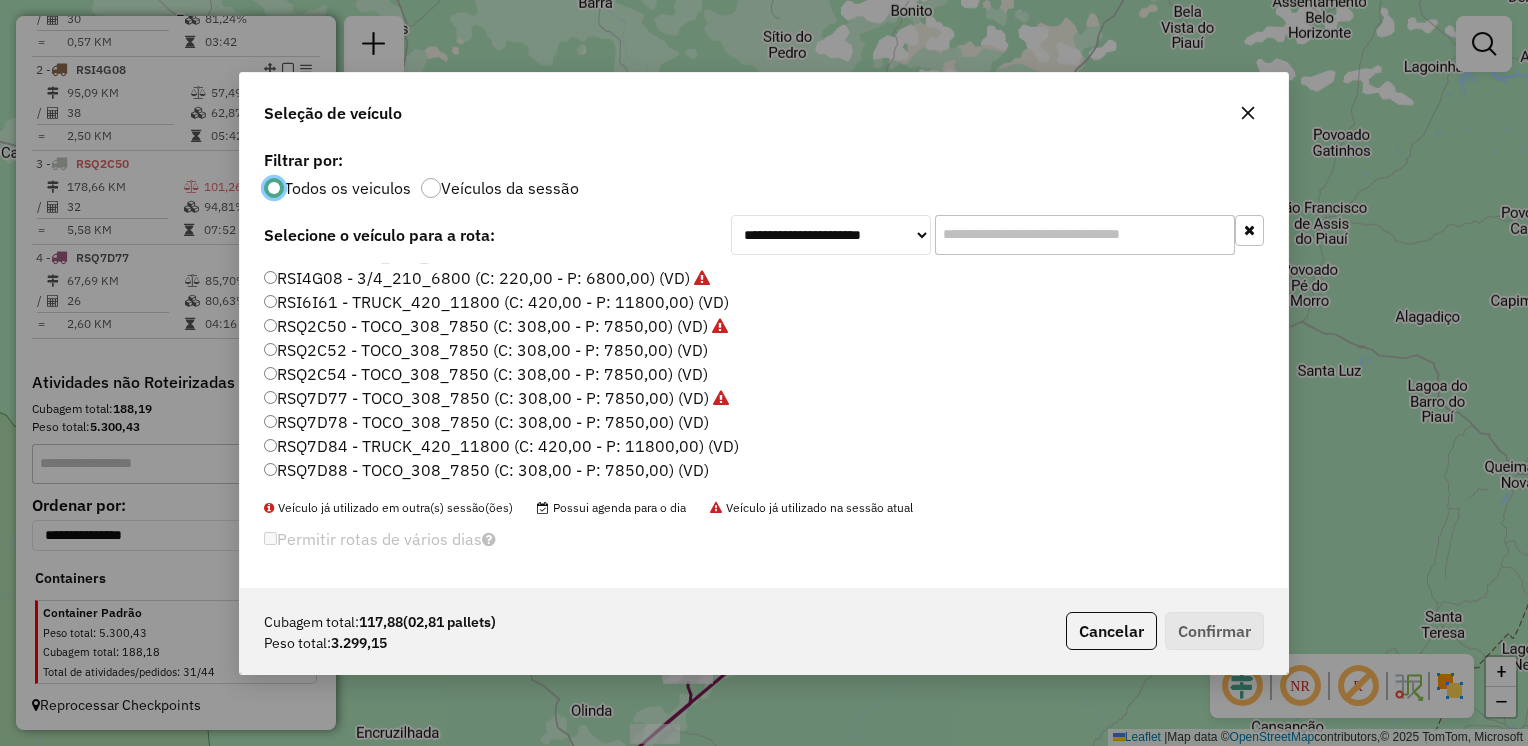 click on "RSQ7D77 - TOCO_308_7850 (C: 308,00 - P: 7850,00) (VD)" 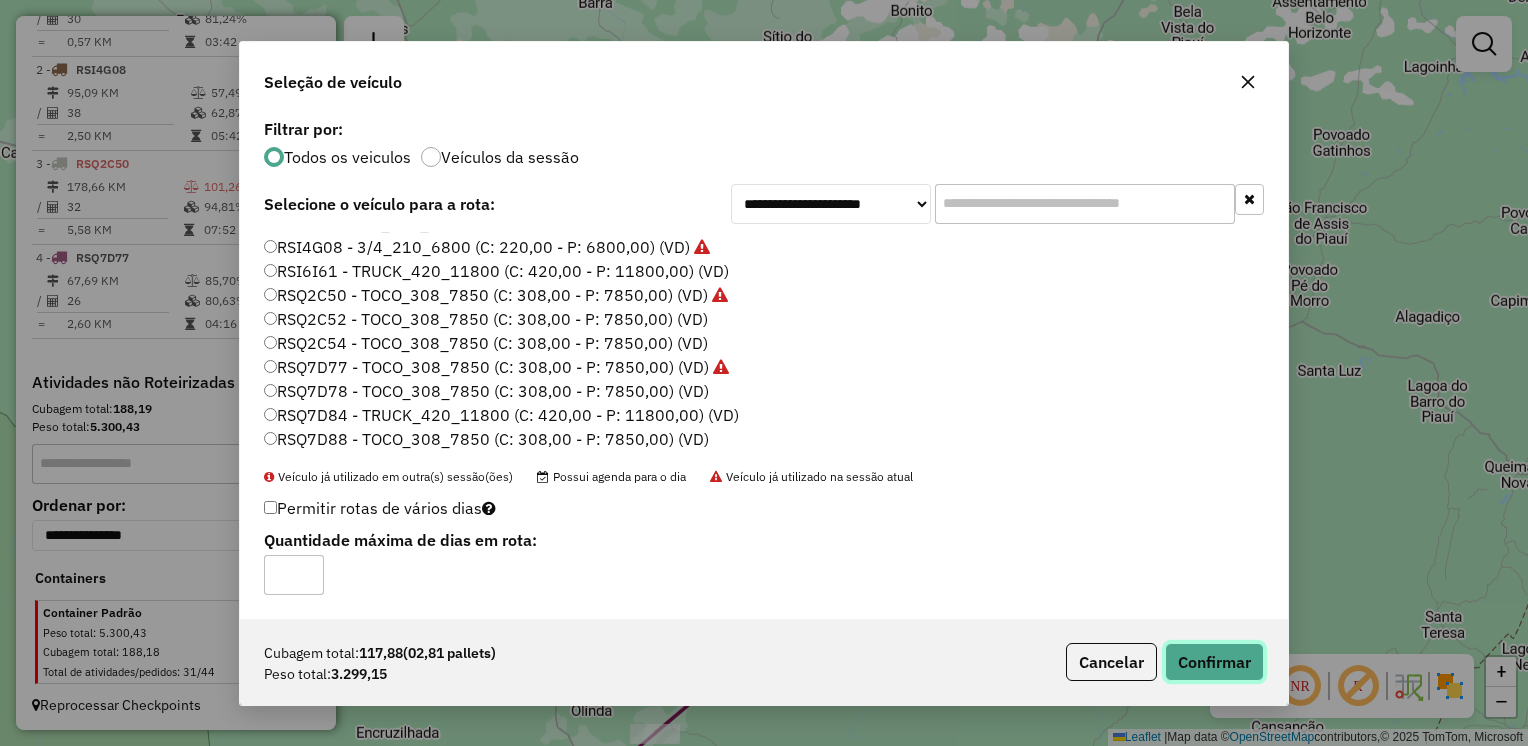 click on "Confirmar" 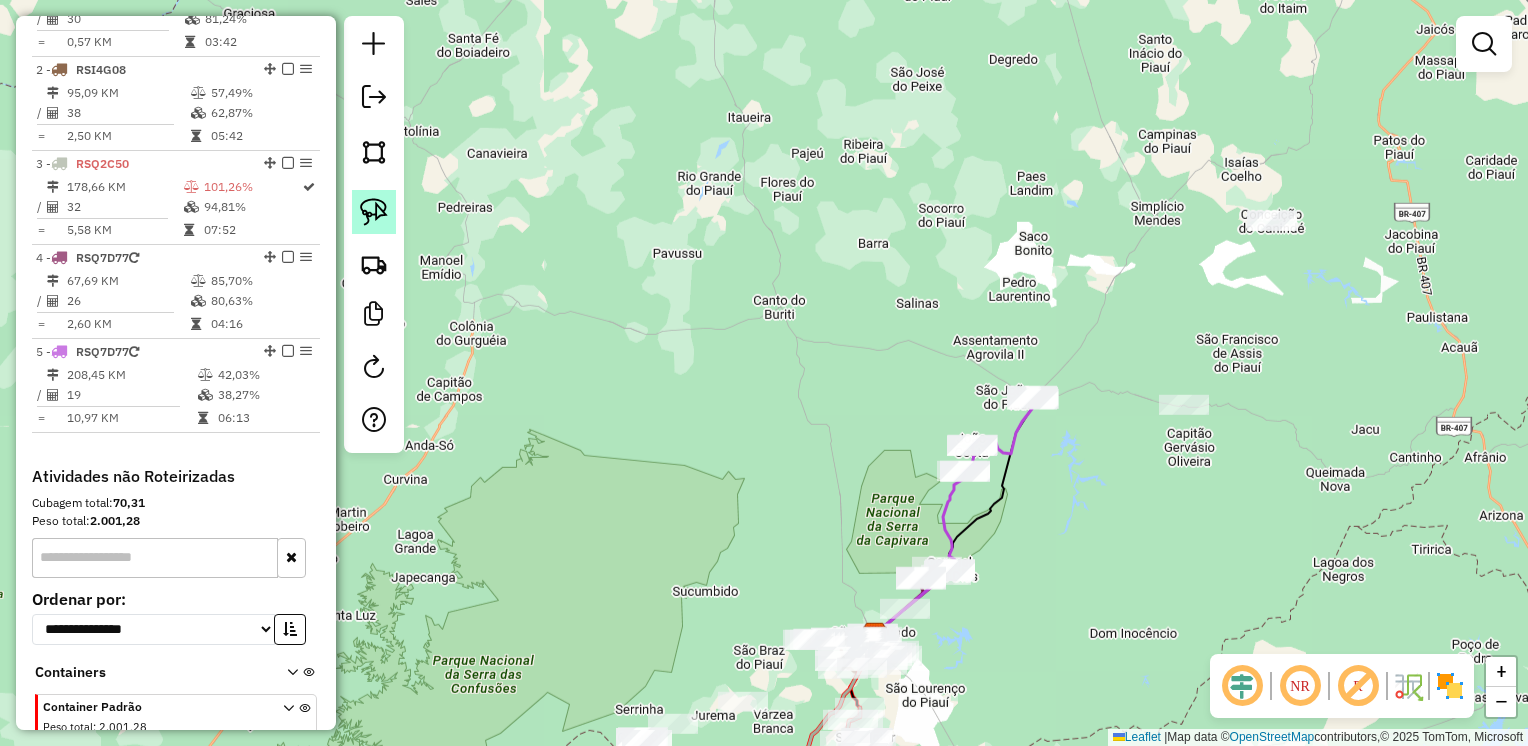 click 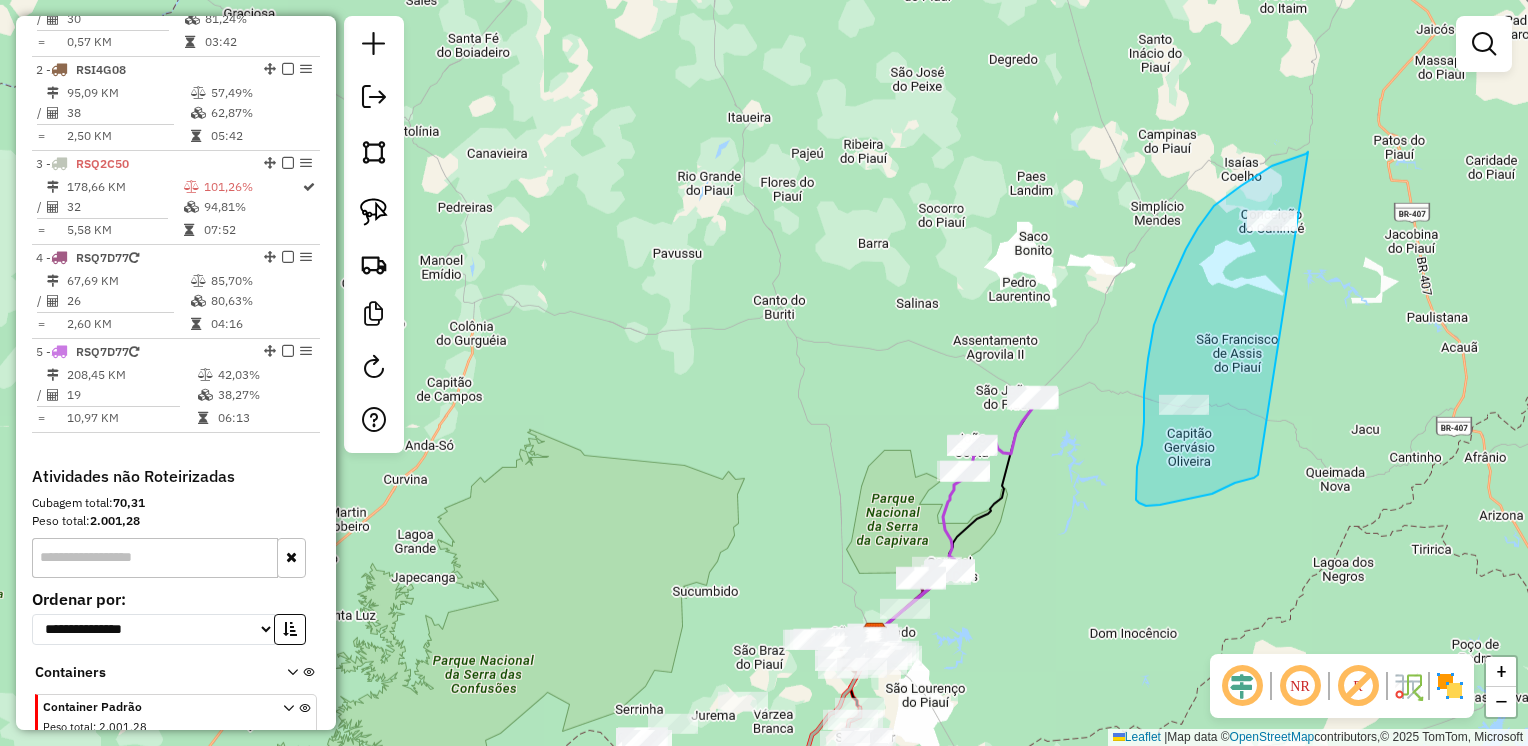 drag, startPoint x: 1241, startPoint y: 186, endPoint x: 1262, endPoint y: 474, distance: 288.76462 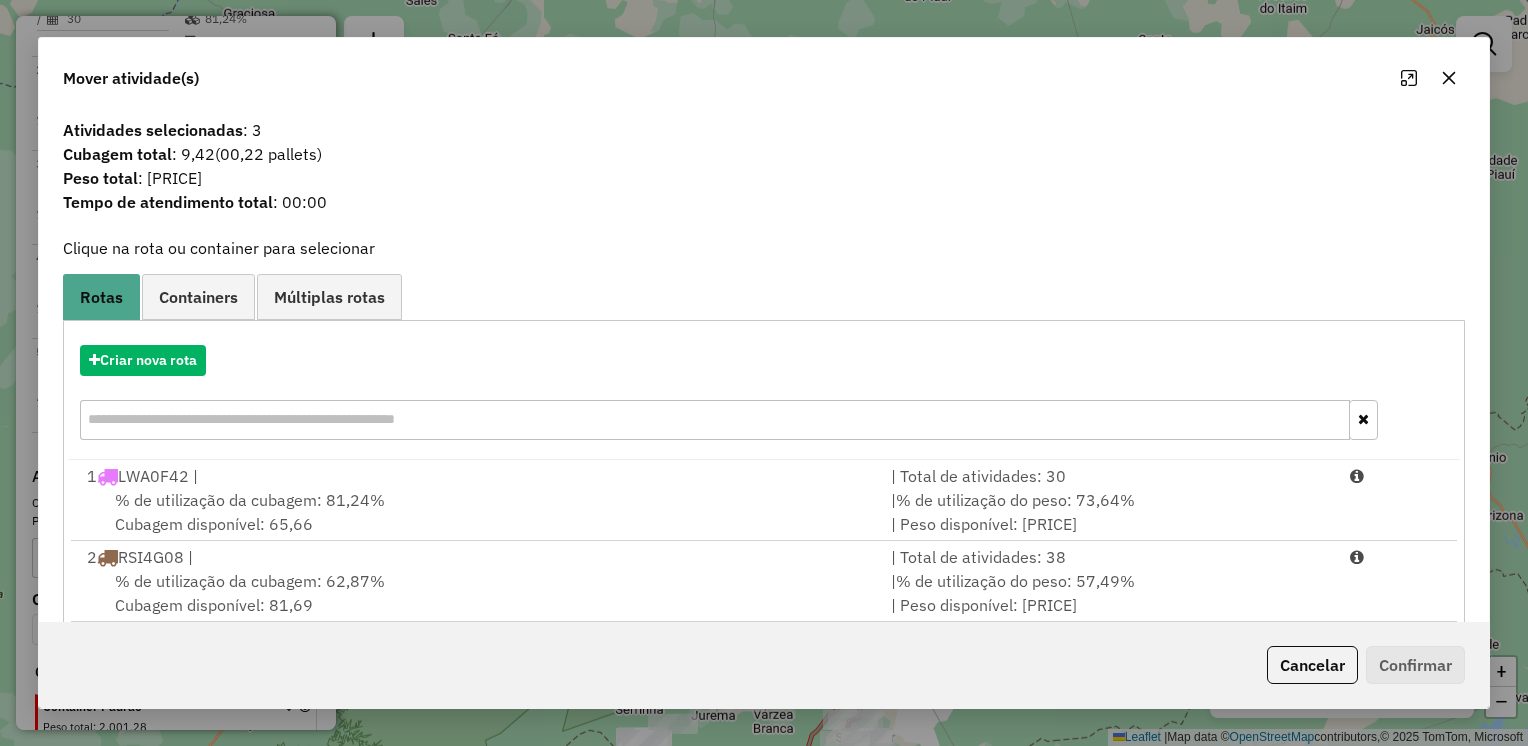click 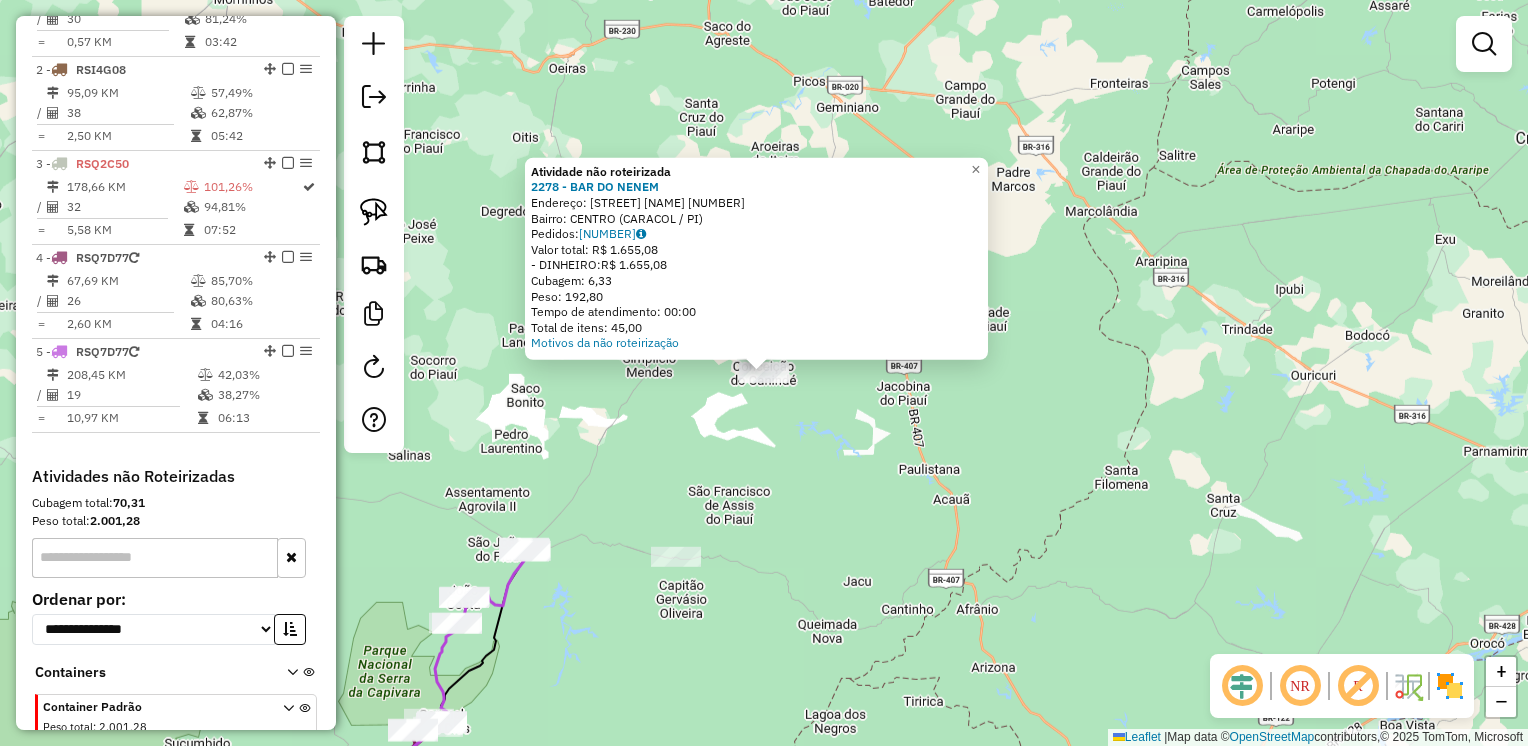 click on "Atividade não roteirizada 2278 - BAR DO NENEM  Endereço:  JOSE DE FIGUEIREDO 107   Bairro: CENTRO (CARACOL / PI)   Pedidos:  14019598   Valor total: R$ 1.655,08   - DINHEIRO:  R$ 1.655,08   Cubagem: 6,33   Peso: 192,80   Tempo de atendimento: 00:00   Total de itens: 45,00  Motivos da não roteirização × Janela de atendimento Grade de atendimento Capacidade Transportadoras Veículos Cliente Pedidos  Rotas Selecione os dias de semana para filtrar as janelas de atendimento  Seg   Ter   Qua   Qui   Sex   Sáb   Dom  Informe o período da janela de atendimento: De: Até:  Filtrar exatamente a janela do cliente  Considerar janela de atendimento padrão  Selecione os dias de semana para filtrar as grades de atendimento  Seg   Ter   Qua   Qui   Sex   Sáb   Dom   Considerar clientes sem dia de atendimento cadastrado  Clientes fora do dia de atendimento selecionado Filtrar as atividades entre os valores definidos abaixo:  Peso mínimo:   Peso máximo:   Cubagem mínima:   Cubagem máxima:   De:   Até:   De:  De:" 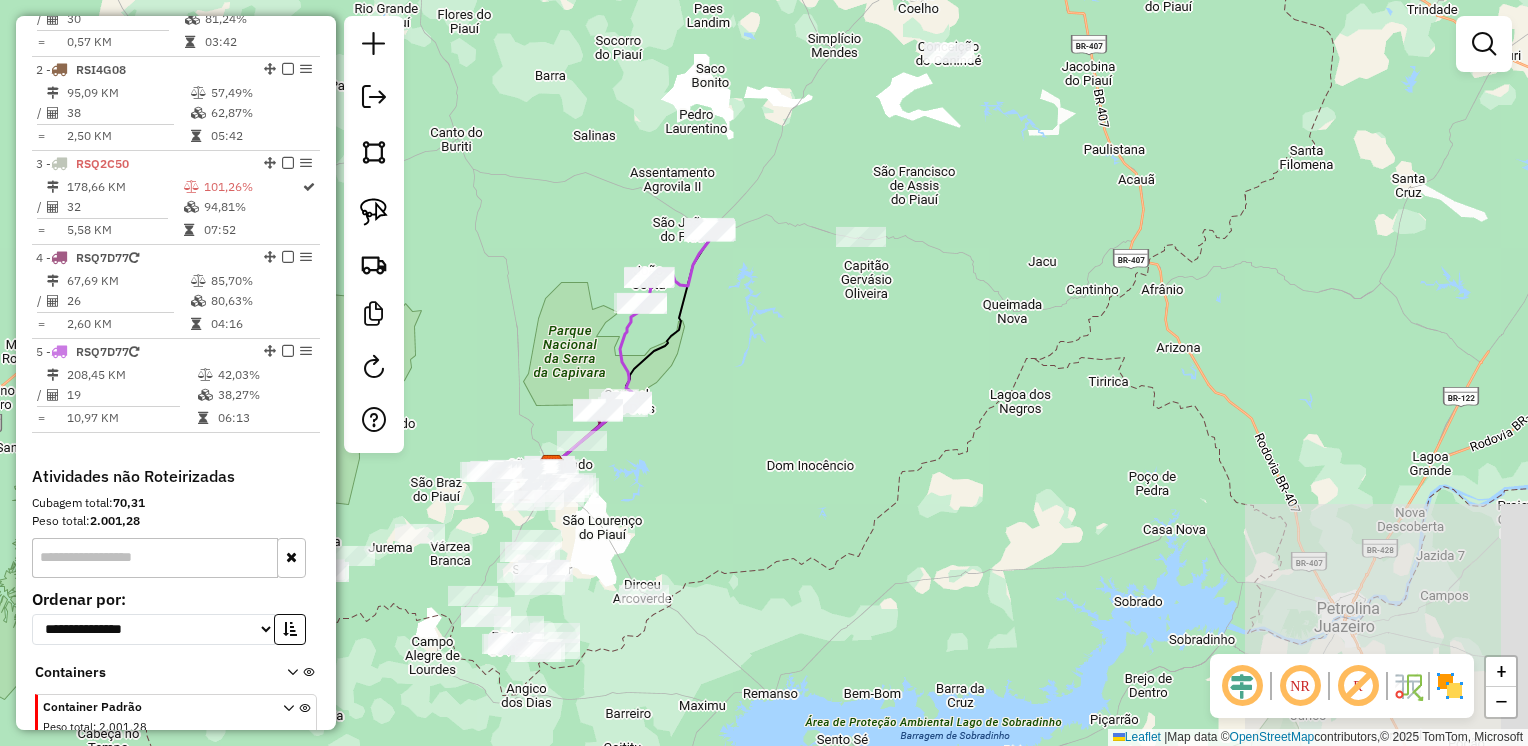 drag, startPoint x: 913, startPoint y: 375, endPoint x: 1021, endPoint y: 0, distance: 390.24222 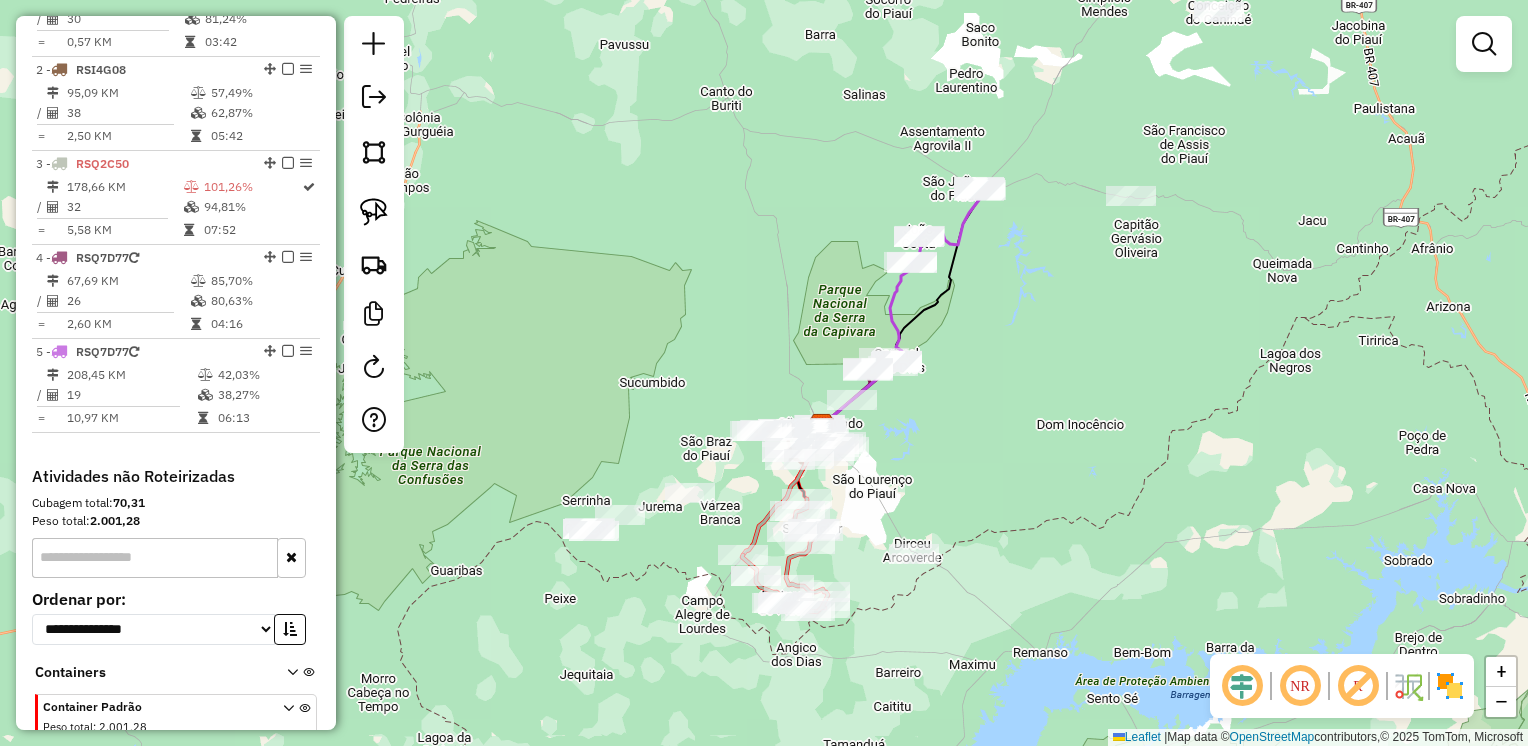 drag, startPoint x: 963, startPoint y: 198, endPoint x: 1231, endPoint y: 161, distance: 270.54205 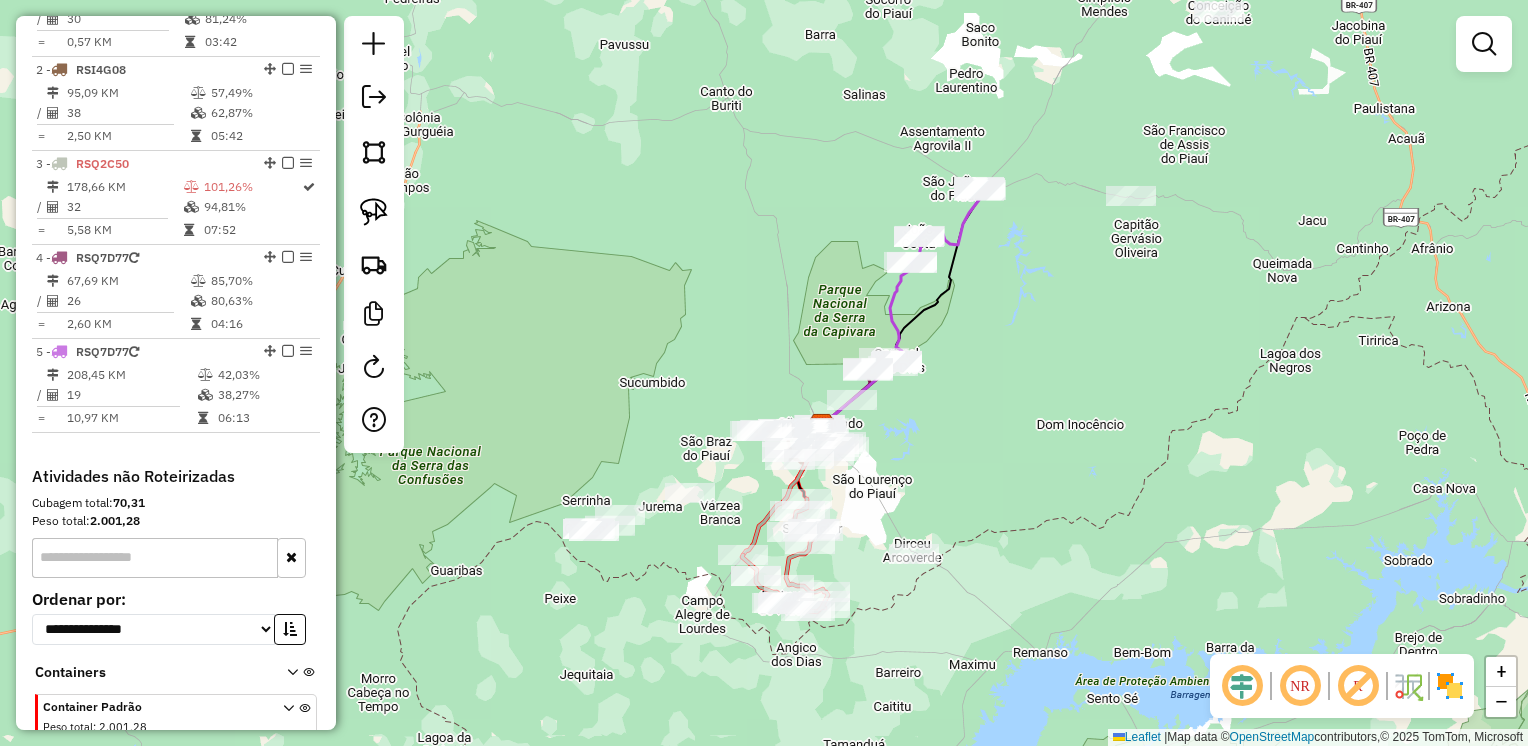 click 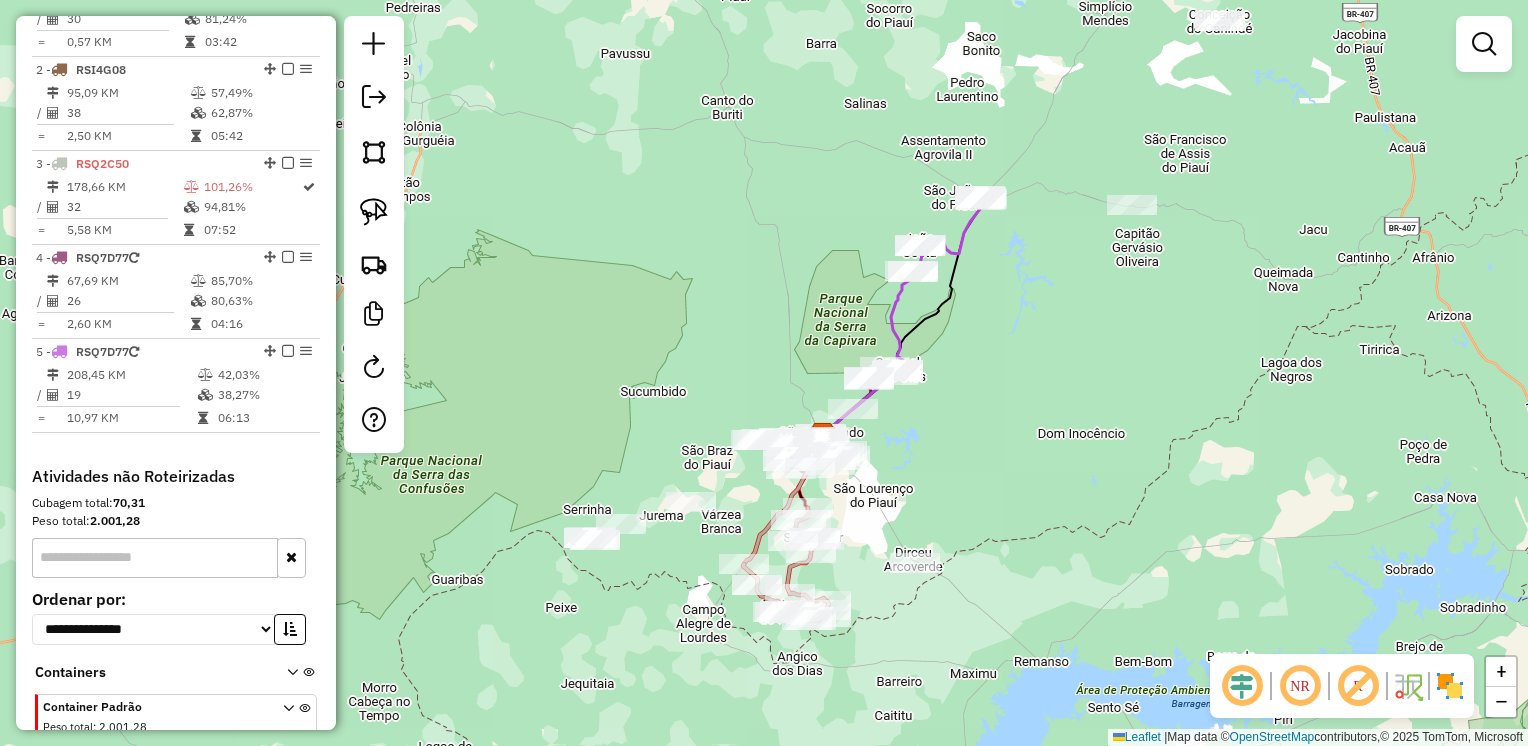 drag, startPoint x: 1210, startPoint y: 264, endPoint x: 1189, endPoint y: 298, distance: 39.962482 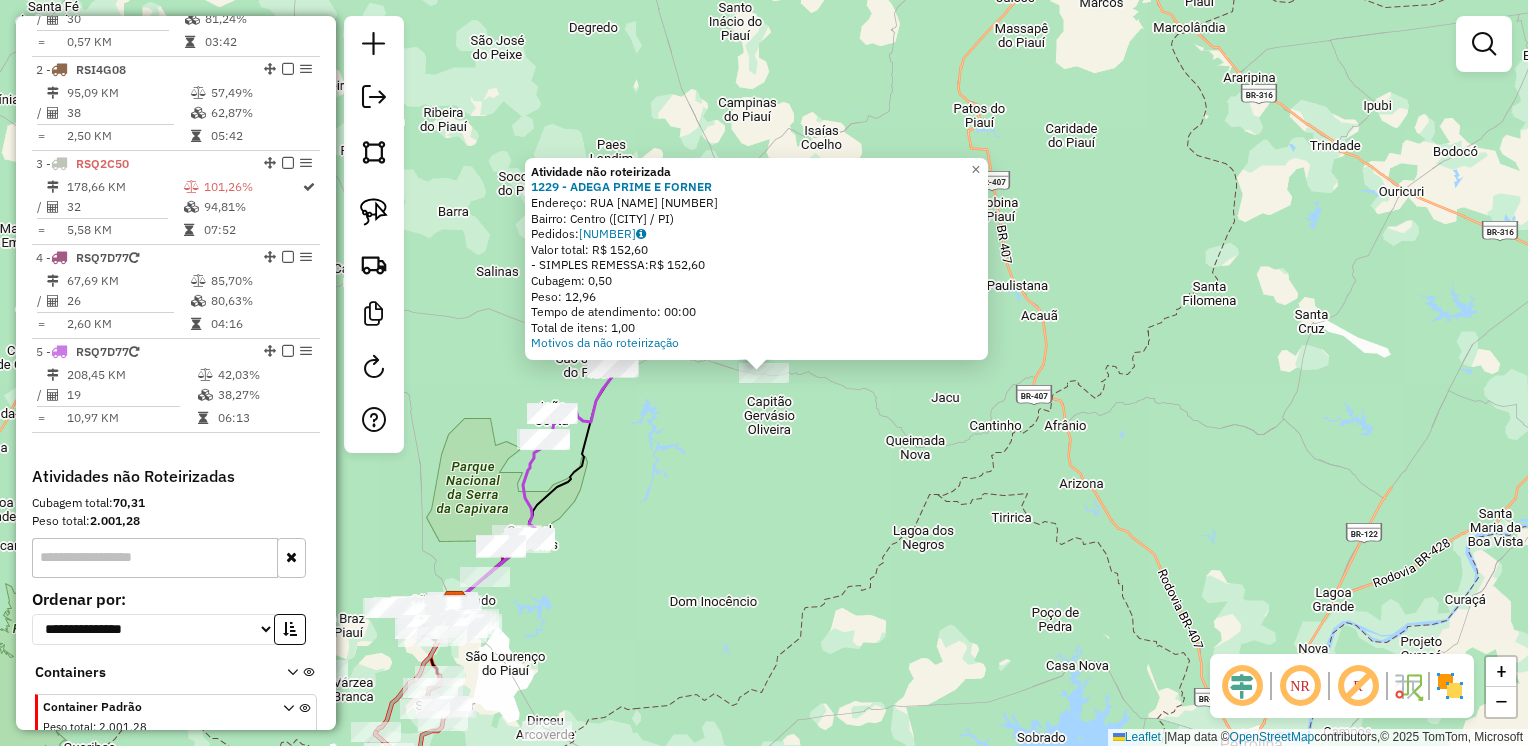 click on "Atividade não roteirizada 1229 - ADEGA PRIME E FORNER  Endereço:  RUA ANTONIO SUDARIO 224   Bairro: Centro (CAMPO ALEGRE DO FIDALGO / PI)   Pedidos:  14019814   Valor total: R$ 152,60   - SIMPLES REMESSA:  R$ 152,60   Cubagem: 0,50   Peso: 12,96   Tempo de atendimento: 00:00   Total de itens: 1,00  Motivos da não roteirização × Janela de atendimento Grade de atendimento Capacidade Transportadoras Veículos Cliente Pedidos  Rotas Selecione os dias de semana para filtrar as janelas de atendimento  Seg   Ter   Qua   Qui   Sex   Sáb   Dom  Informe o período da janela de atendimento: De: Até:  Filtrar exatamente a janela do cliente  Considerar janela de atendimento padrão  Selecione os dias de semana para filtrar as grades de atendimento  Seg   Ter   Qua   Qui   Sex   Sáb   Dom   Considerar clientes sem dia de atendimento cadastrado  Clientes fora do dia de atendimento selecionado Filtrar as atividades entre os valores definidos abaixo:  Peso mínimo:   Peso máximo:   Cubagem mínima:   De:   Até:  +" 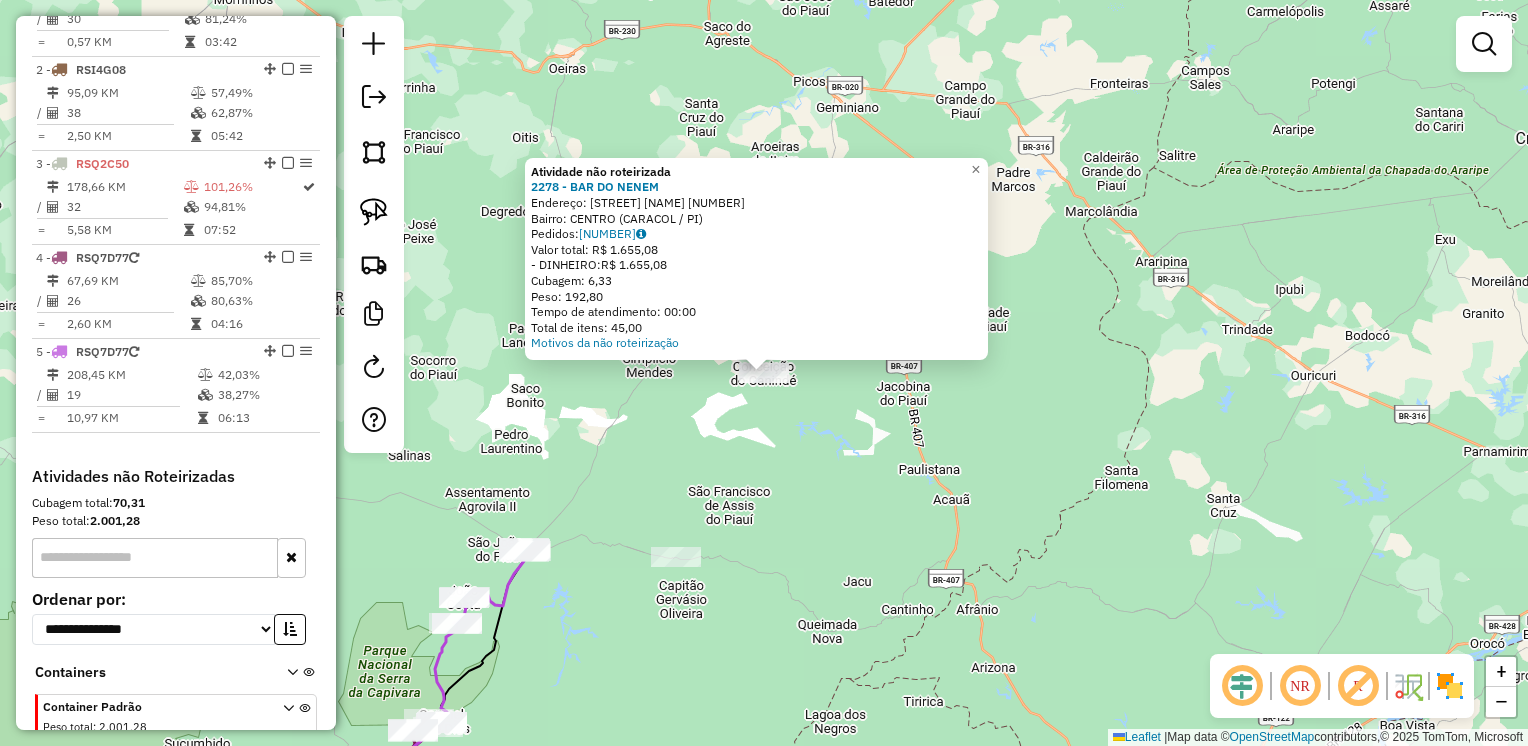 click on "Atividade não roteirizada 2278 - BAR DO NENEM  Endereço:  JOSE DE FIGUEIREDO 107   Bairro: CENTRO (CARACOL / PI)   Pedidos:  14019598   Valor total: R$ 1.655,08   - DINHEIRO:  R$ 1.655,08   Cubagem: 6,33   Peso: 192,80   Tempo de atendimento: 00:00   Total de itens: 45,00  Motivos da não roteirização × Janela de atendimento Grade de atendimento Capacidade Transportadoras Veículos Cliente Pedidos  Rotas Selecione os dias de semana para filtrar as janelas de atendimento  Seg   Ter   Qua   Qui   Sex   Sáb   Dom  Informe o período da janela de atendimento: De: Até:  Filtrar exatamente a janela do cliente  Considerar janela de atendimento padrão  Selecione os dias de semana para filtrar as grades de atendimento  Seg   Ter   Qua   Qui   Sex   Sáb   Dom   Considerar clientes sem dia de atendimento cadastrado  Clientes fora do dia de atendimento selecionado Filtrar as atividades entre os valores definidos abaixo:  Peso mínimo:   Peso máximo:   Cubagem mínima:   Cubagem máxima:   De:   Até:   De:  De:" 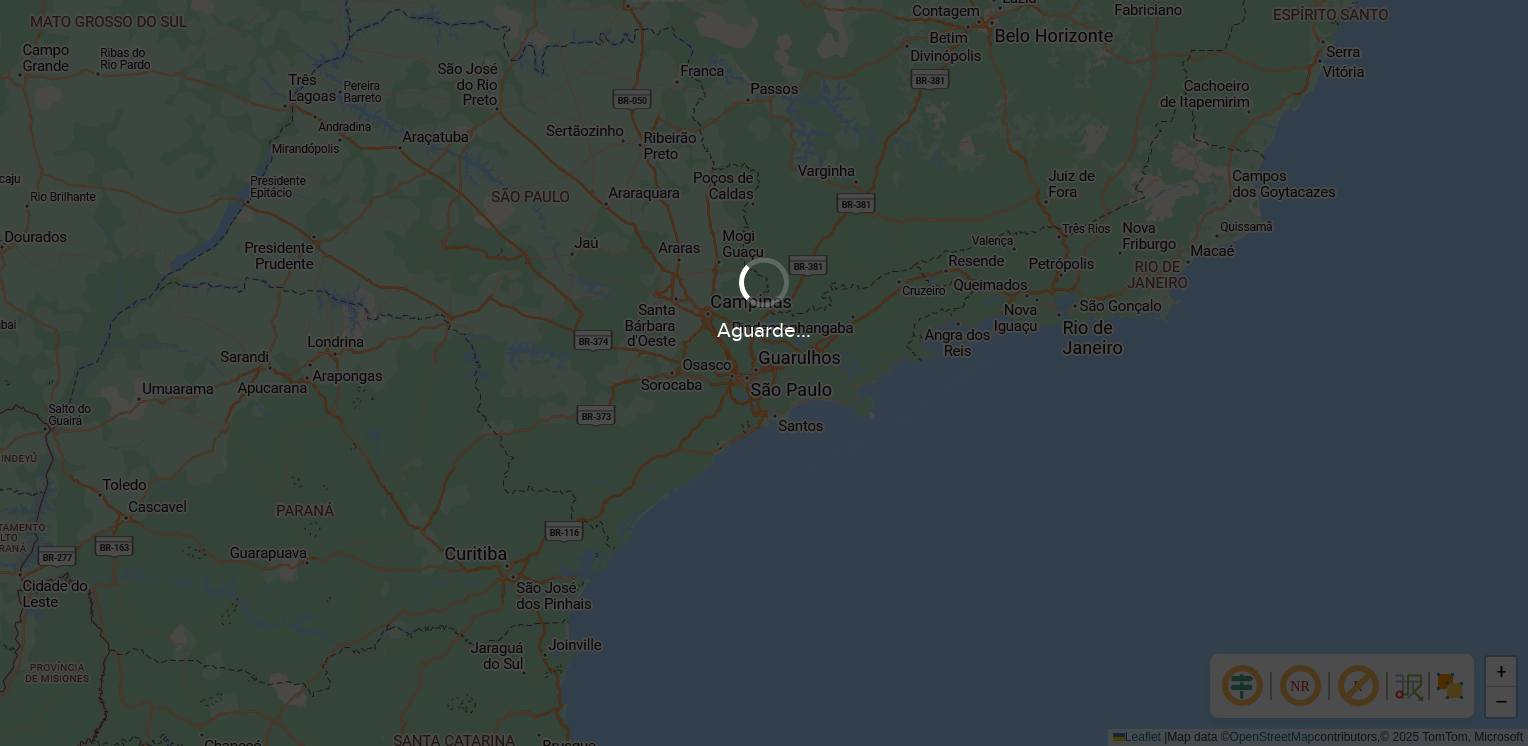 scroll, scrollTop: 0, scrollLeft: 0, axis: both 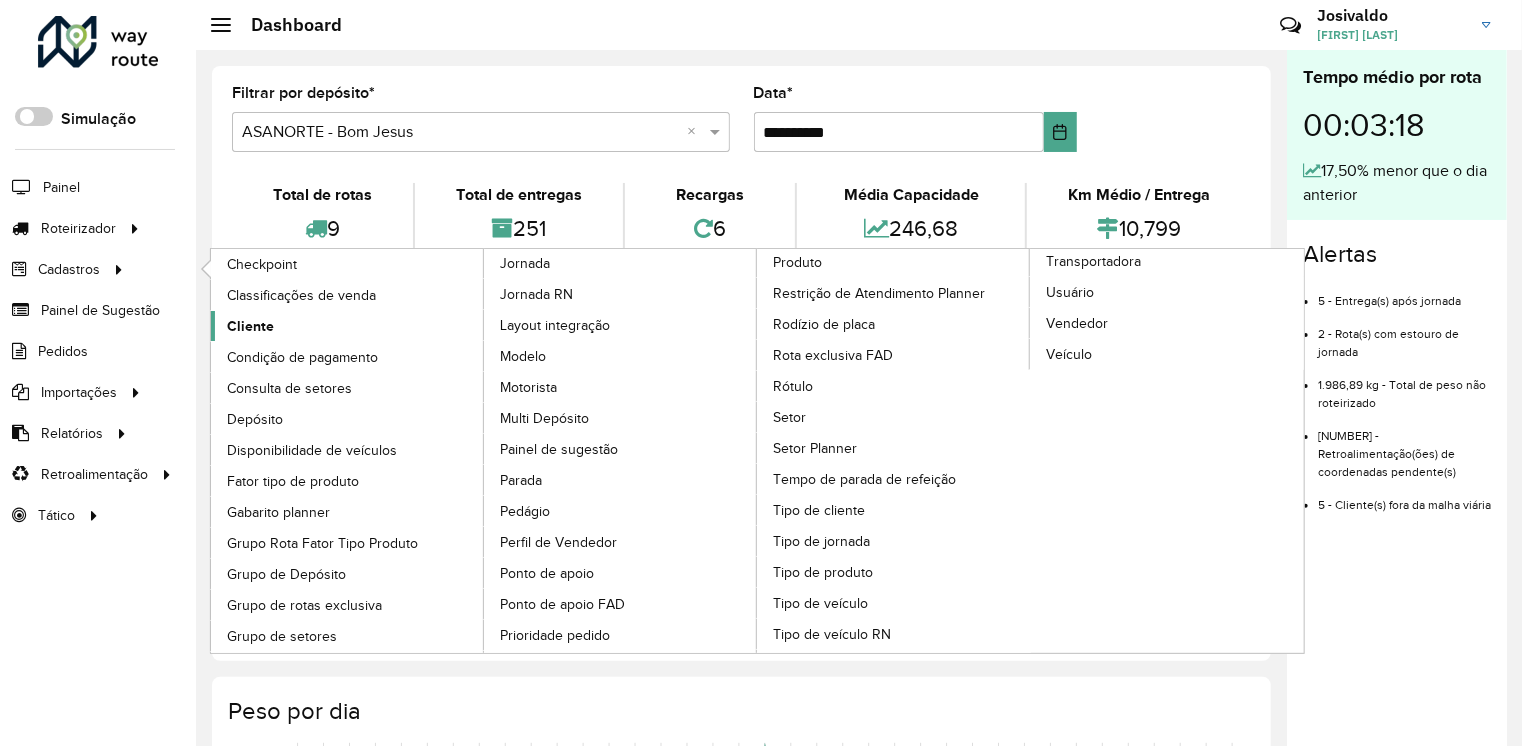 click on "Cliente" 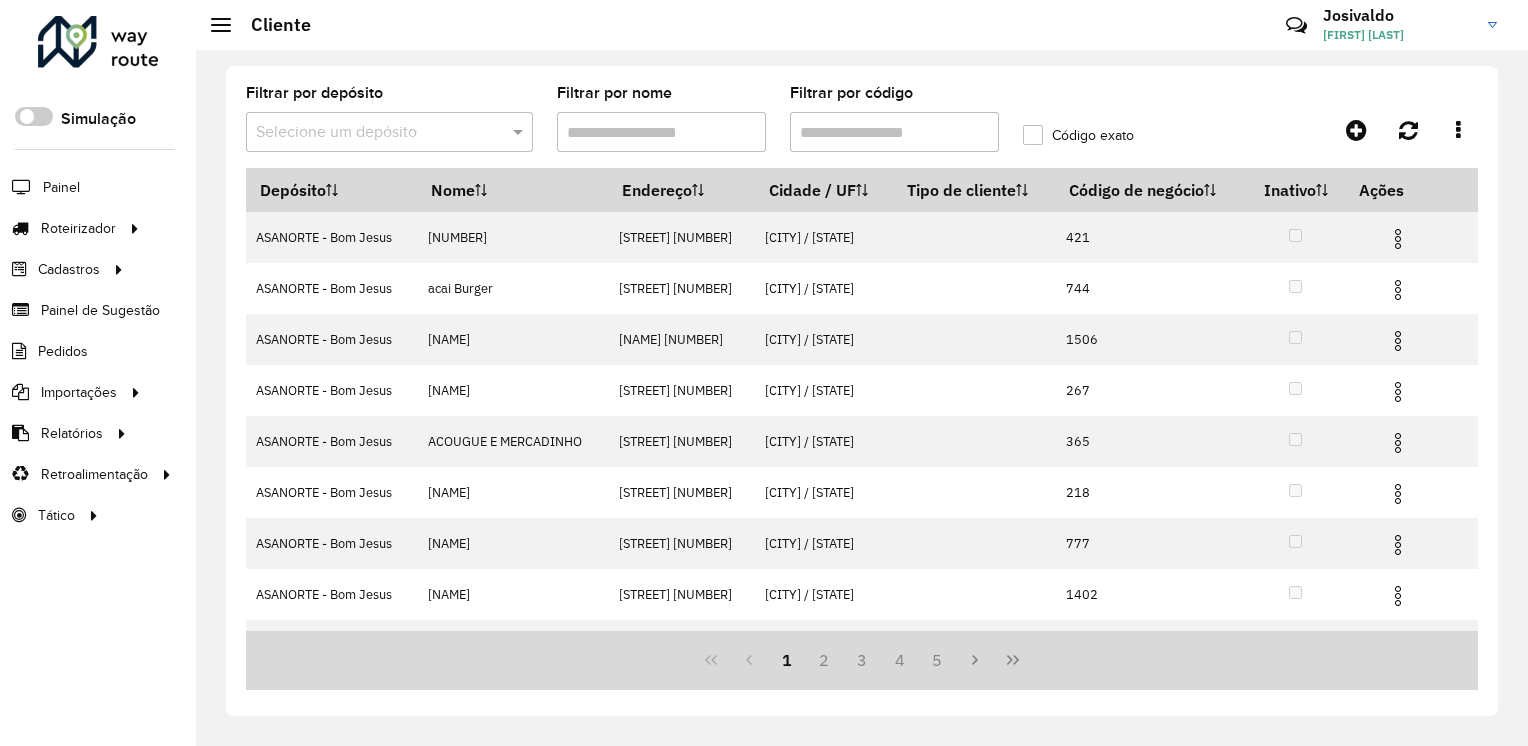 click on "Filtrar por código" at bounding box center (894, 132) 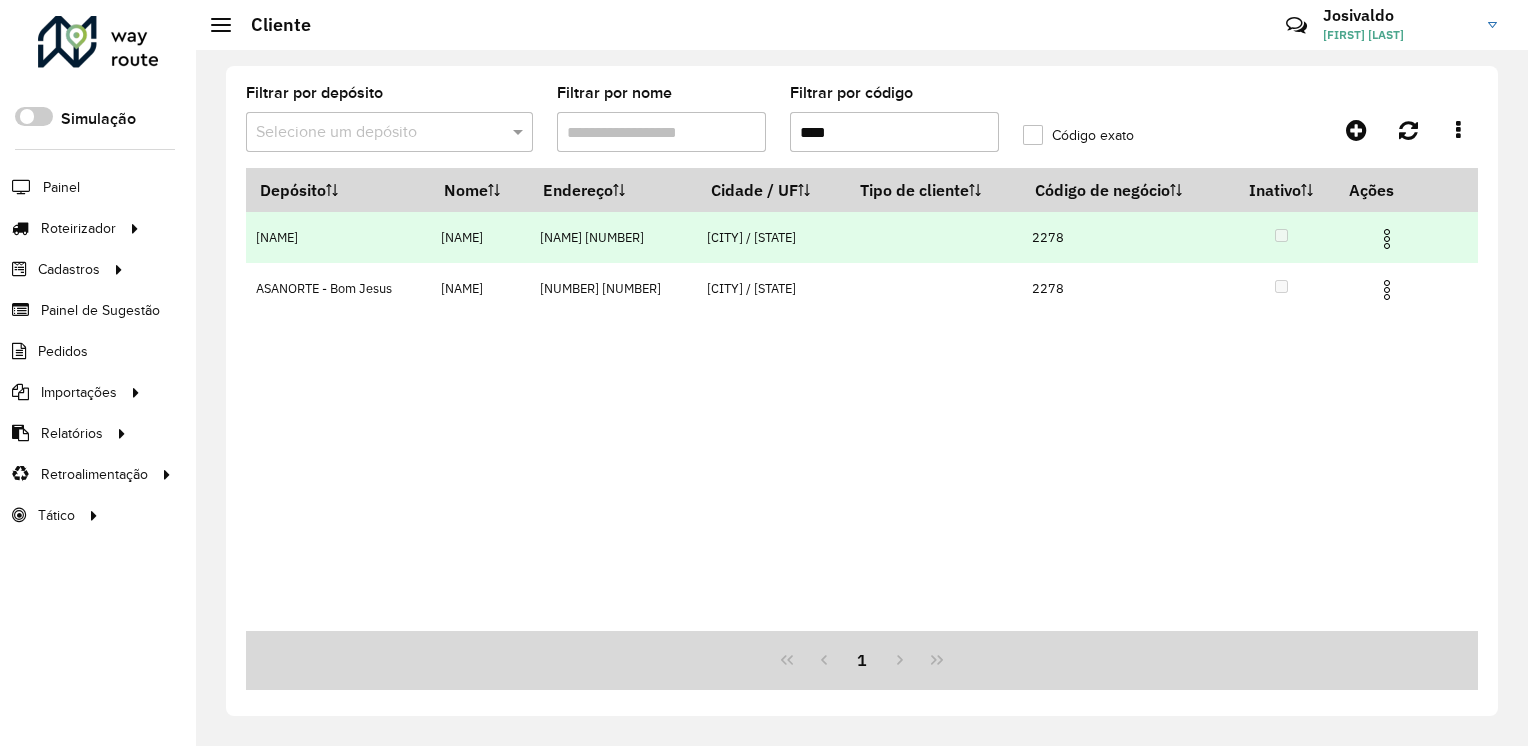 type on "****" 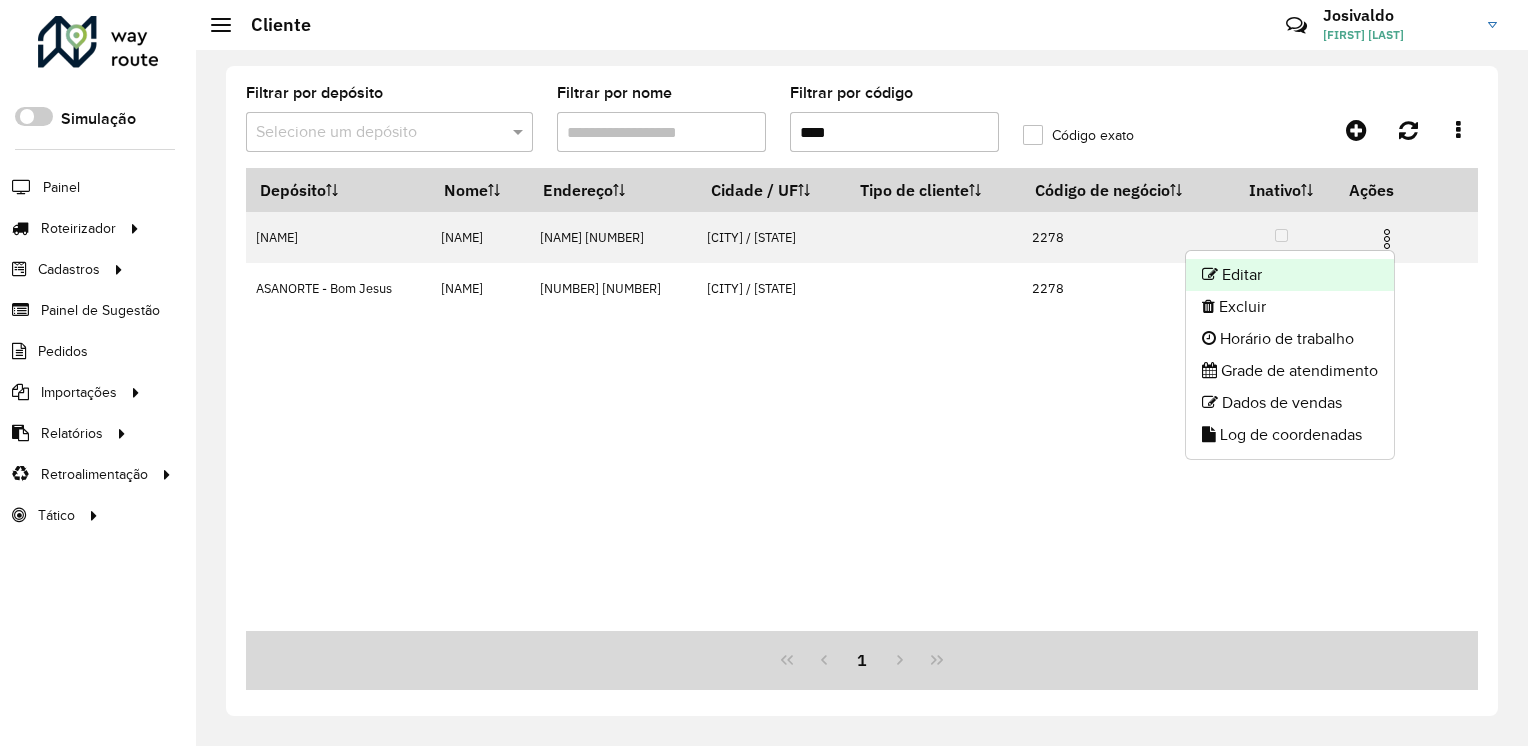 click on "Editar" 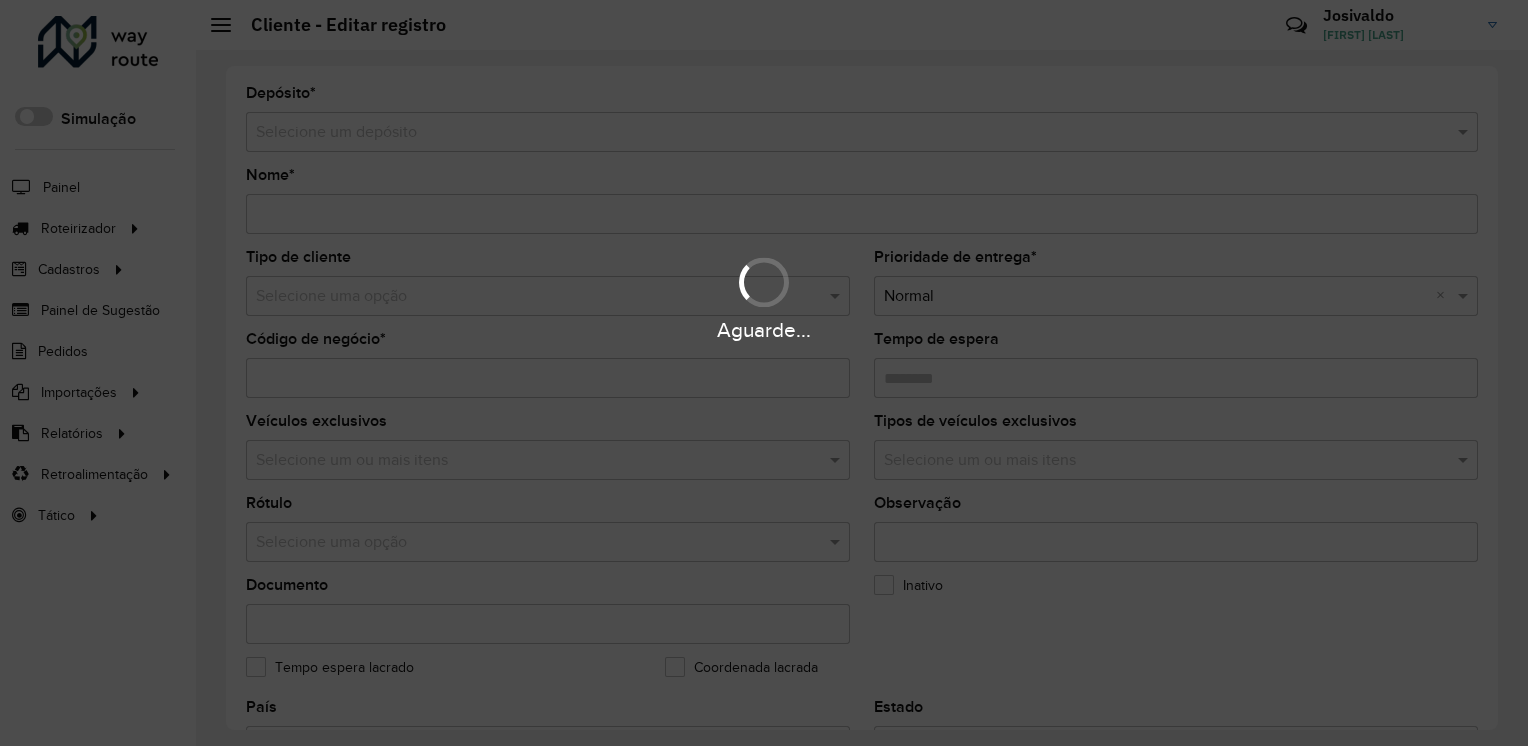 type on "**********" 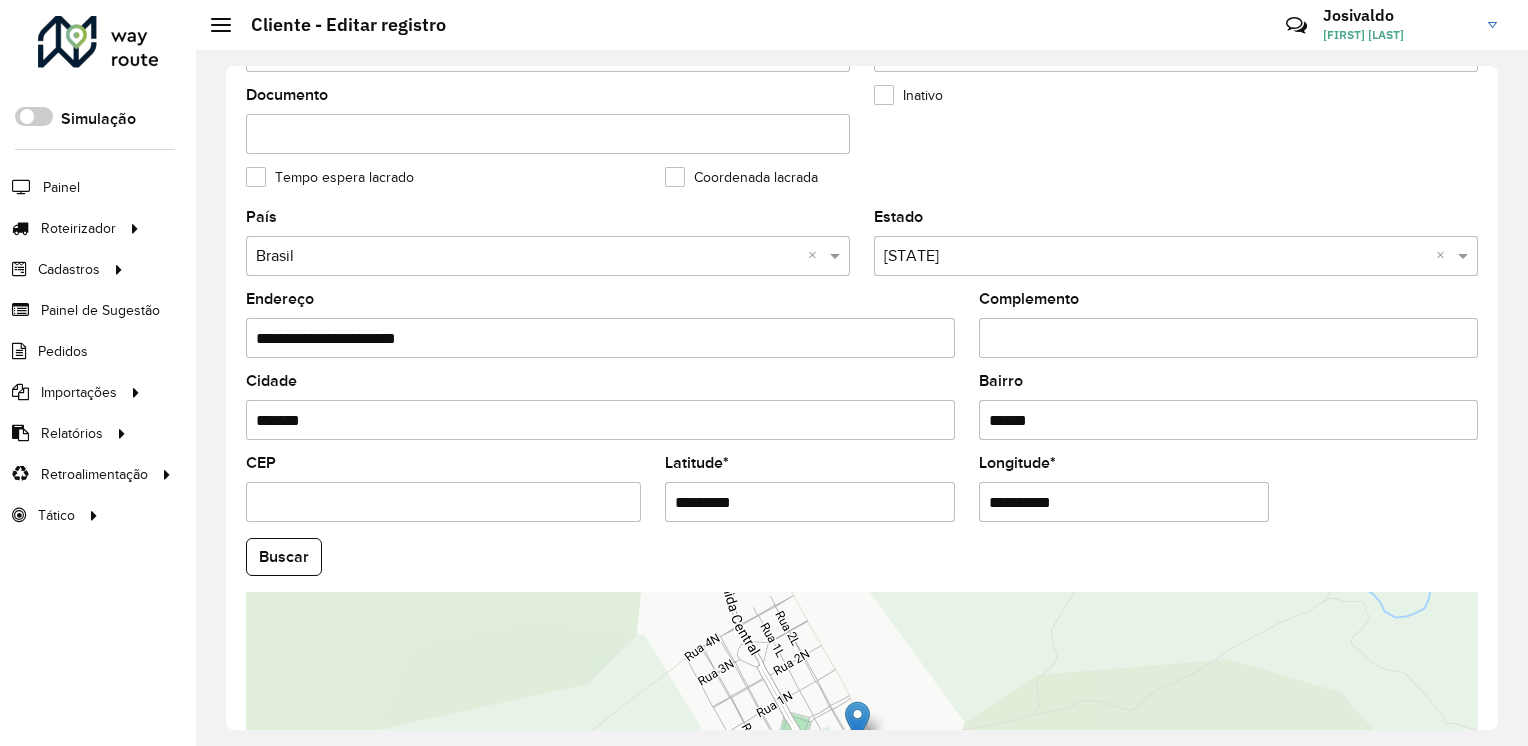 scroll, scrollTop: 700, scrollLeft: 0, axis: vertical 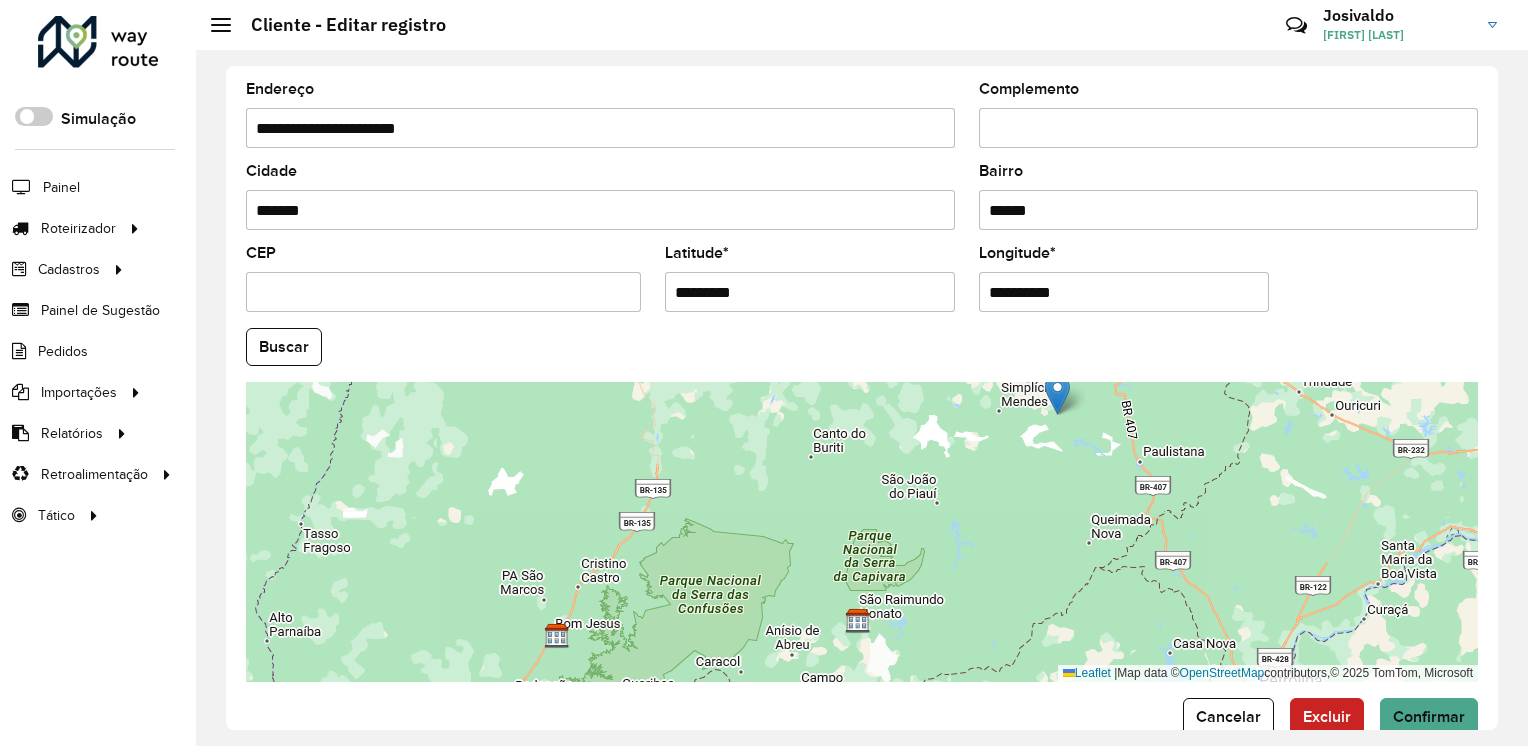 drag, startPoint x: 952, startPoint y: 533, endPoint x: 977, endPoint y: 493, distance: 47.169907 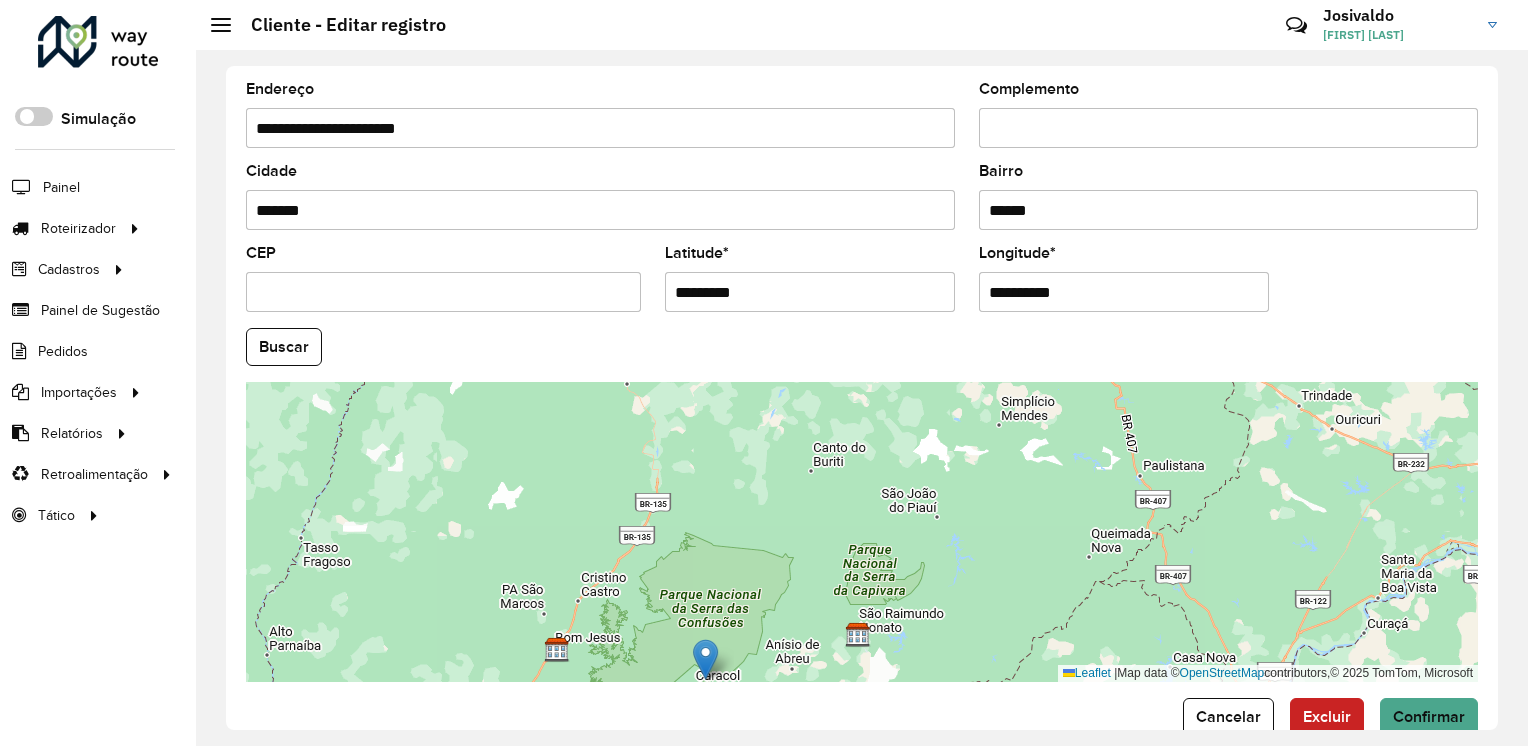 drag, startPoint x: 1053, startPoint y: 398, endPoint x: 701, endPoint y: 649, distance: 432.3251 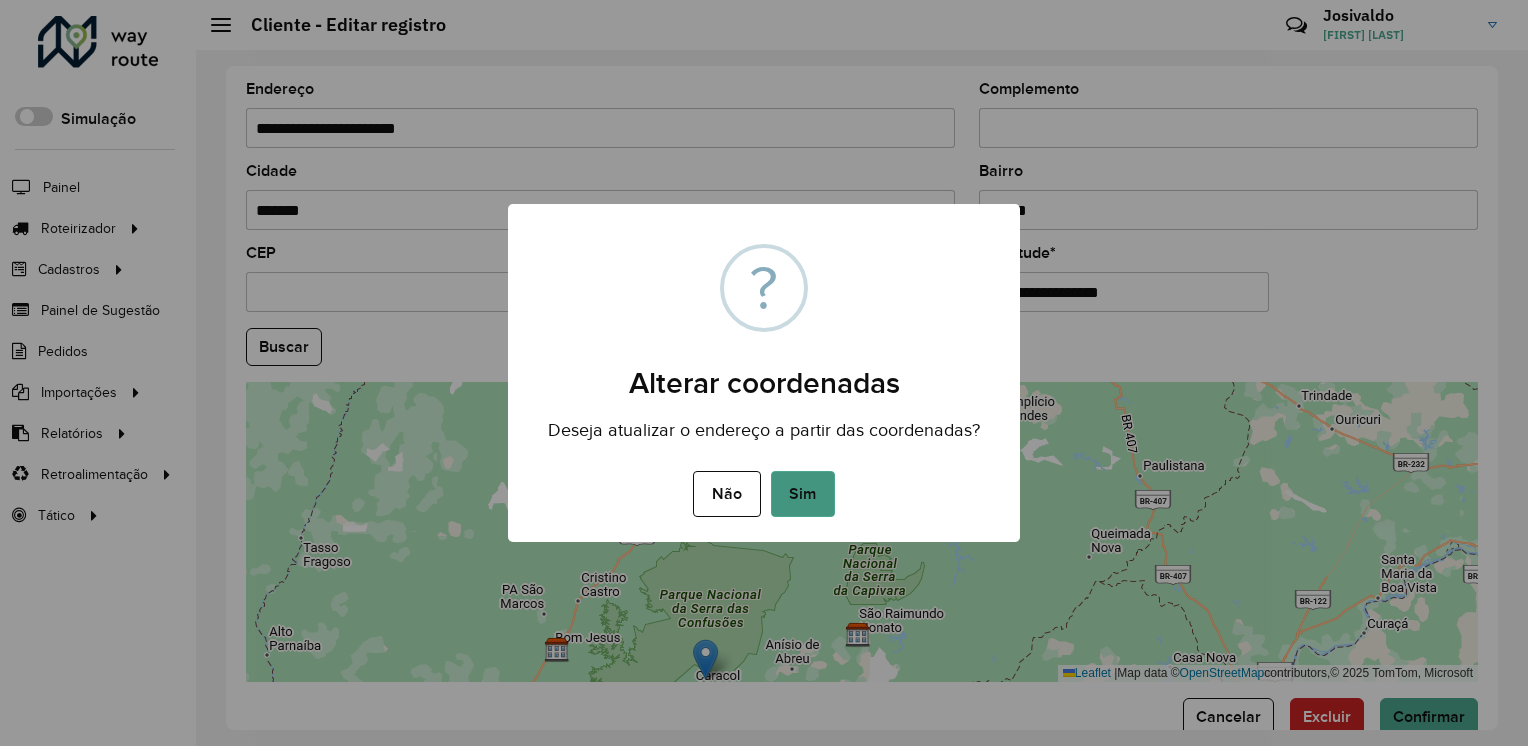 click on "Sim" at bounding box center [803, 494] 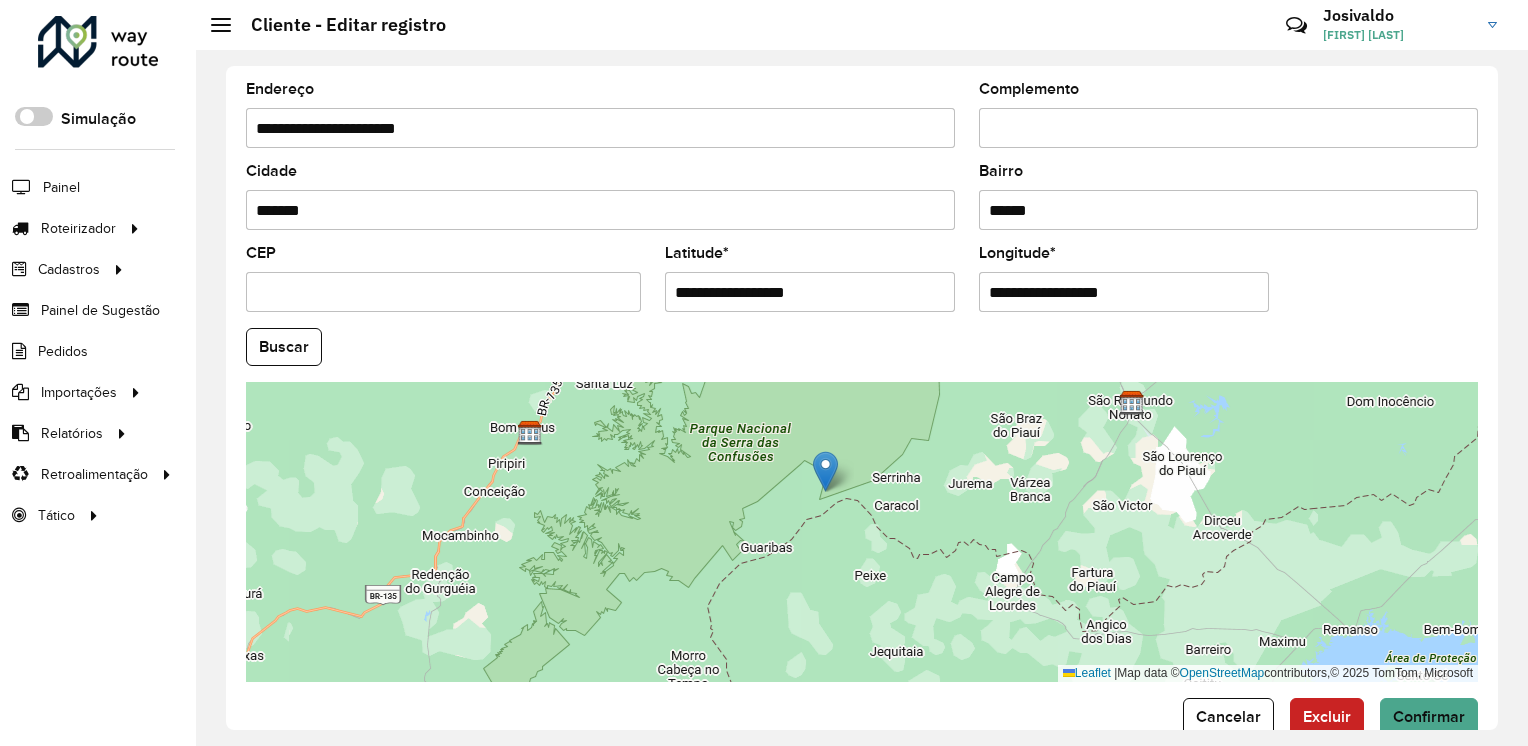 drag, startPoint x: 890, startPoint y: 598, endPoint x: 797, endPoint y: 443, distance: 180.7595 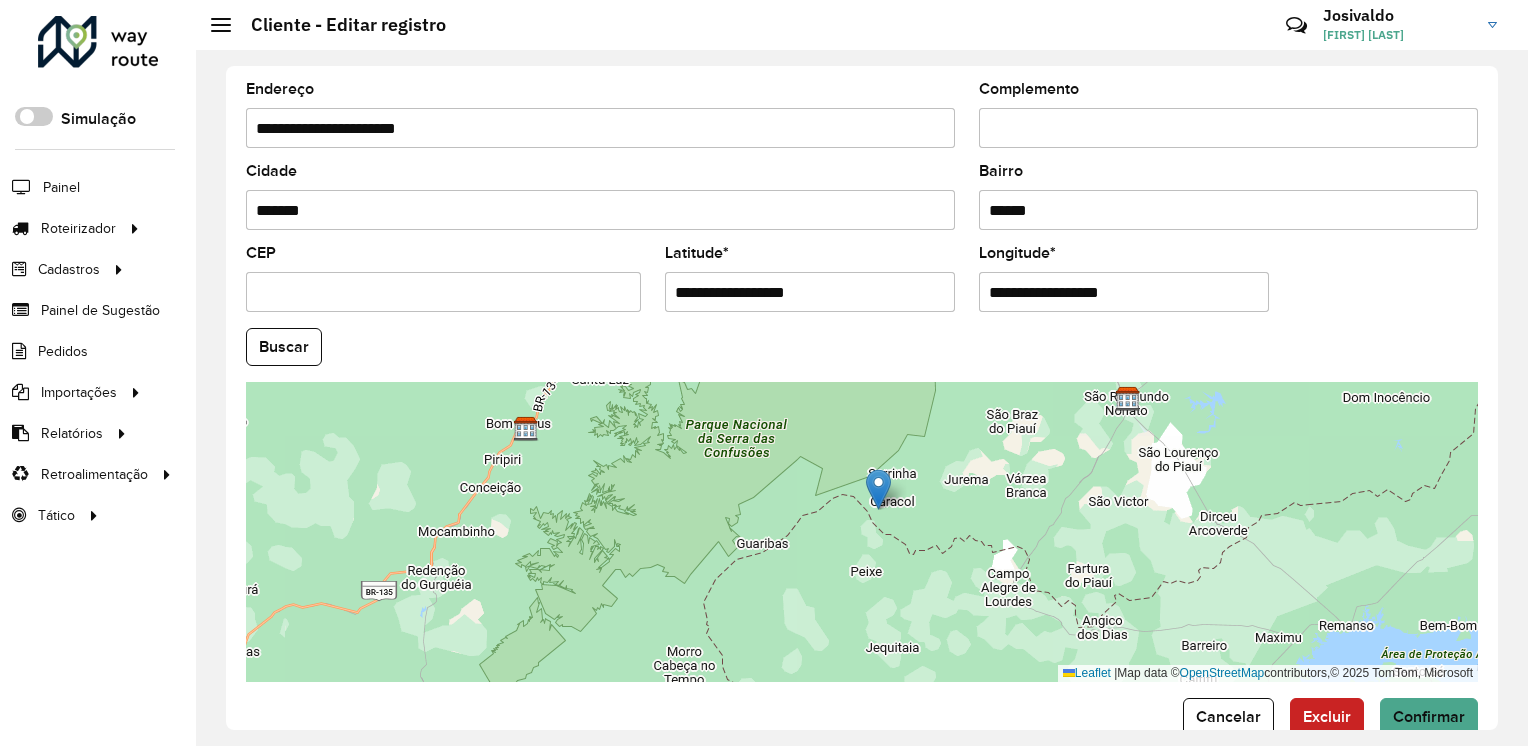 drag, startPoint x: 816, startPoint y: 459, endPoint x: 873, endPoint y: 481, distance: 61.09828 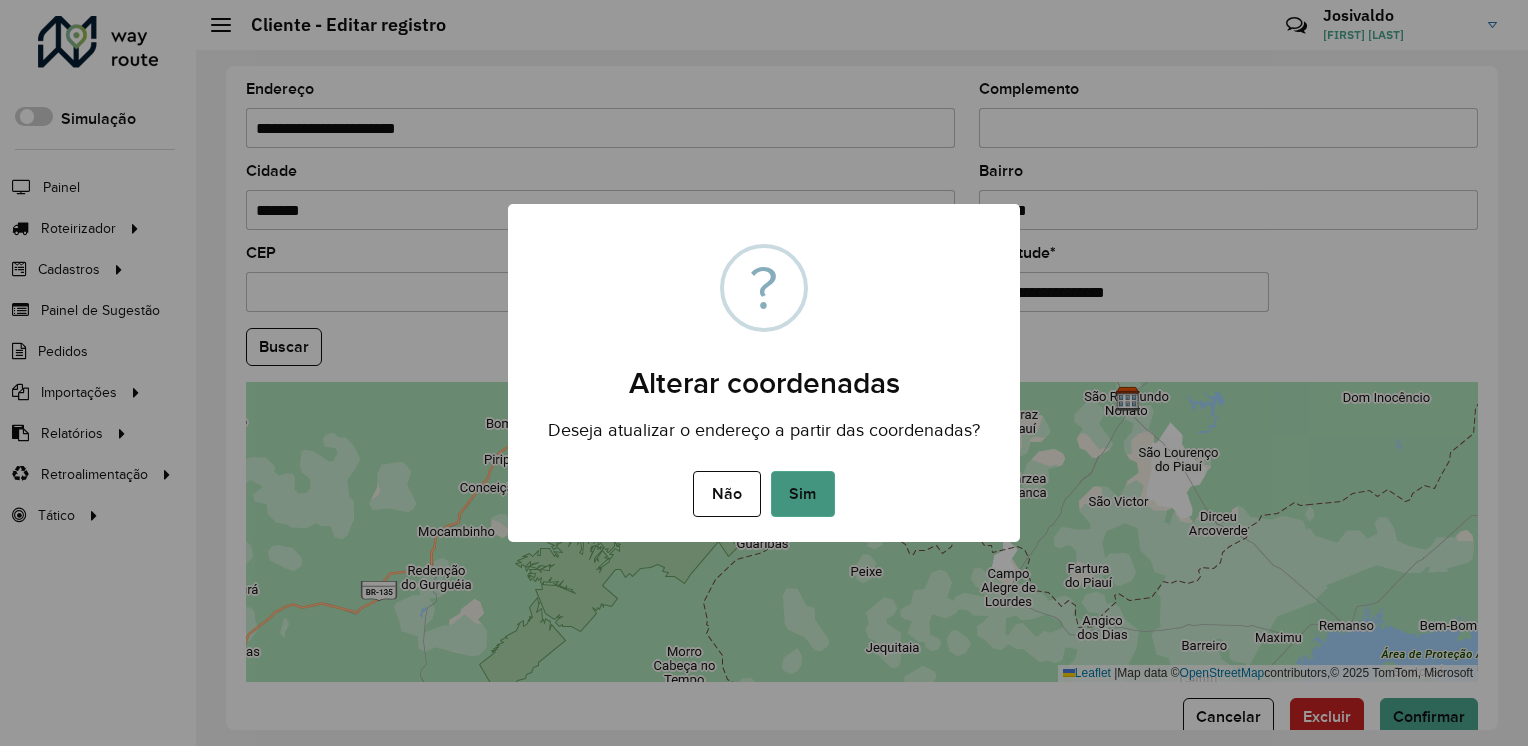 click on "Sim" at bounding box center [803, 494] 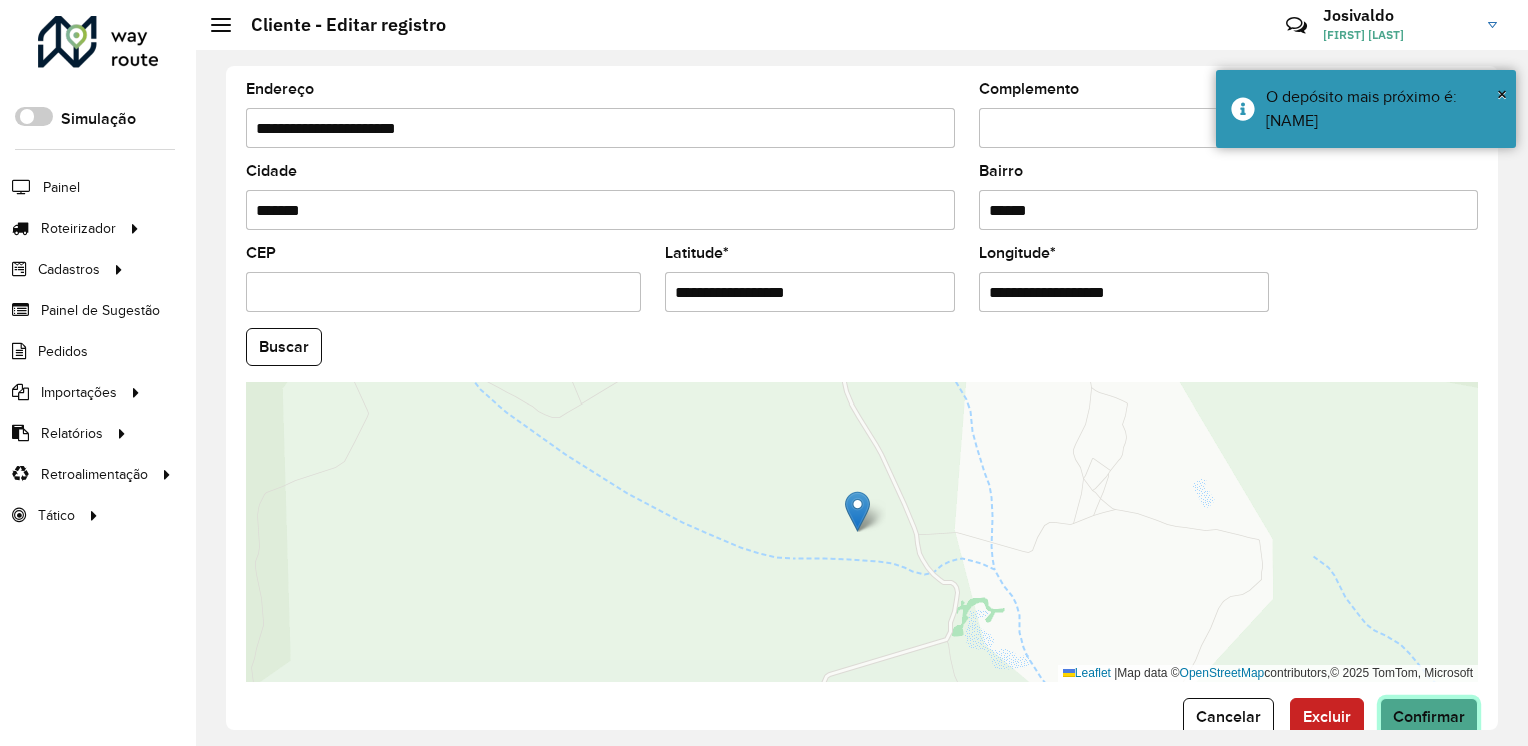 click on "Confirmar" 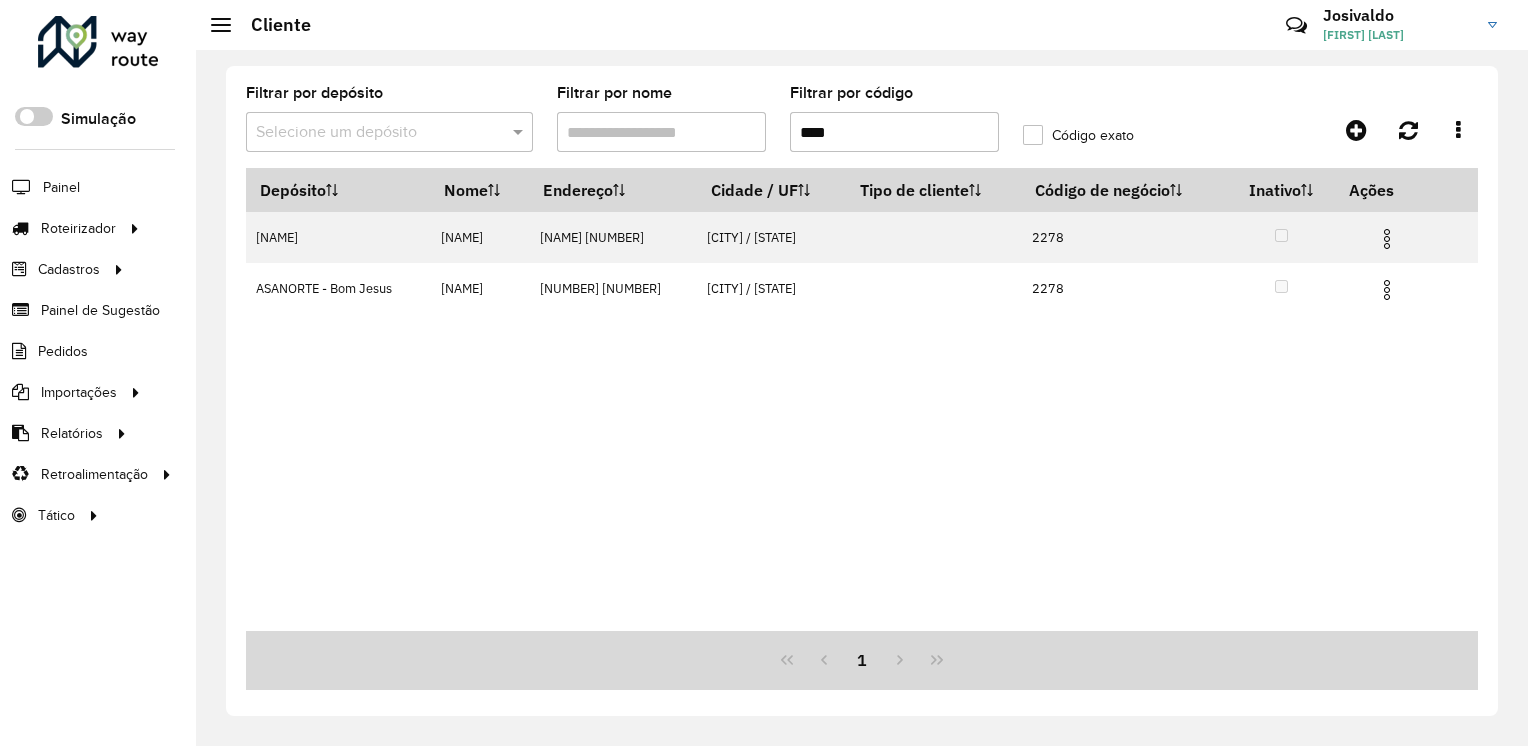 drag, startPoint x: 848, startPoint y: 137, endPoint x: 767, endPoint y: 126, distance: 81.7435 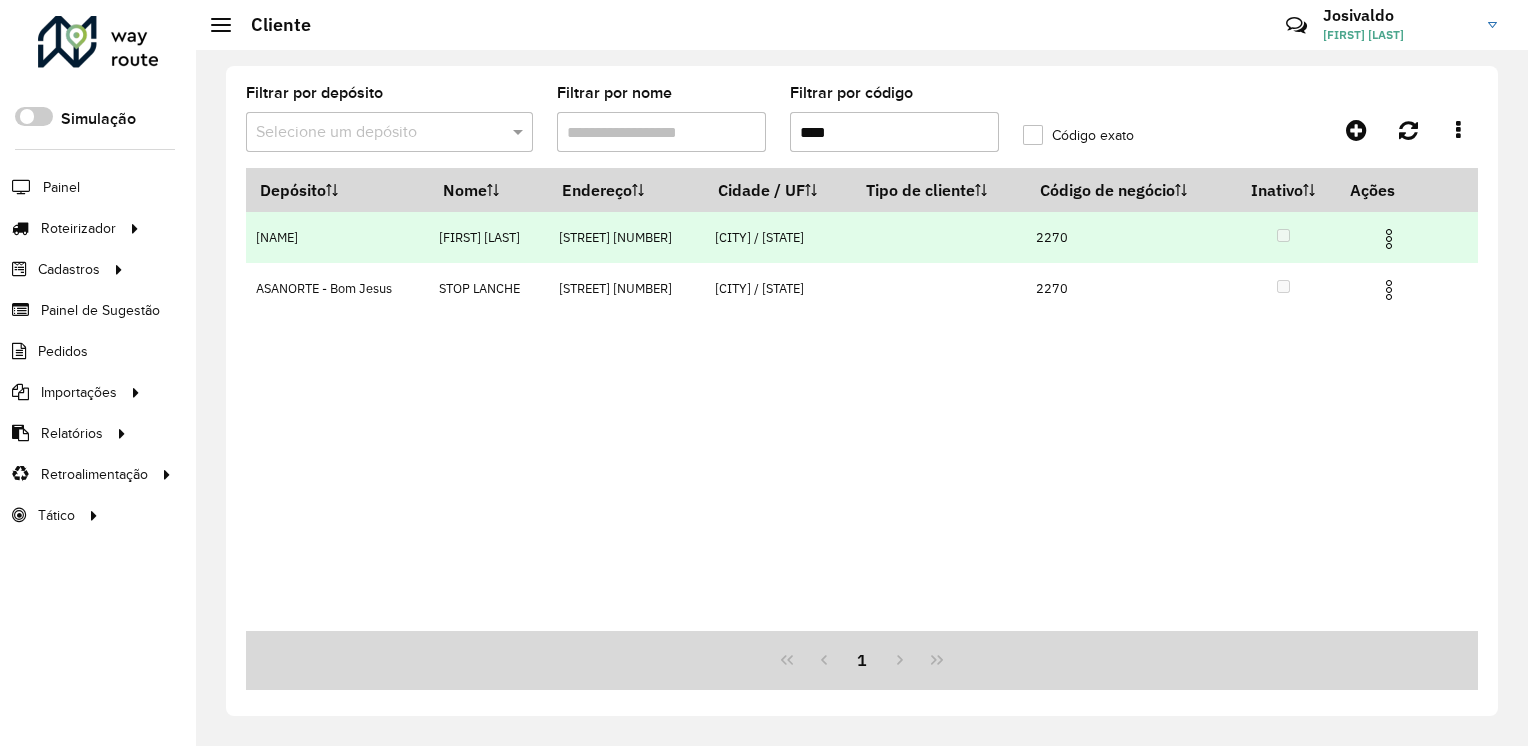 type on "****" 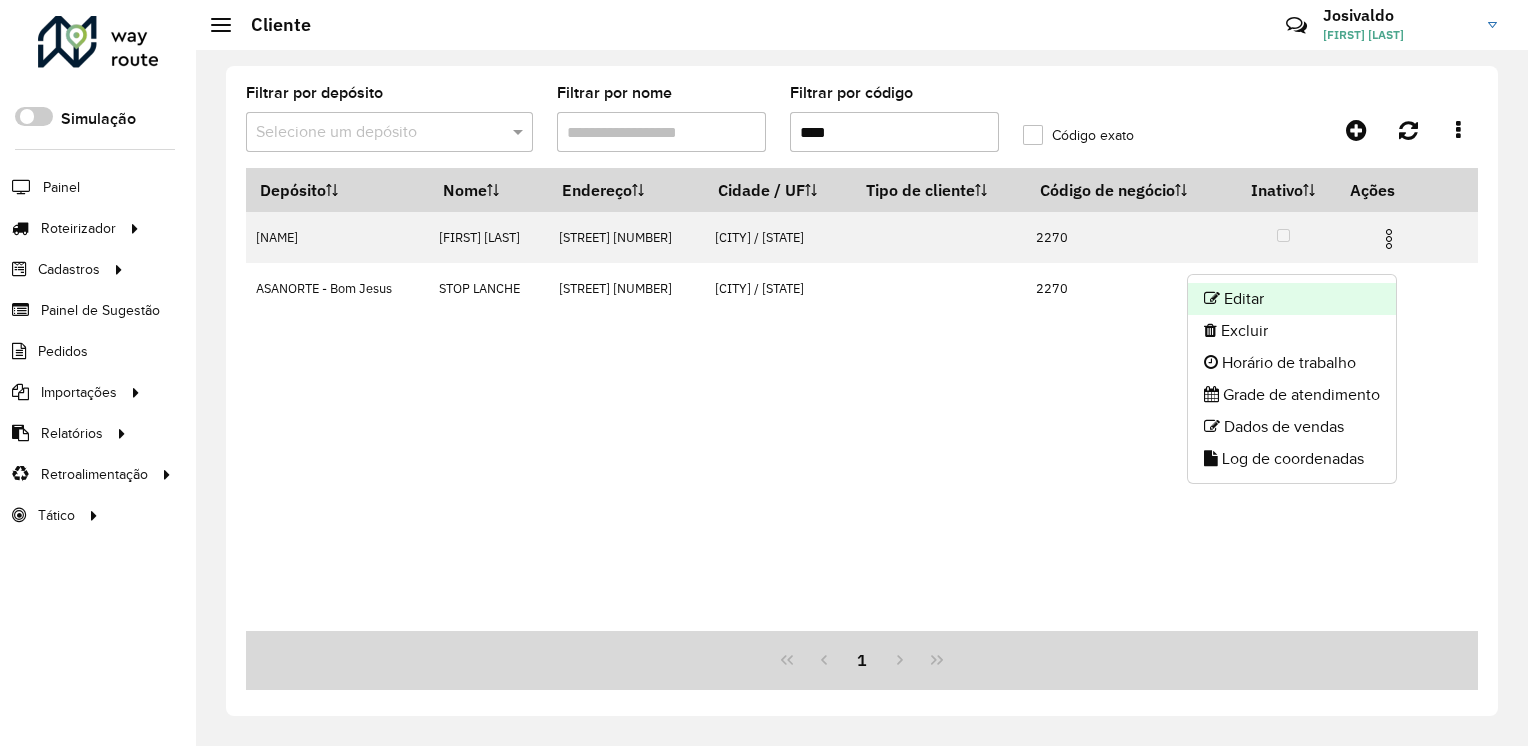 click on "Editar" 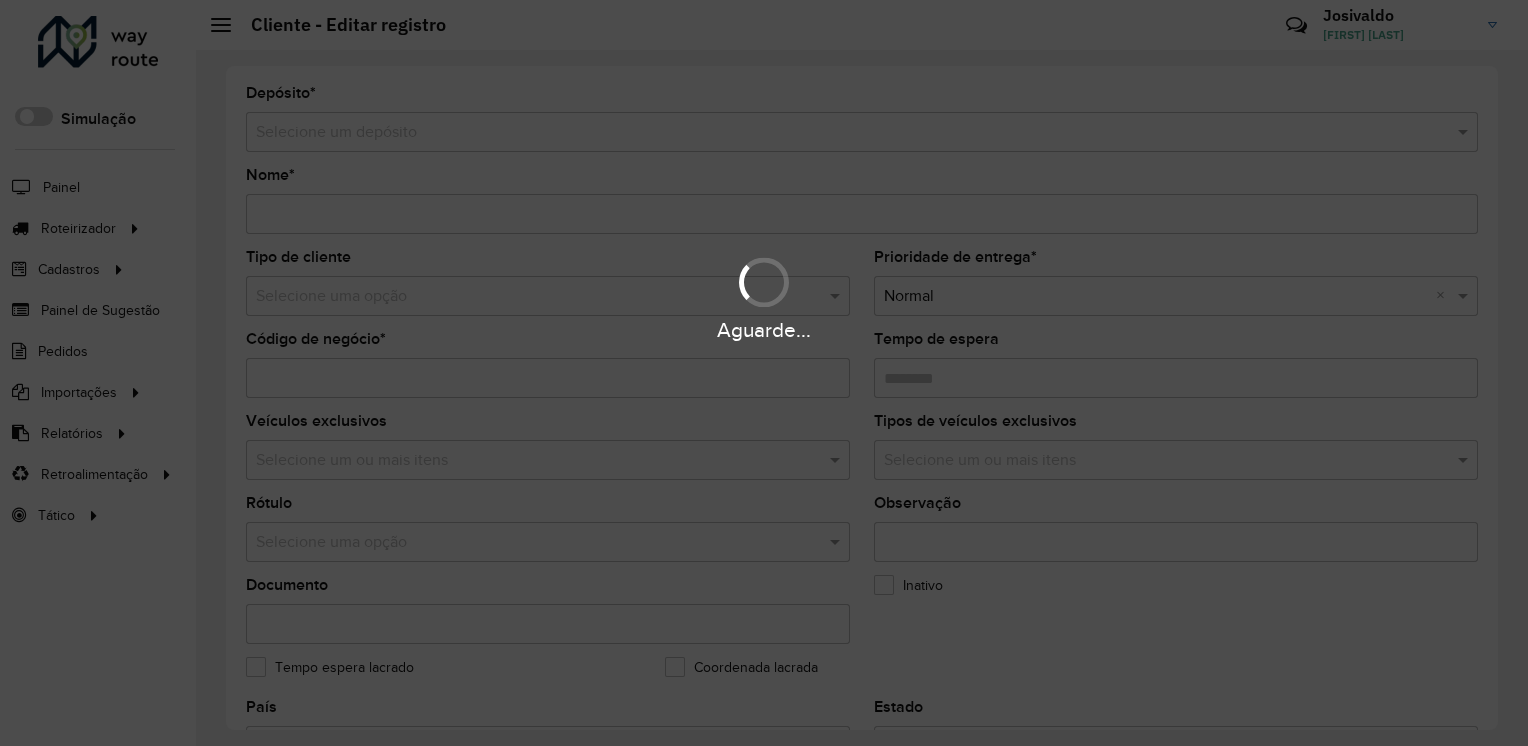 type on "**********" 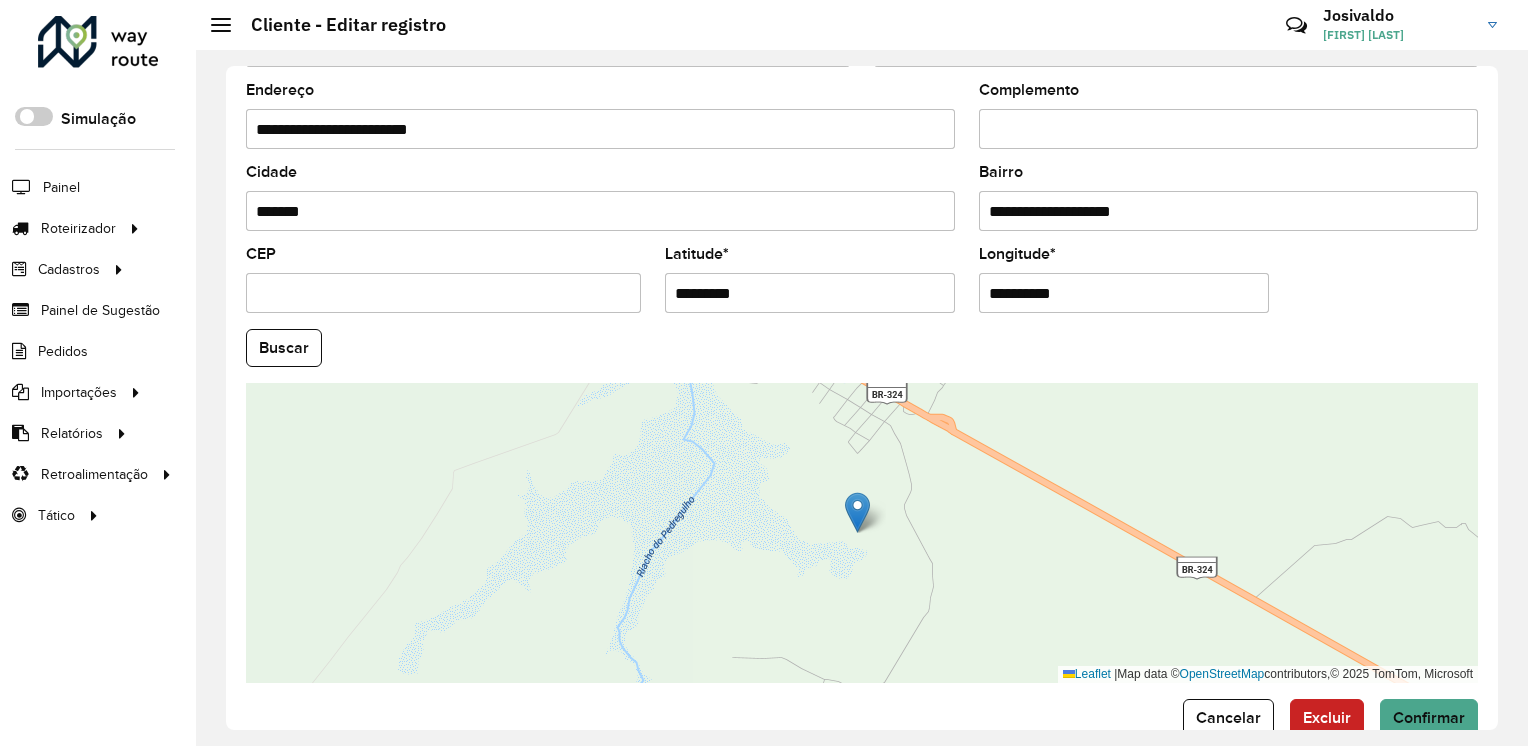 scroll, scrollTop: 733, scrollLeft: 0, axis: vertical 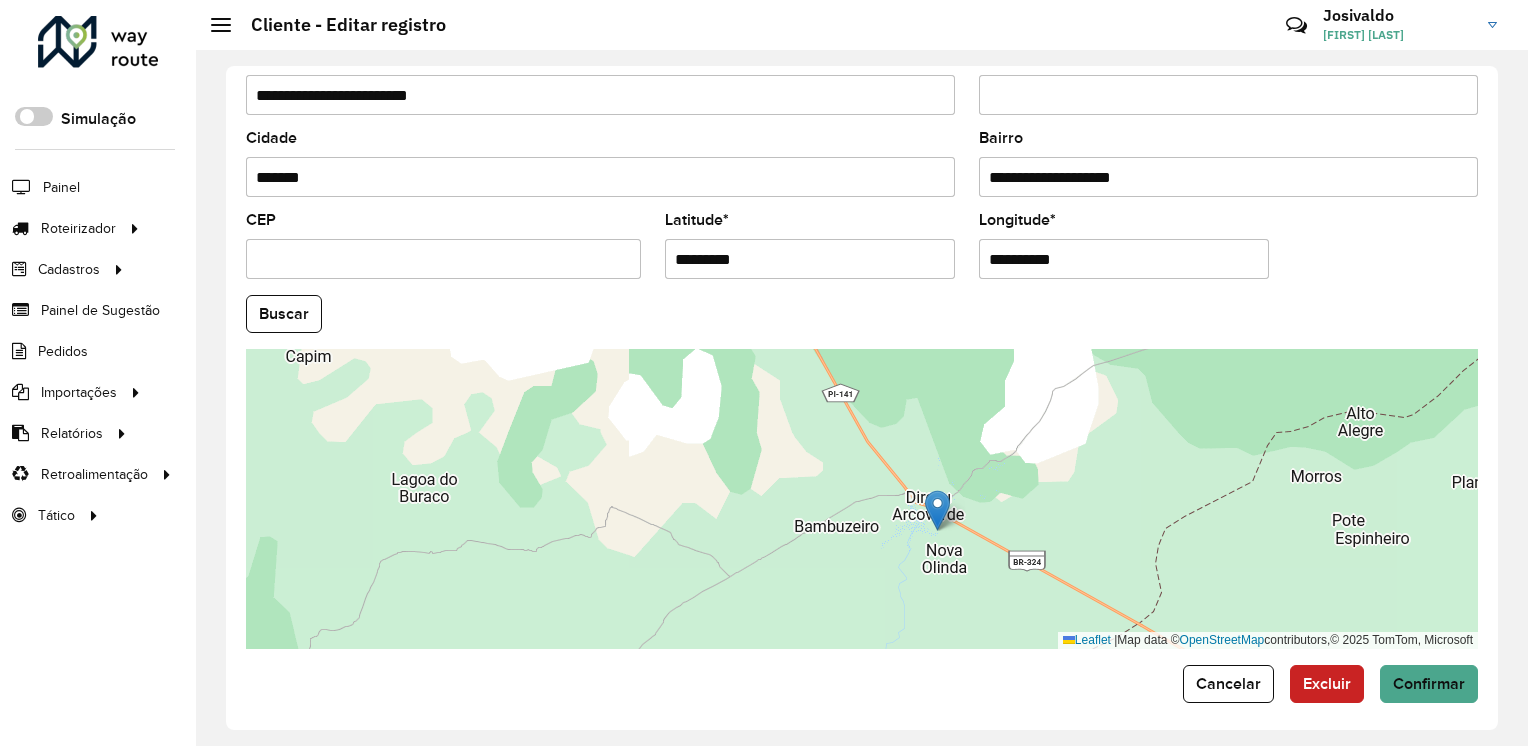 drag, startPoint x: 640, startPoint y: 475, endPoint x: 856, endPoint y: 374, distance: 238.44705 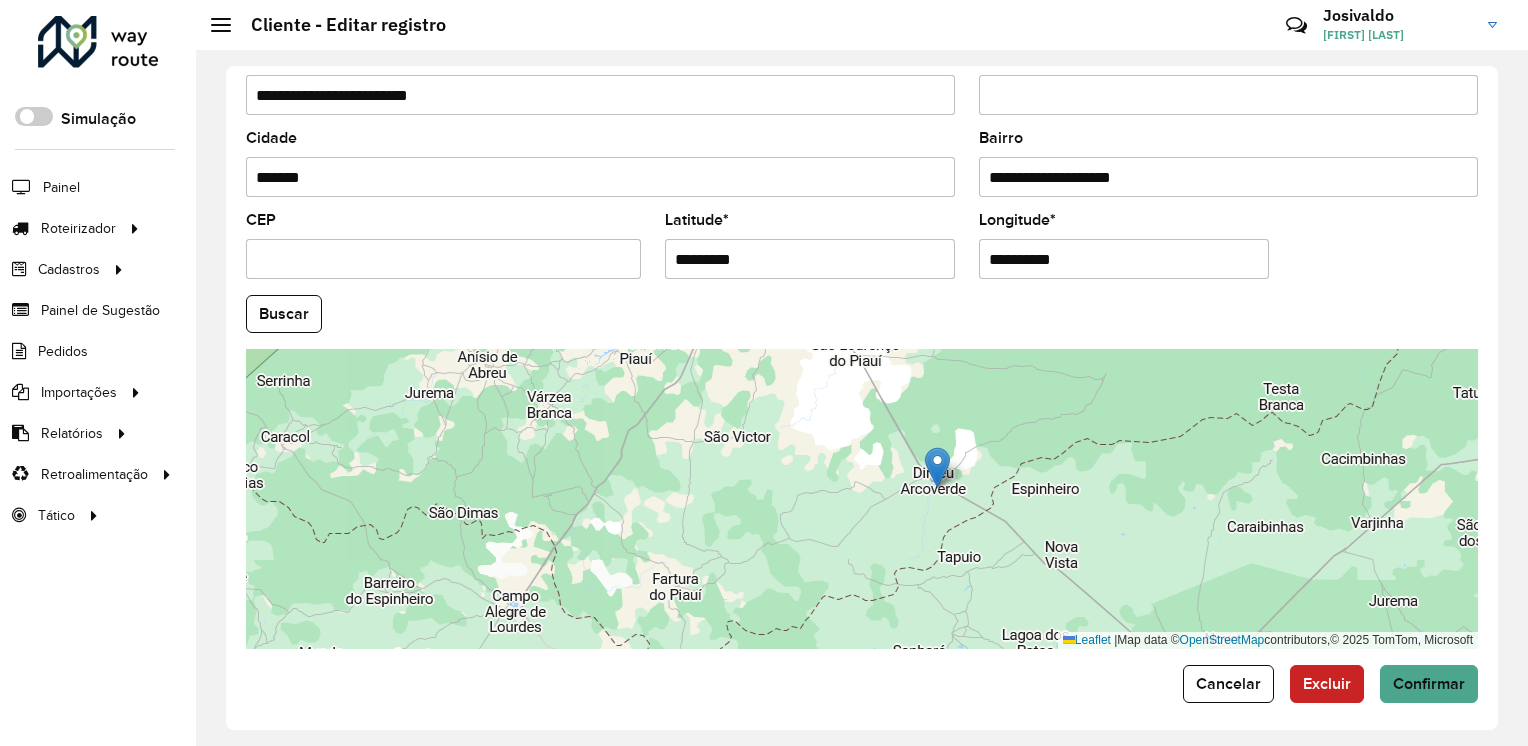 drag, startPoint x: 823, startPoint y: 438, endPoint x: 840, endPoint y: 525, distance: 88.64536 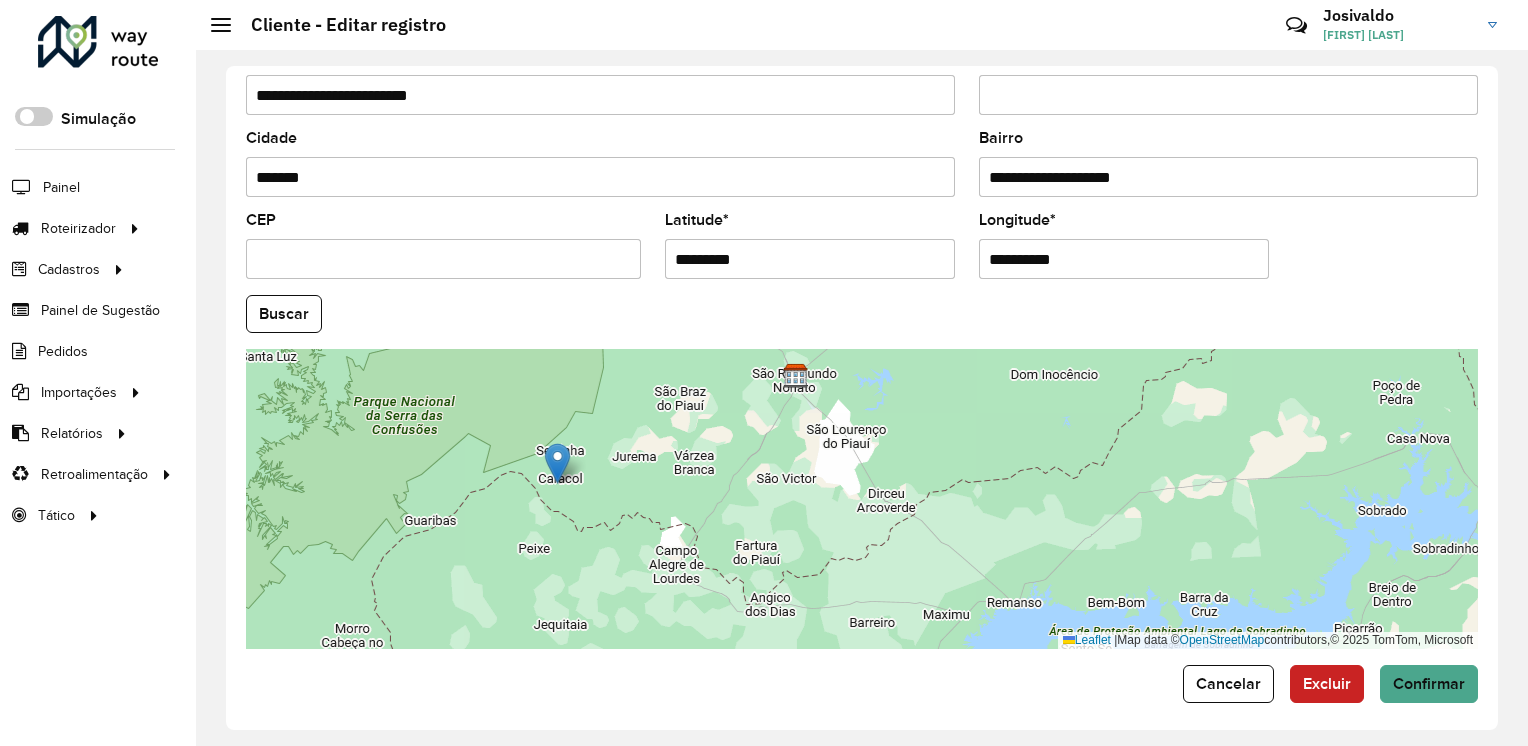 drag, startPoint x: 890, startPoint y: 474, endPoint x: 559, endPoint y: 454, distance: 331.60367 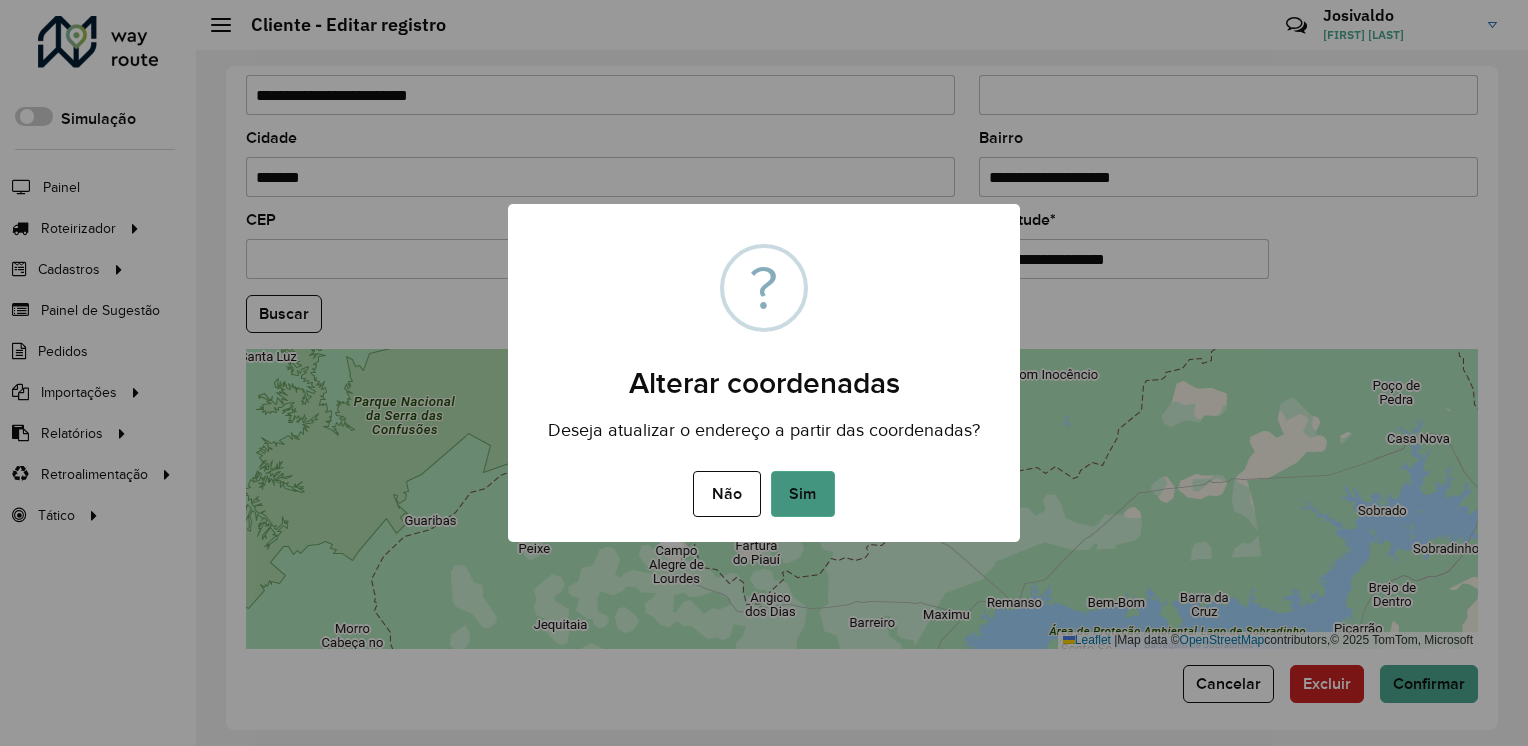 click on "Sim" at bounding box center [803, 494] 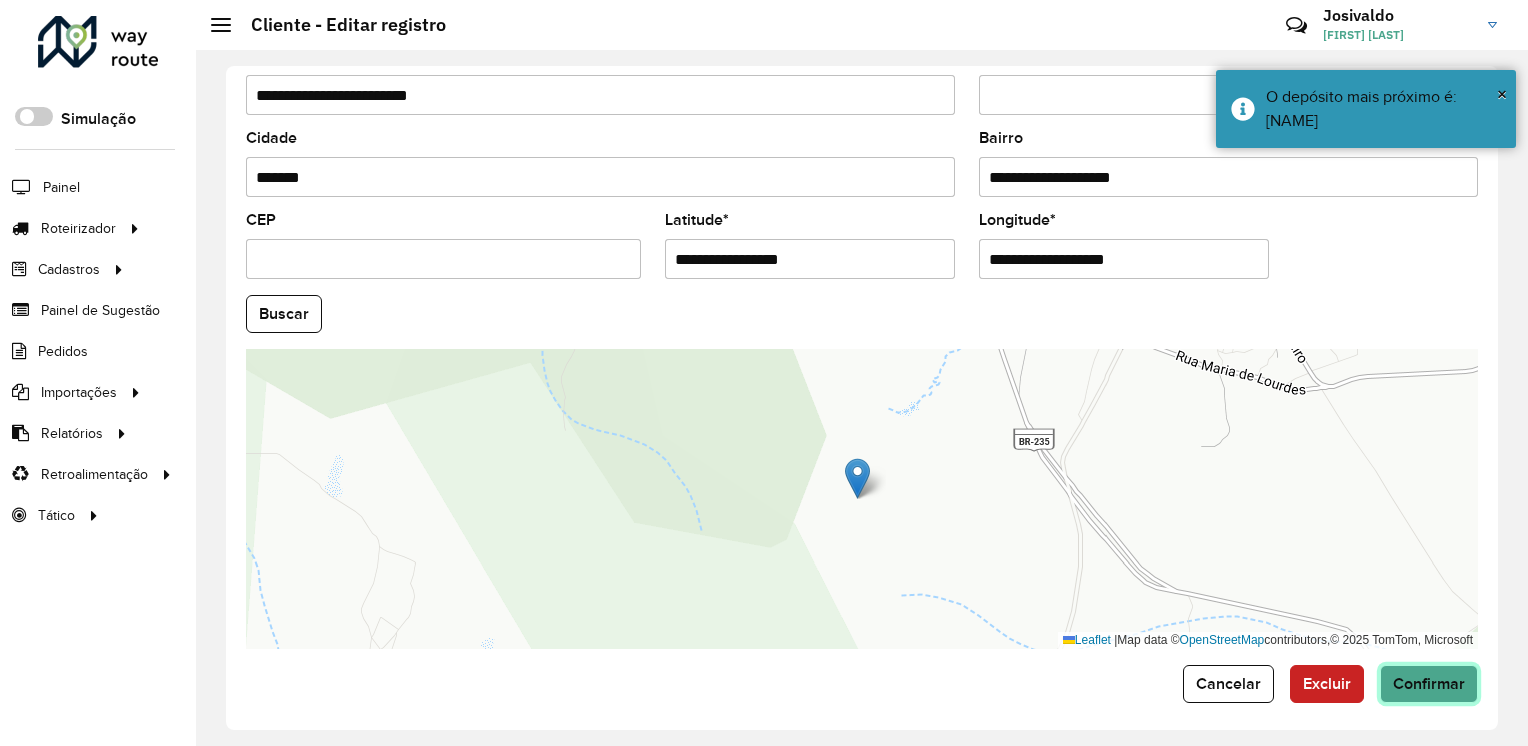 click on "Confirmar" 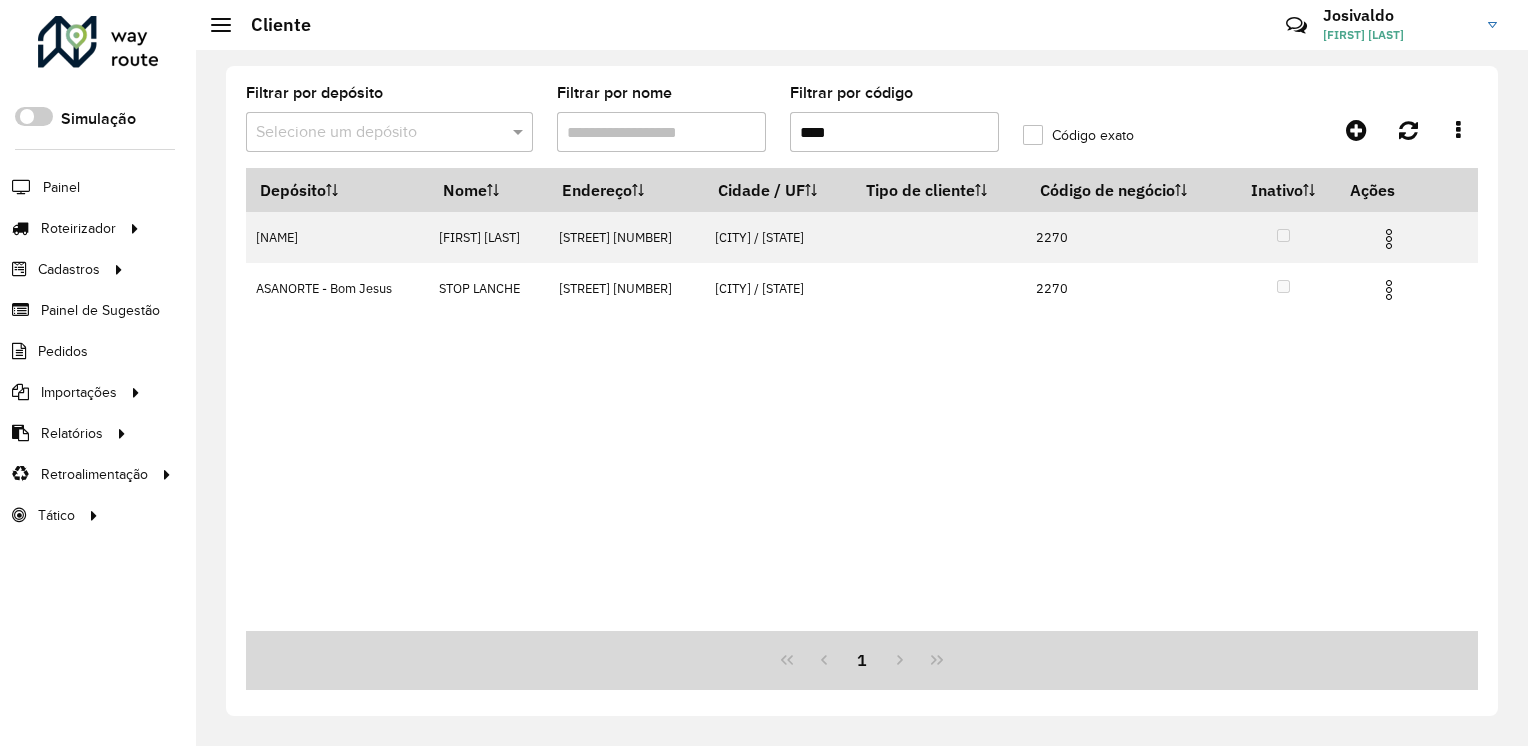 click on "****" at bounding box center [894, 132] 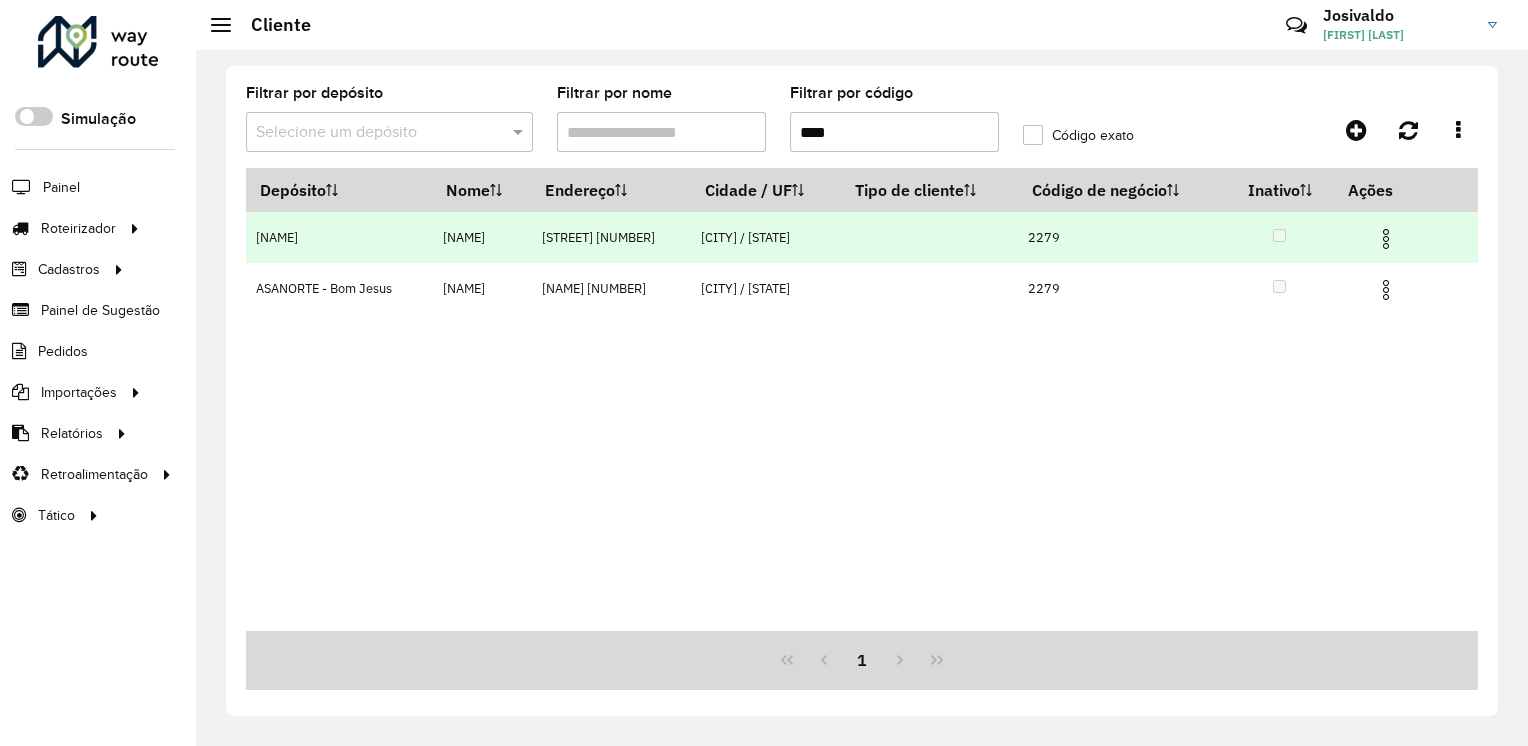 type on "****" 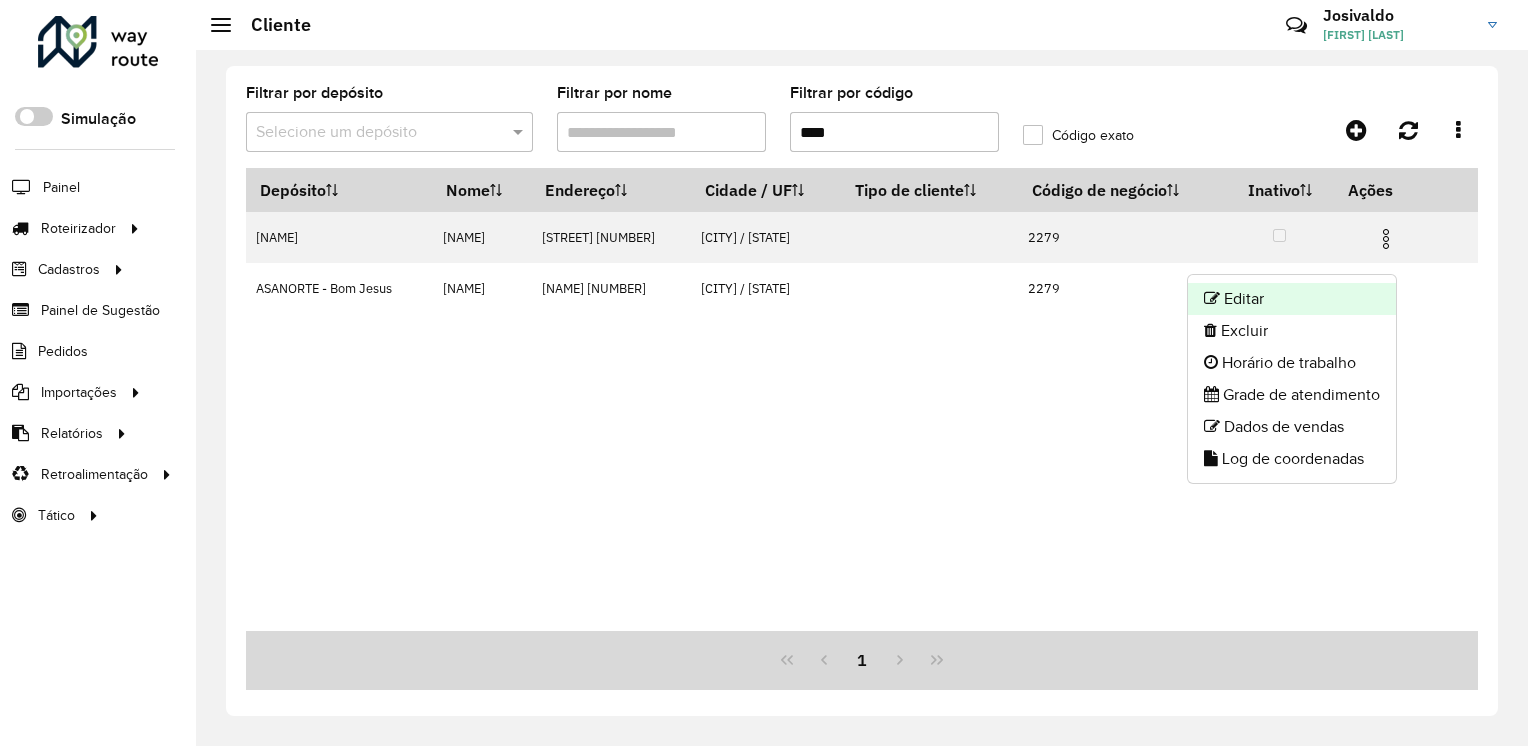 click on "Editar" 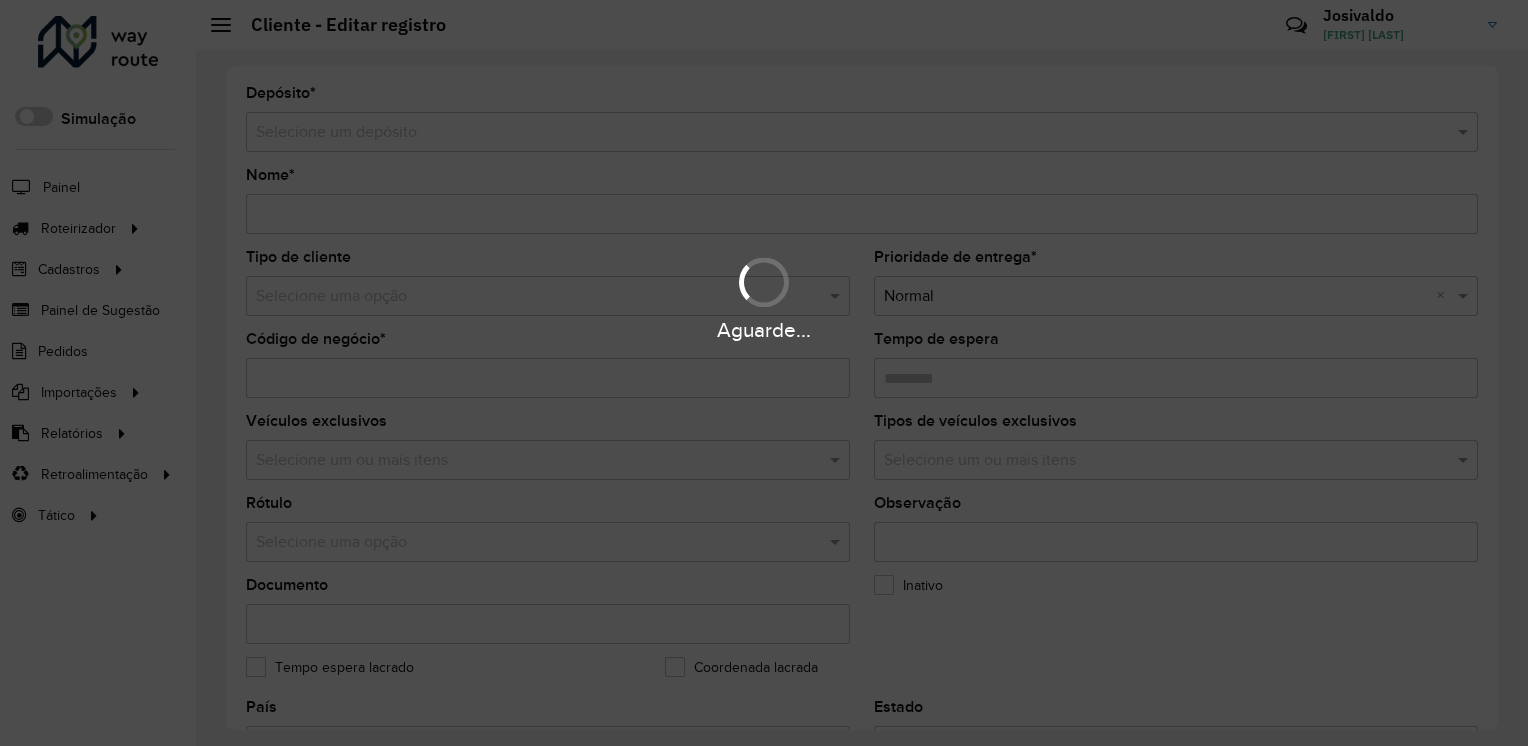 type on "**********" 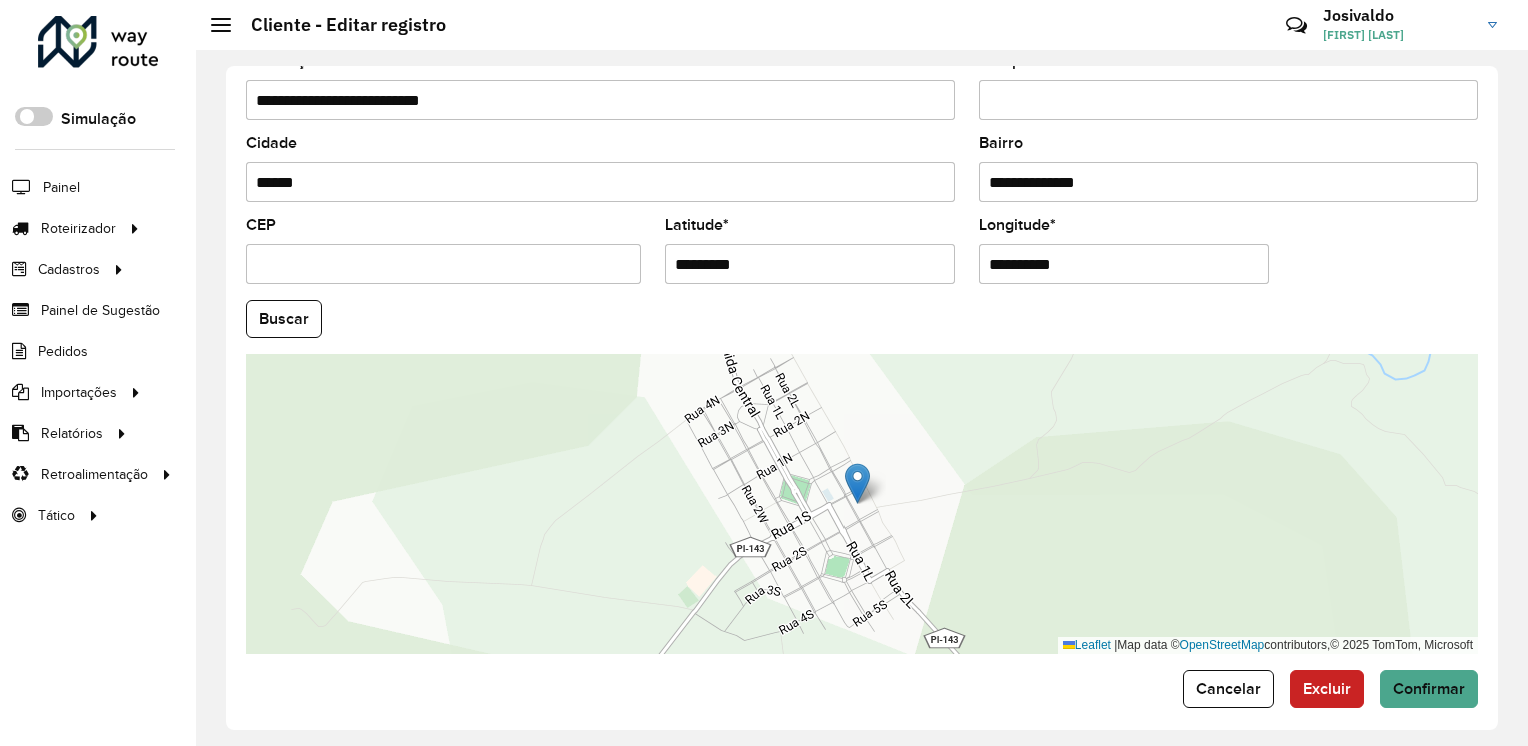 scroll, scrollTop: 733, scrollLeft: 0, axis: vertical 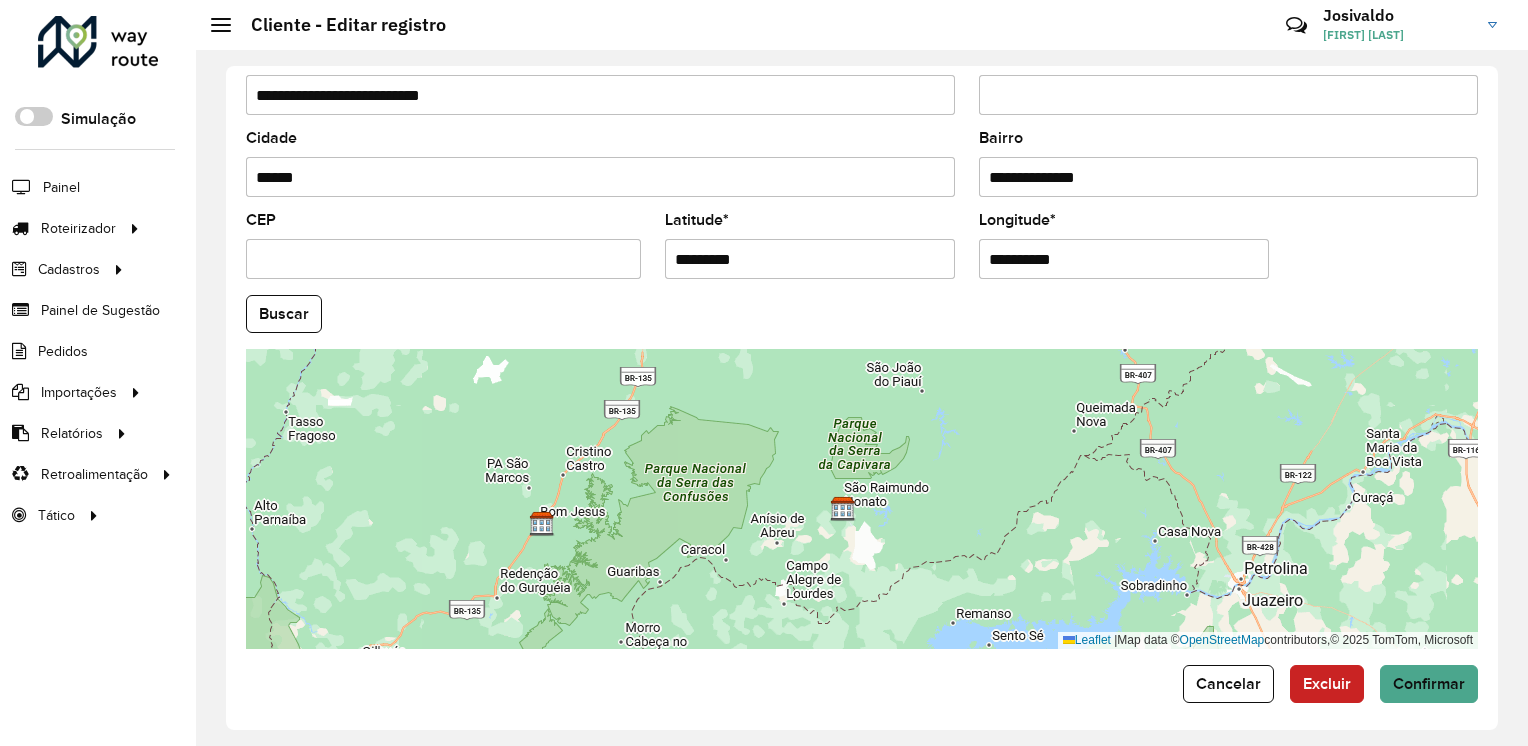 drag, startPoint x: 825, startPoint y: 510, endPoint x: 800, endPoint y: 440, distance: 74.330345 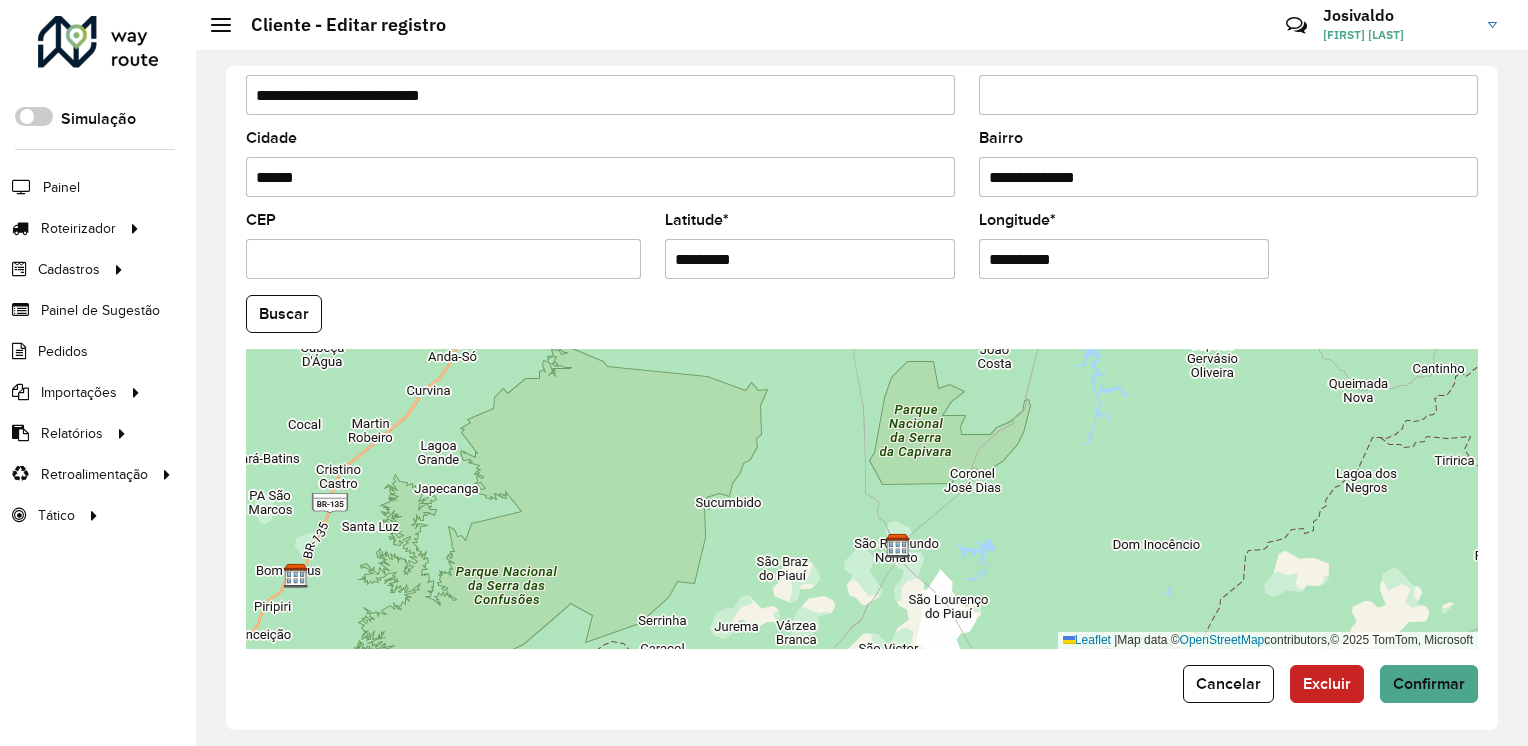 drag, startPoint x: 787, startPoint y: 493, endPoint x: 794, endPoint y: 482, distance: 13.038404 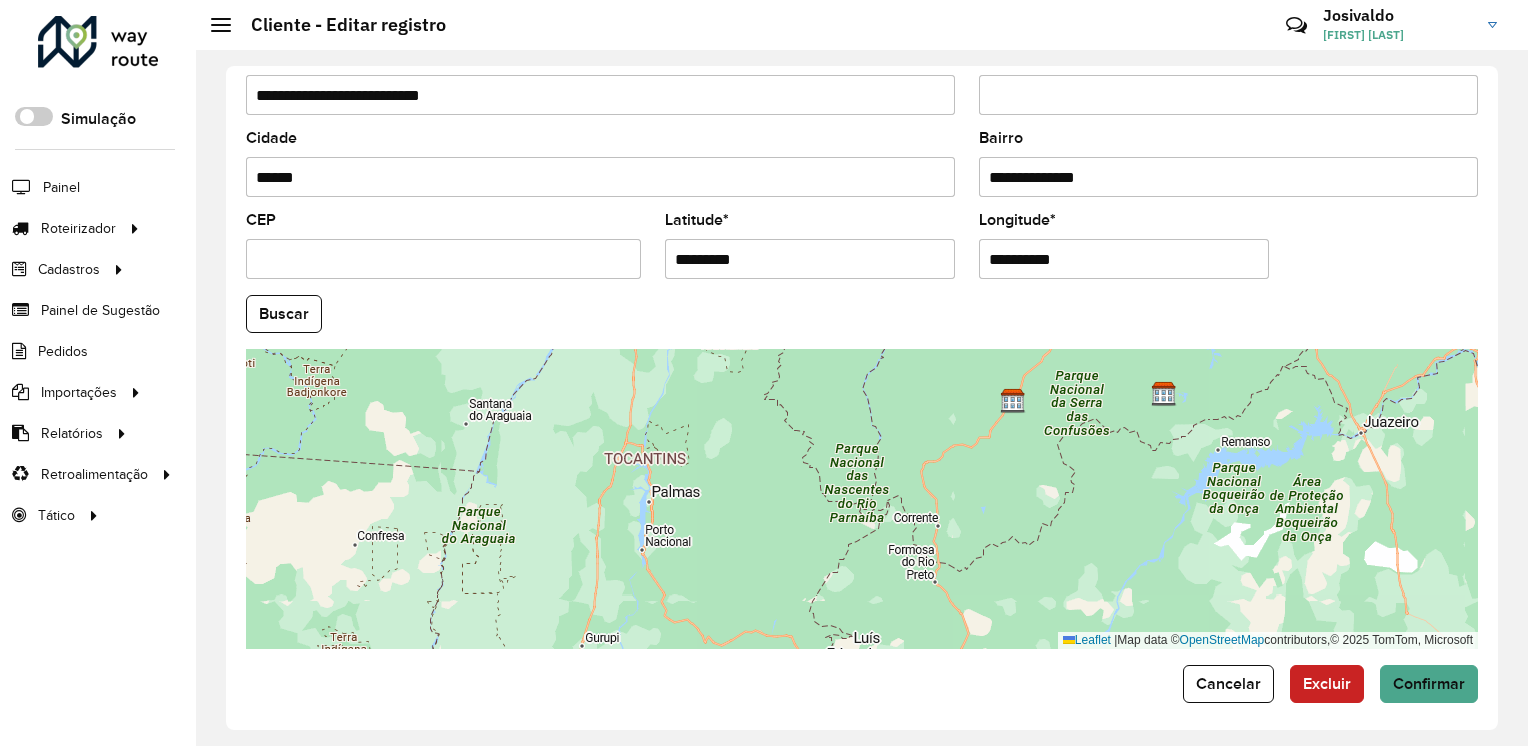 drag, startPoint x: 1096, startPoint y: 514, endPoint x: 1269, endPoint y: 370, distance: 225.08887 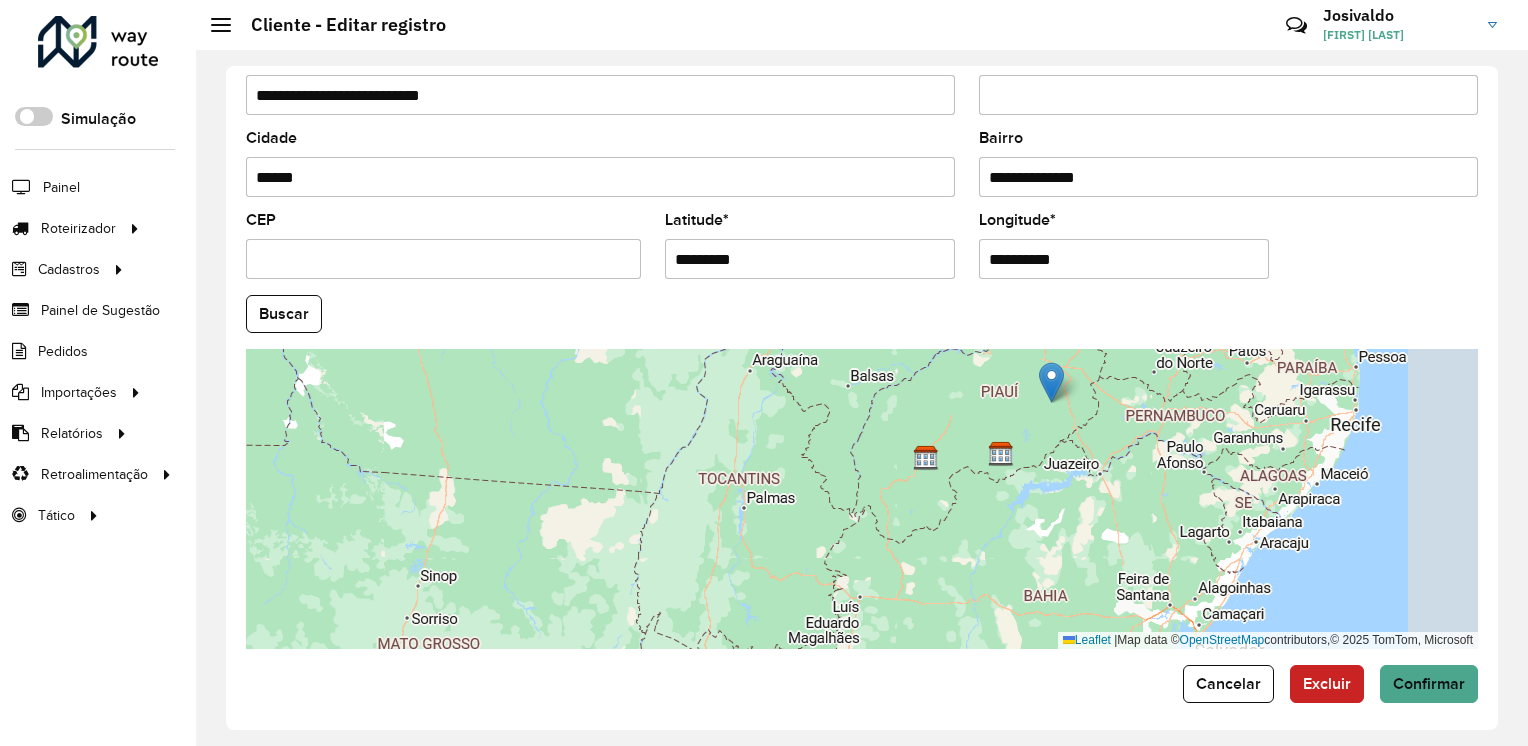 drag, startPoint x: 1028, startPoint y: 481, endPoint x: 922, endPoint y: 496, distance: 107.05606 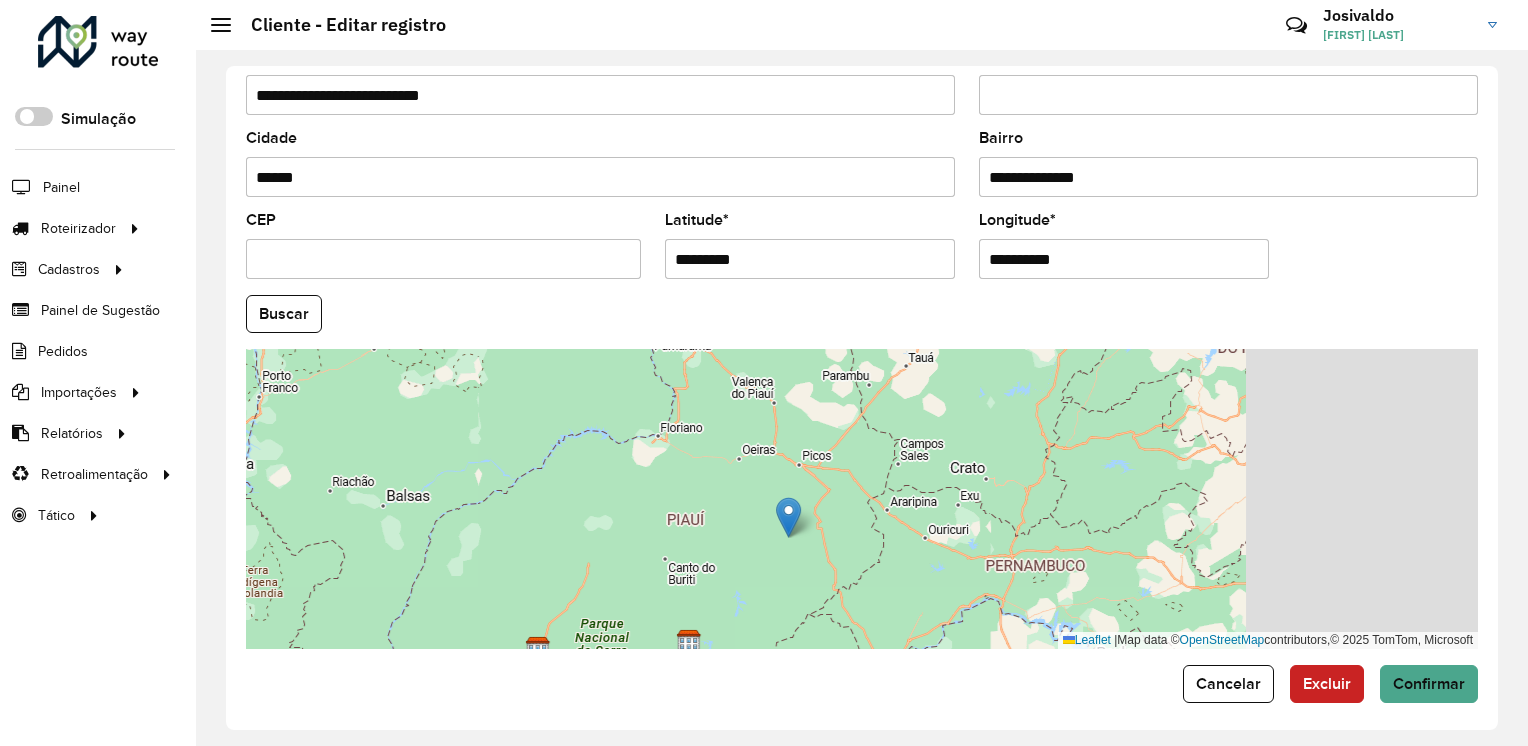 drag, startPoint x: 1228, startPoint y: 366, endPoint x: 842, endPoint y: 569, distance: 436.12497 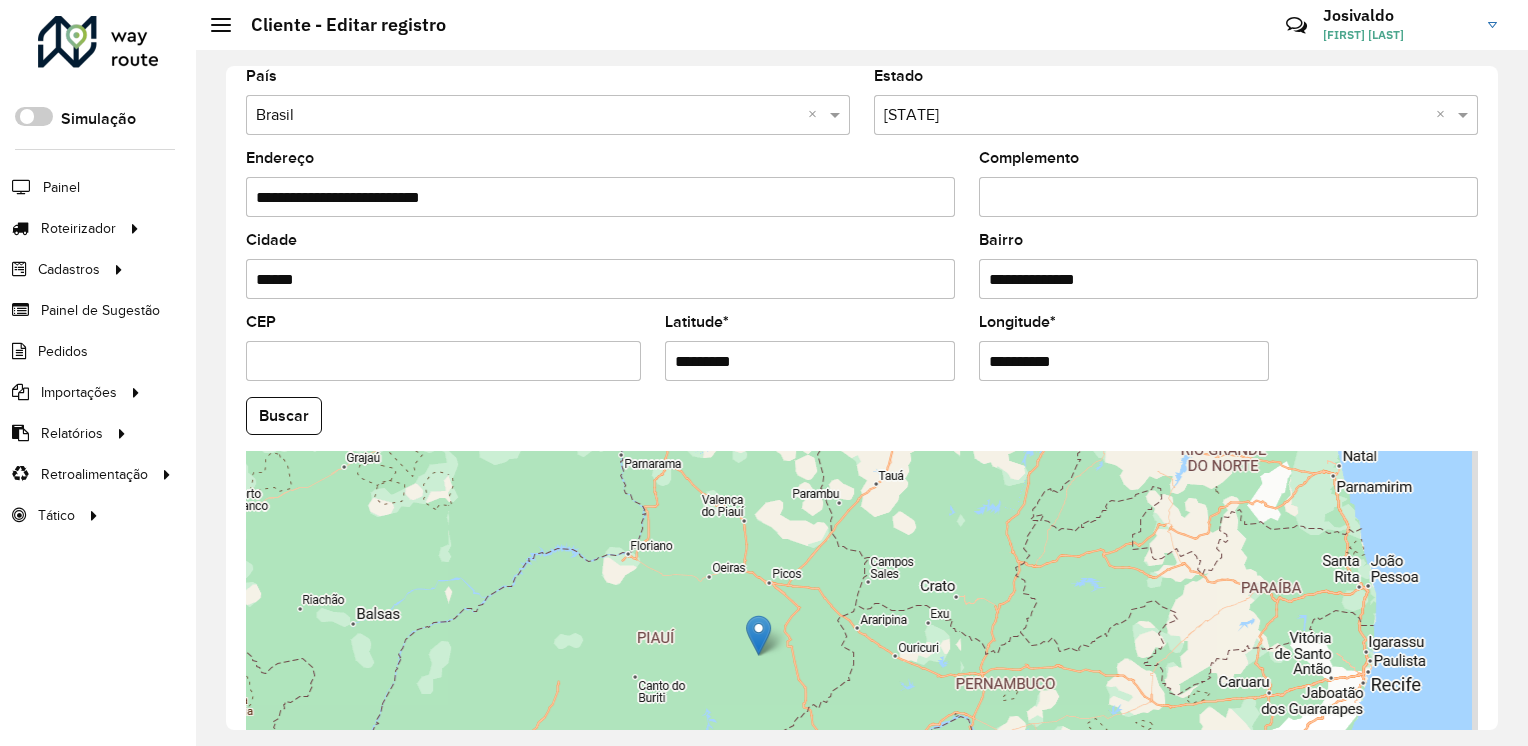 scroll, scrollTop: 533, scrollLeft: 0, axis: vertical 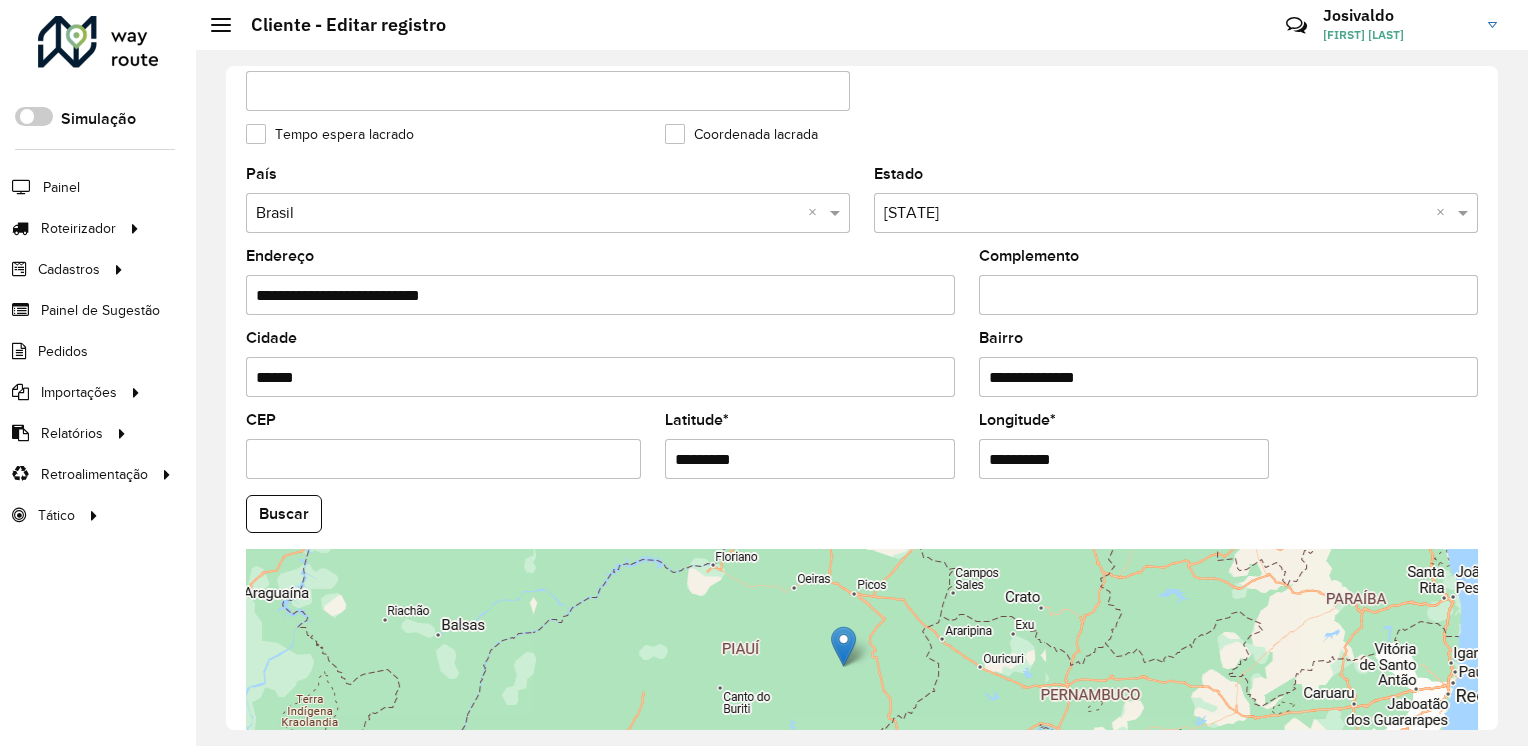 drag, startPoint x: 728, startPoint y: 606, endPoint x: 780, endPoint y: 566, distance: 65.60488 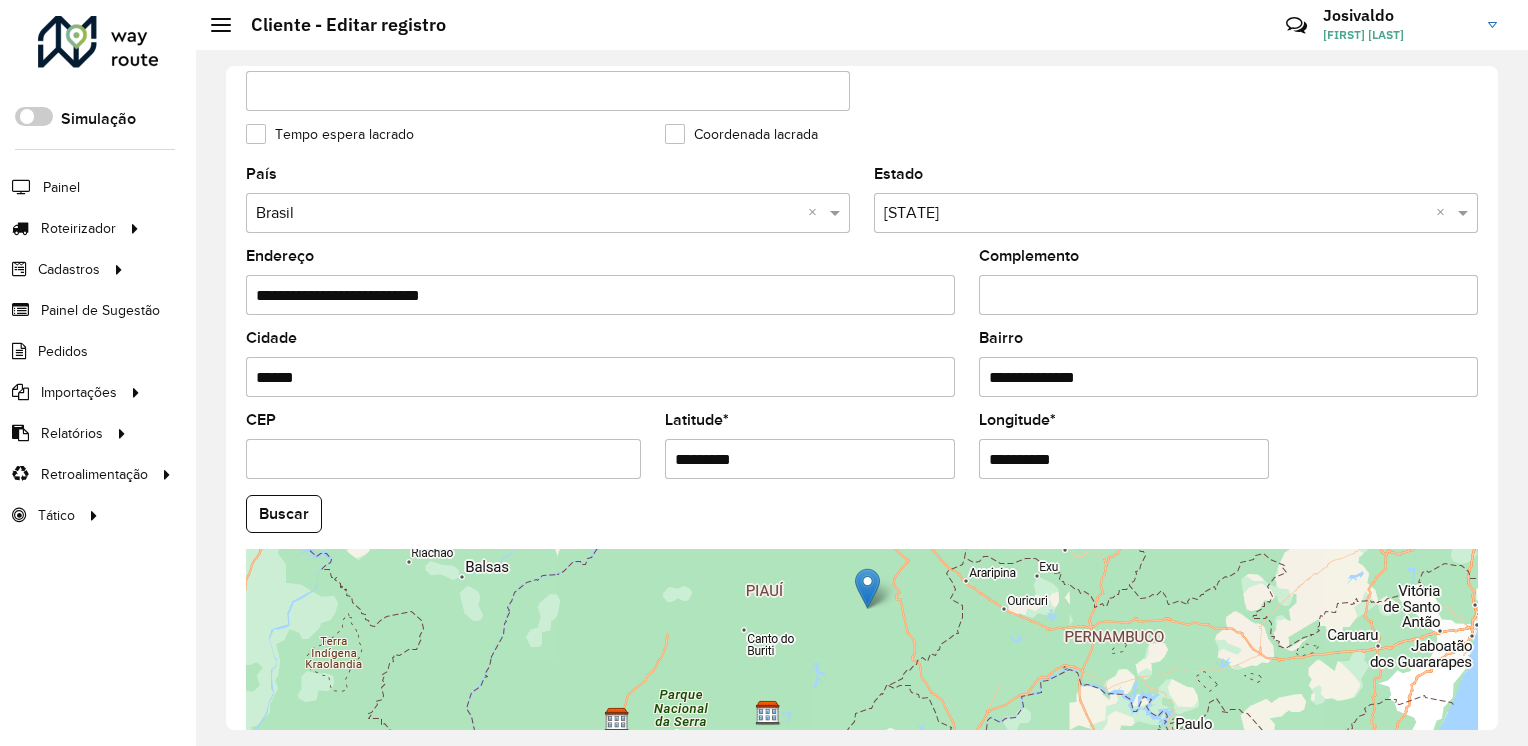 click on "Leaflet   |  Map data ©  OpenStreetMap  contributors,© 2025 TomTom, Microsoft" at bounding box center (862, 699) 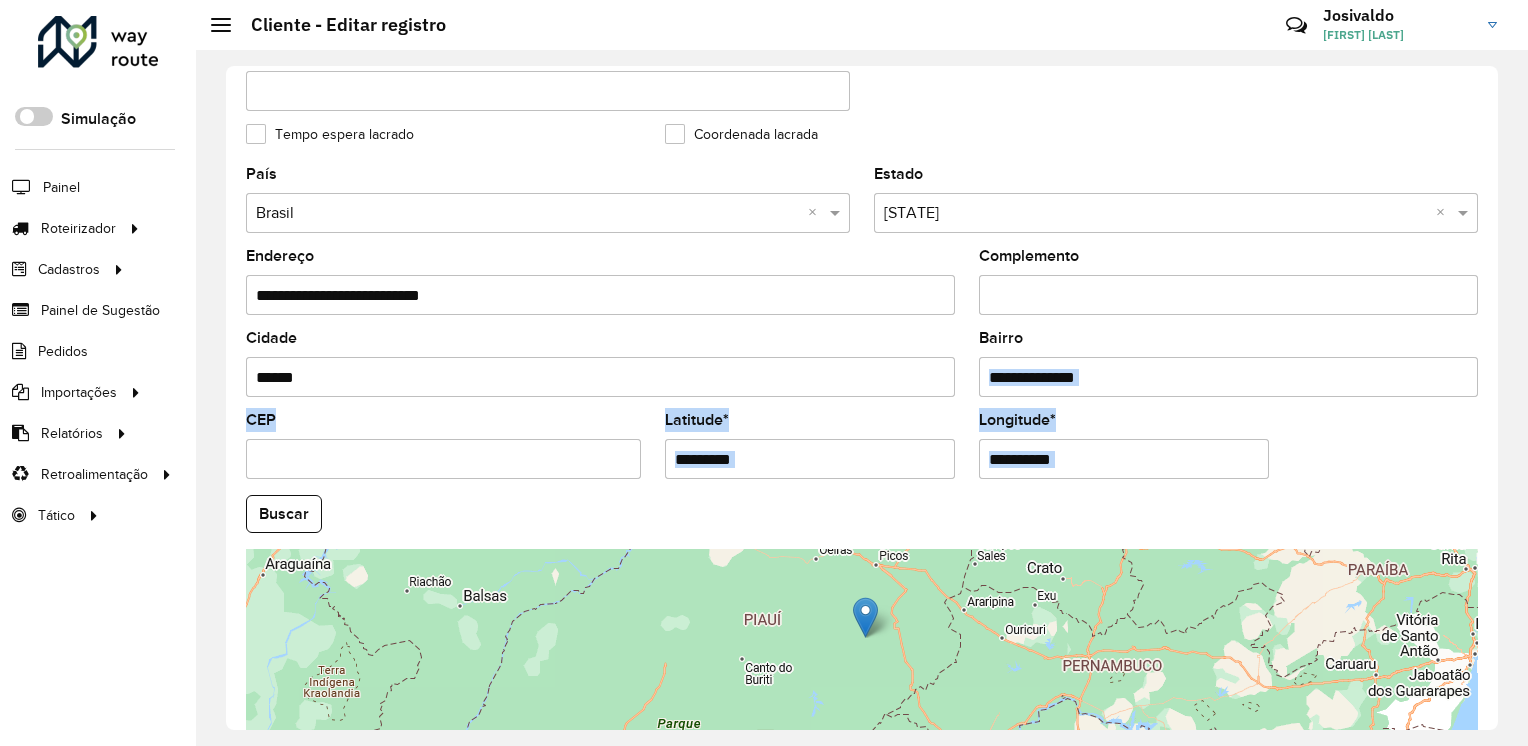 drag, startPoint x: 1497, startPoint y: 441, endPoint x: 1496, endPoint y: 490, distance: 49.010204 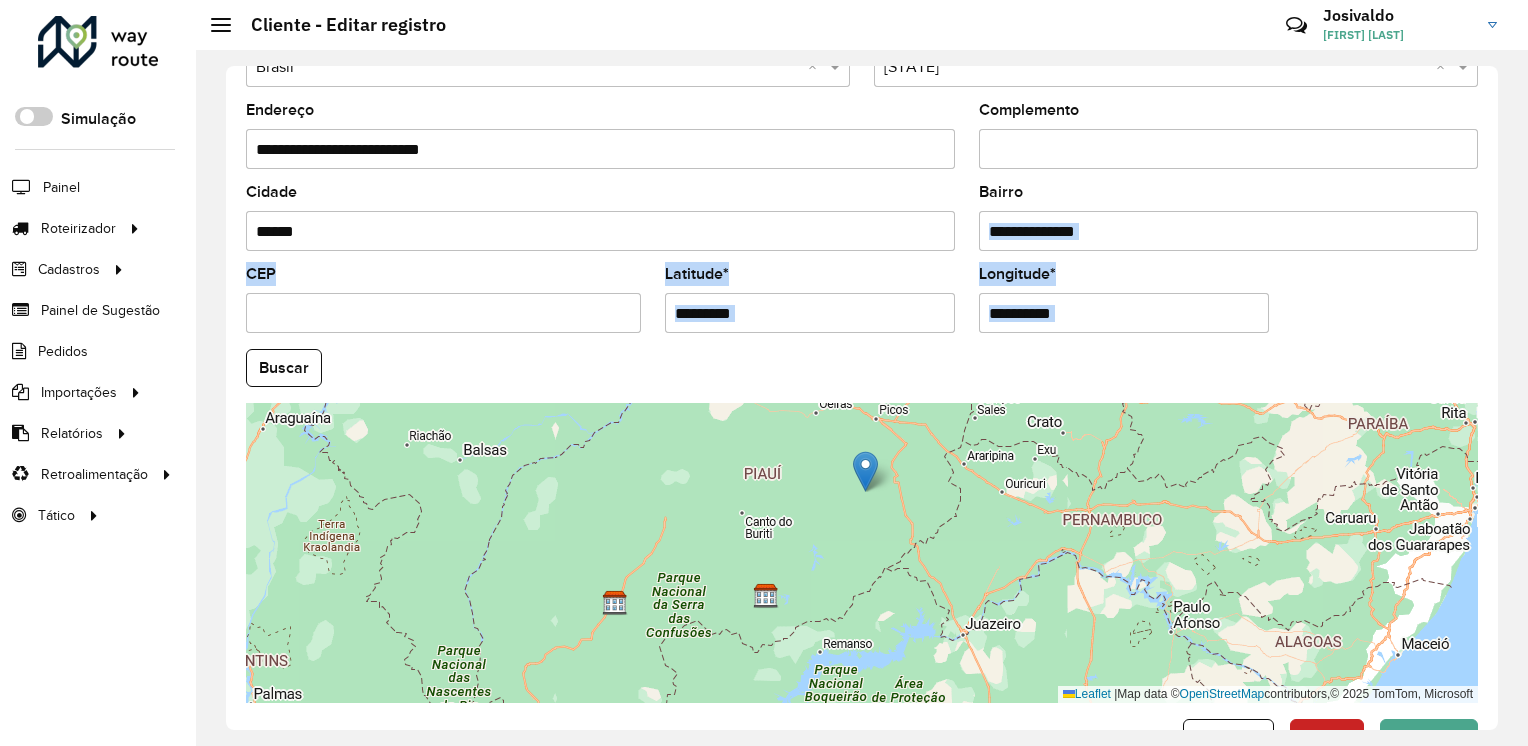 scroll, scrollTop: 733, scrollLeft: 0, axis: vertical 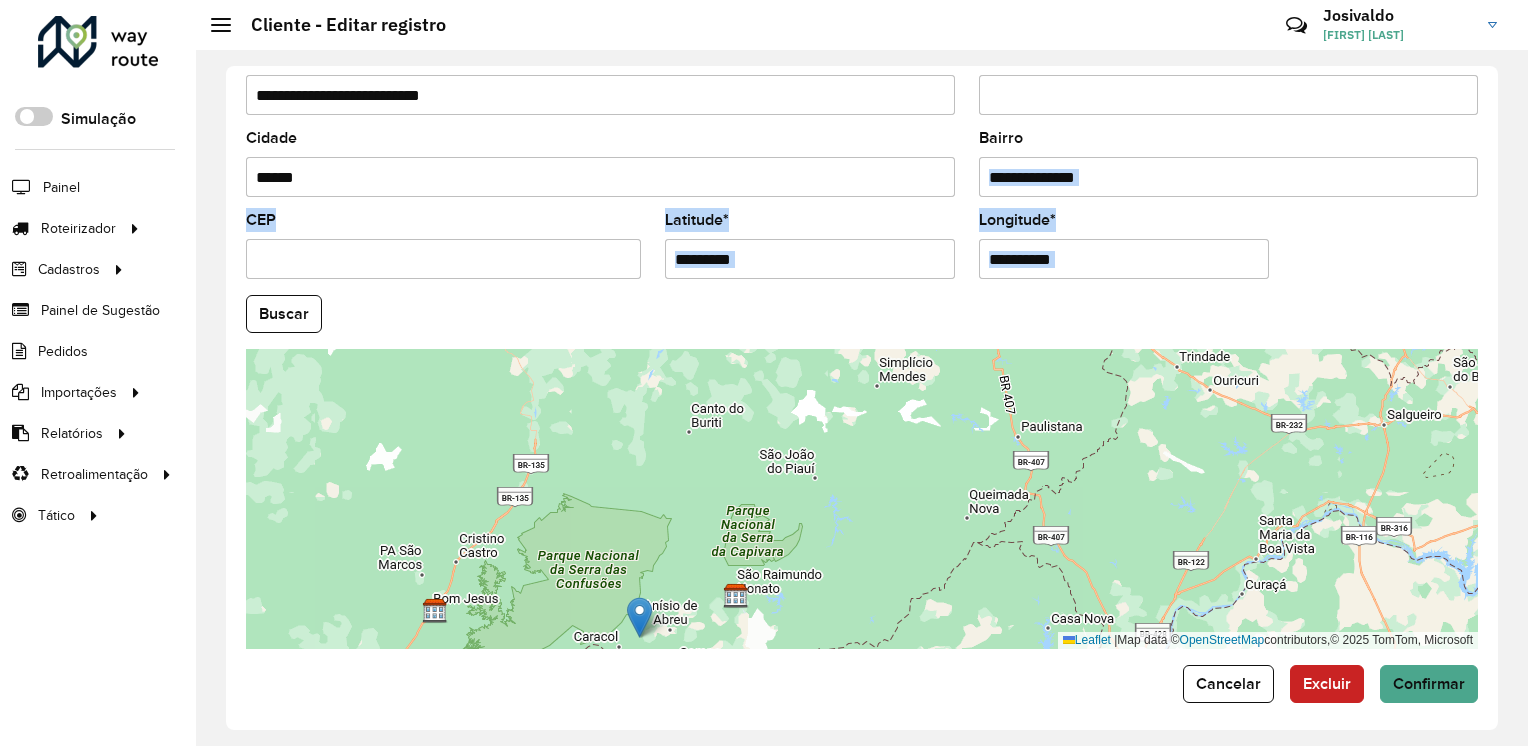 drag, startPoint x: 939, startPoint y: 349, endPoint x: 643, endPoint y: 597, distance: 386.16058 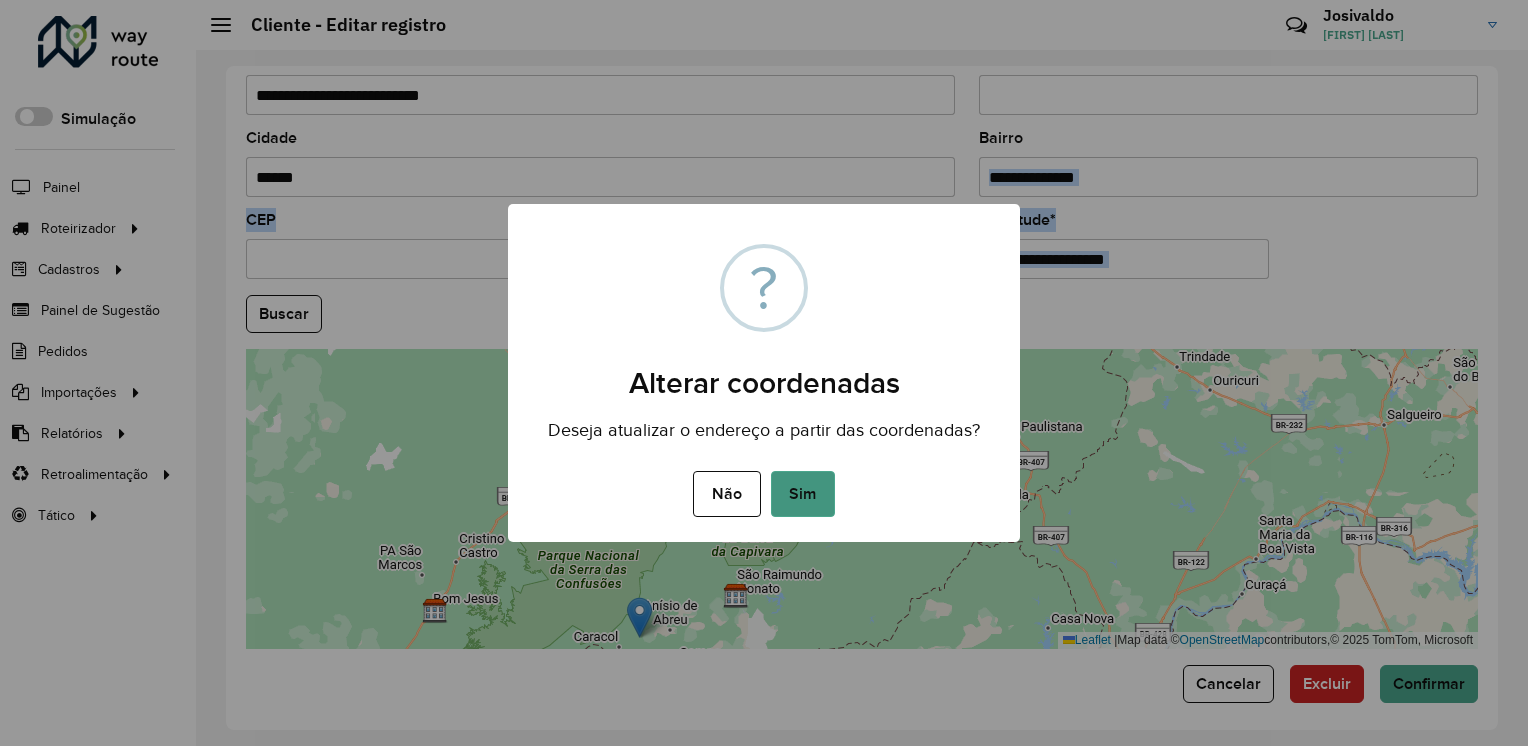 click on "Sim" at bounding box center [803, 494] 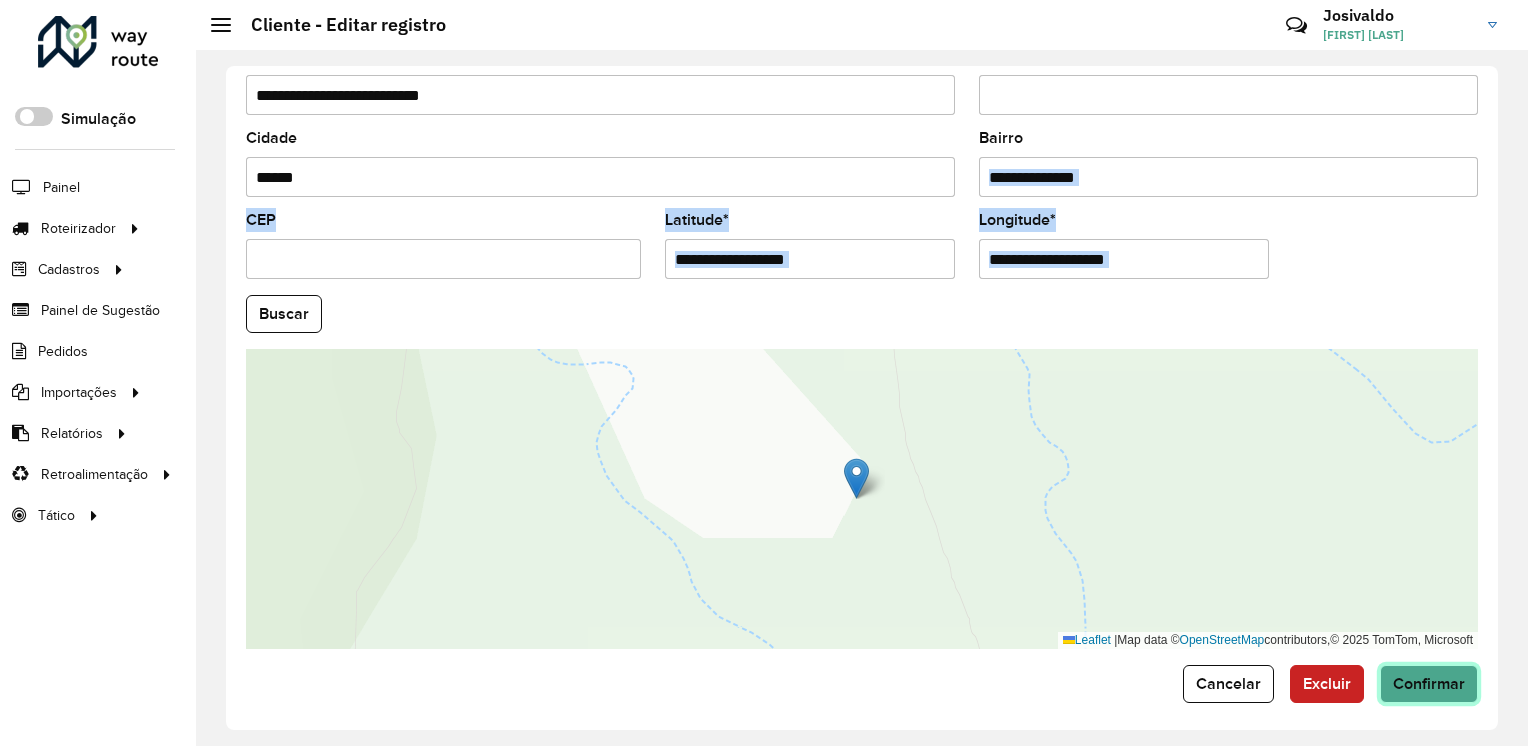 click on "Confirmar" 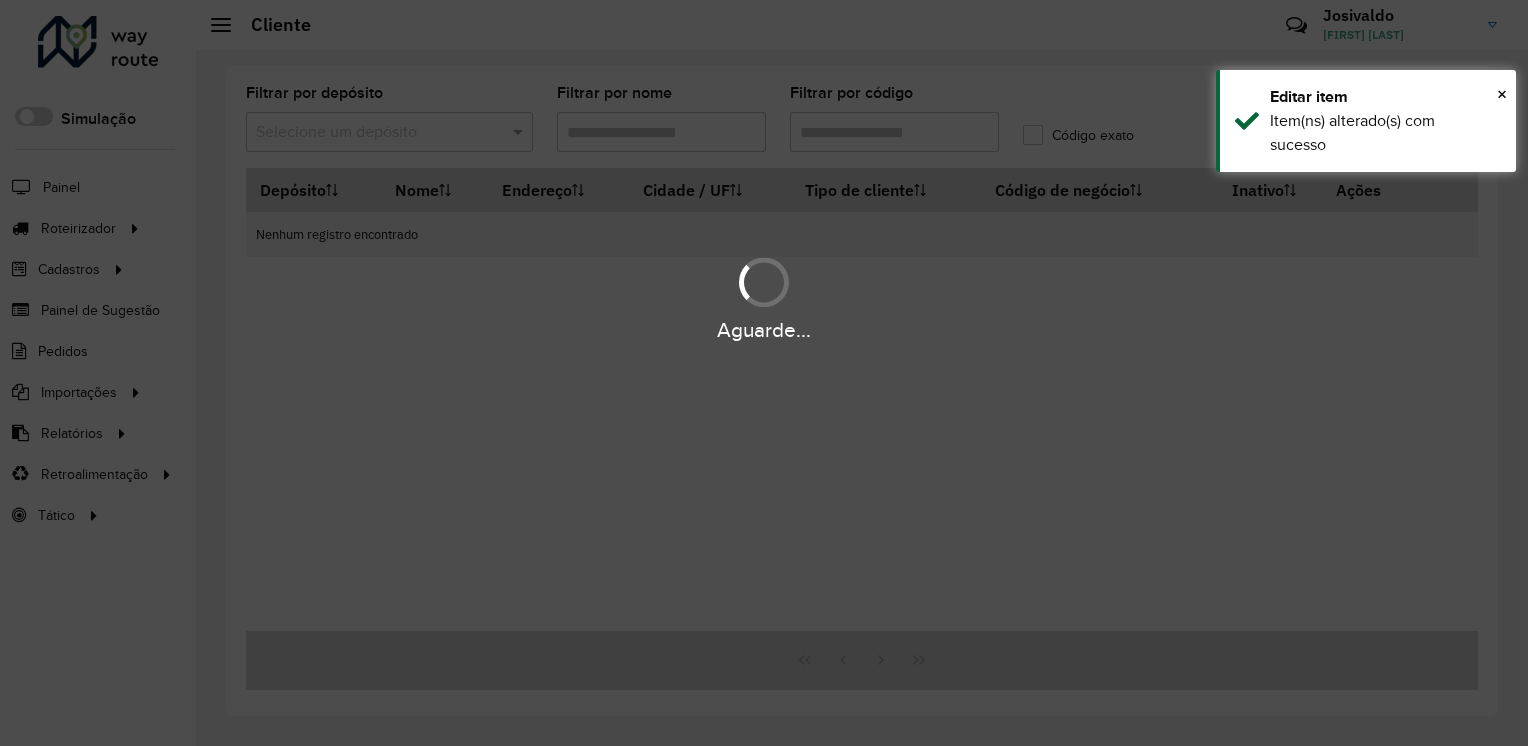 type on "****" 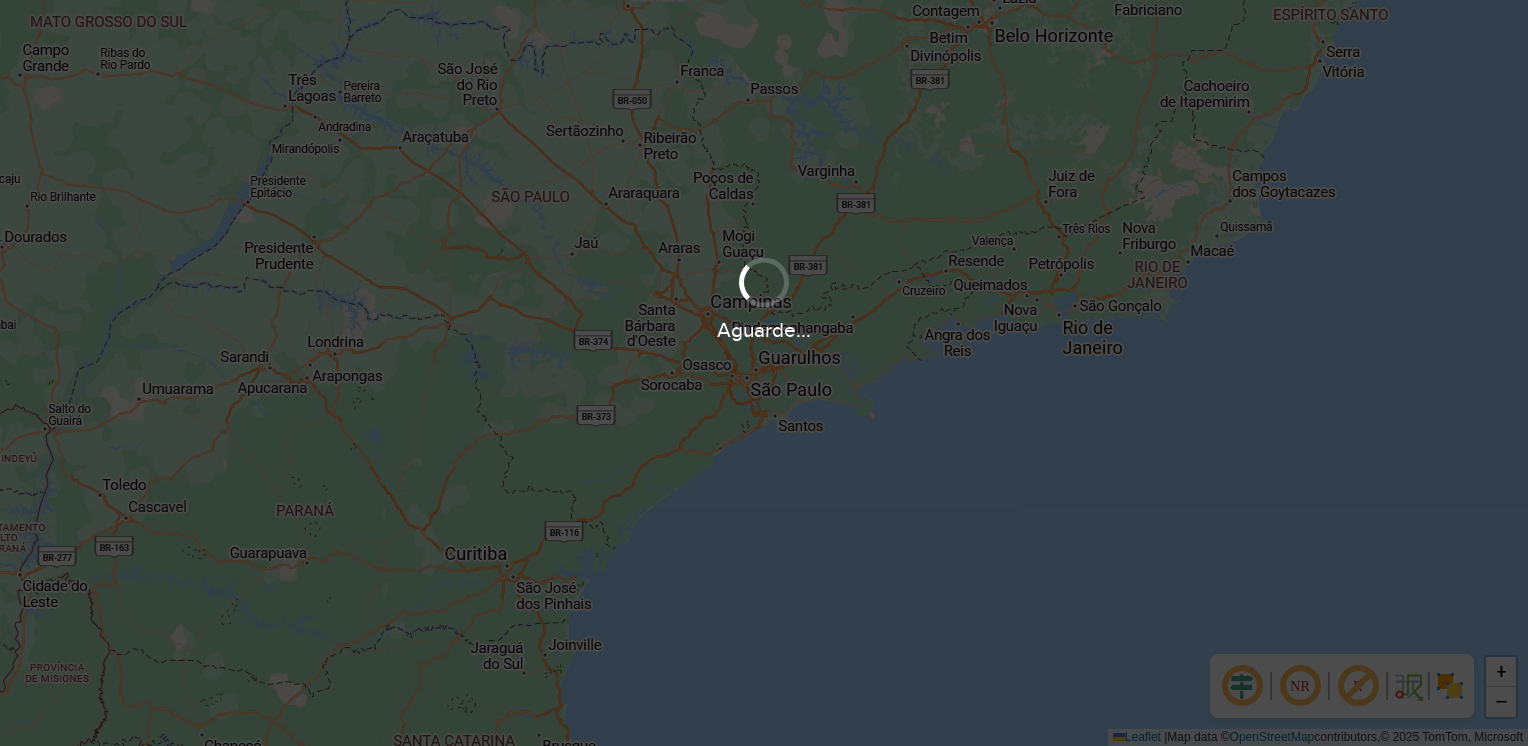 scroll, scrollTop: 0, scrollLeft: 0, axis: both 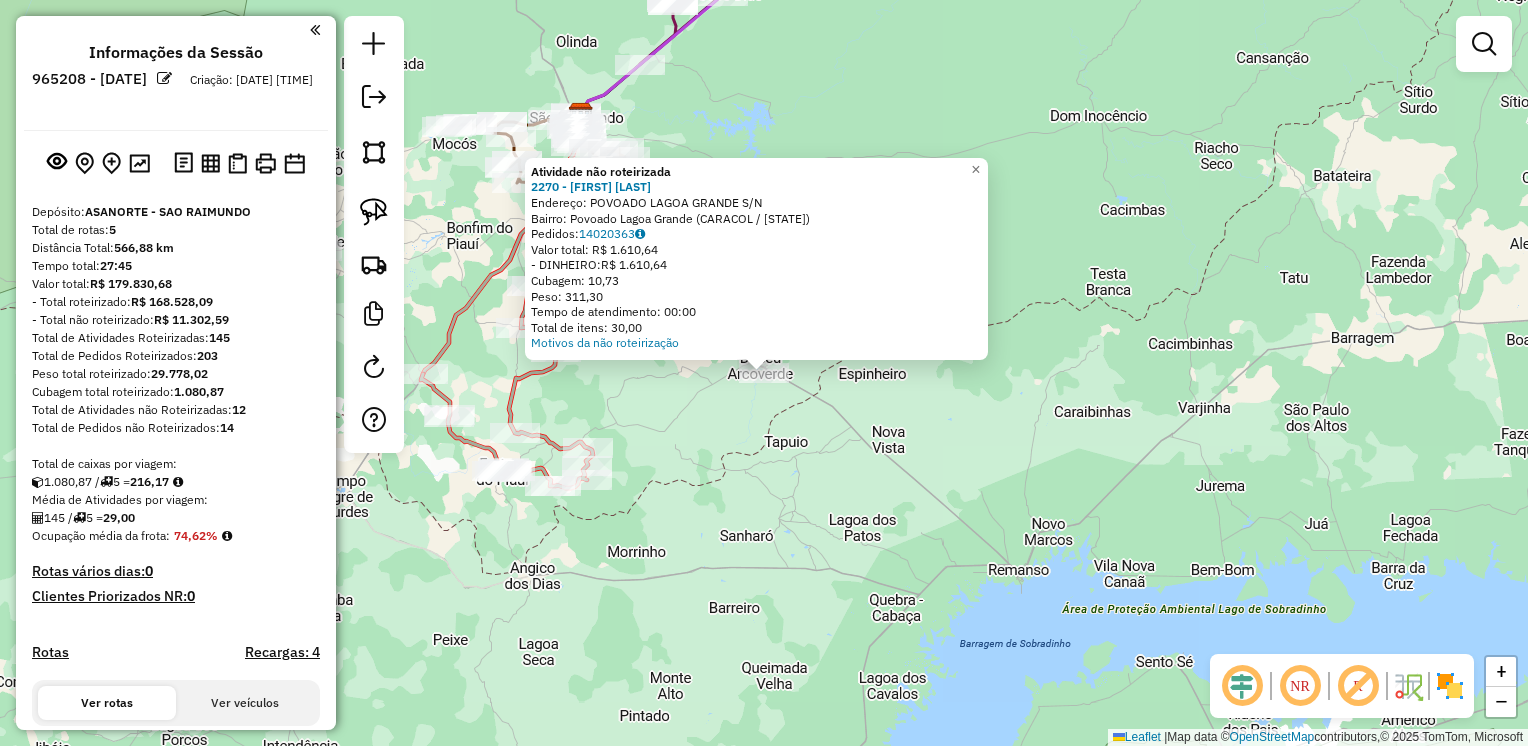 click on "Atividade não roteirizada 2270 - MARIENE OLIVEIRA ROCHA  Endereço:  POVOADO LAGOA GRANDE S/N   Bairro: Povoado Lagoa Grande (CARACOL / PI)   Pedidos:  14020363   Valor total: R$ 1.610,64   - DINHEIRO:  R$ 1.610,64   Cubagem: 10,73   Peso: 311,30   Tempo de atendimento: 00:00   Total de itens: 30,00  Motivos da não roteirização × Janela de atendimento Grade de atendimento Capacidade Transportadoras Veículos Cliente Pedidos  Rotas Selecione os dias de semana para filtrar as janelas de atendimento  Seg   Ter   Qua   Qui   Sex   Sáb   Dom  Informe o período da janela de atendimento: De: Até:  Filtrar exatamente a janela do cliente  Considerar janela de atendimento padrão  Selecione os dias de semana para filtrar as grades de atendimento  Seg   Ter   Qua   Qui   Sex   Sáb   Dom   Considerar clientes sem dia de atendimento cadastrado  Clientes fora do dia de atendimento selecionado Filtrar as atividades entre os valores definidos abaixo:  Peso mínimo:   Peso máximo:   Cubagem mínima:   De:   Até:  +" 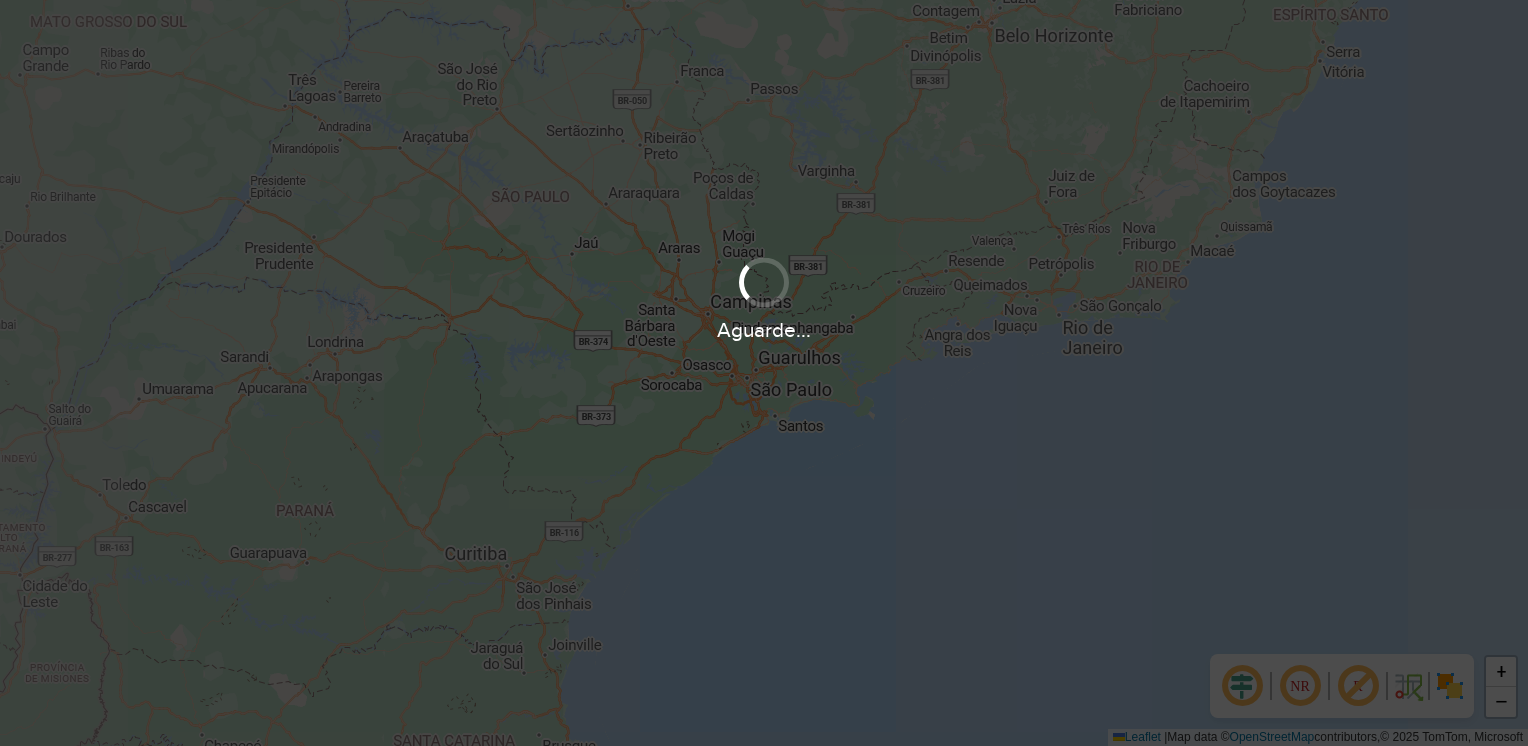scroll, scrollTop: 0, scrollLeft: 0, axis: both 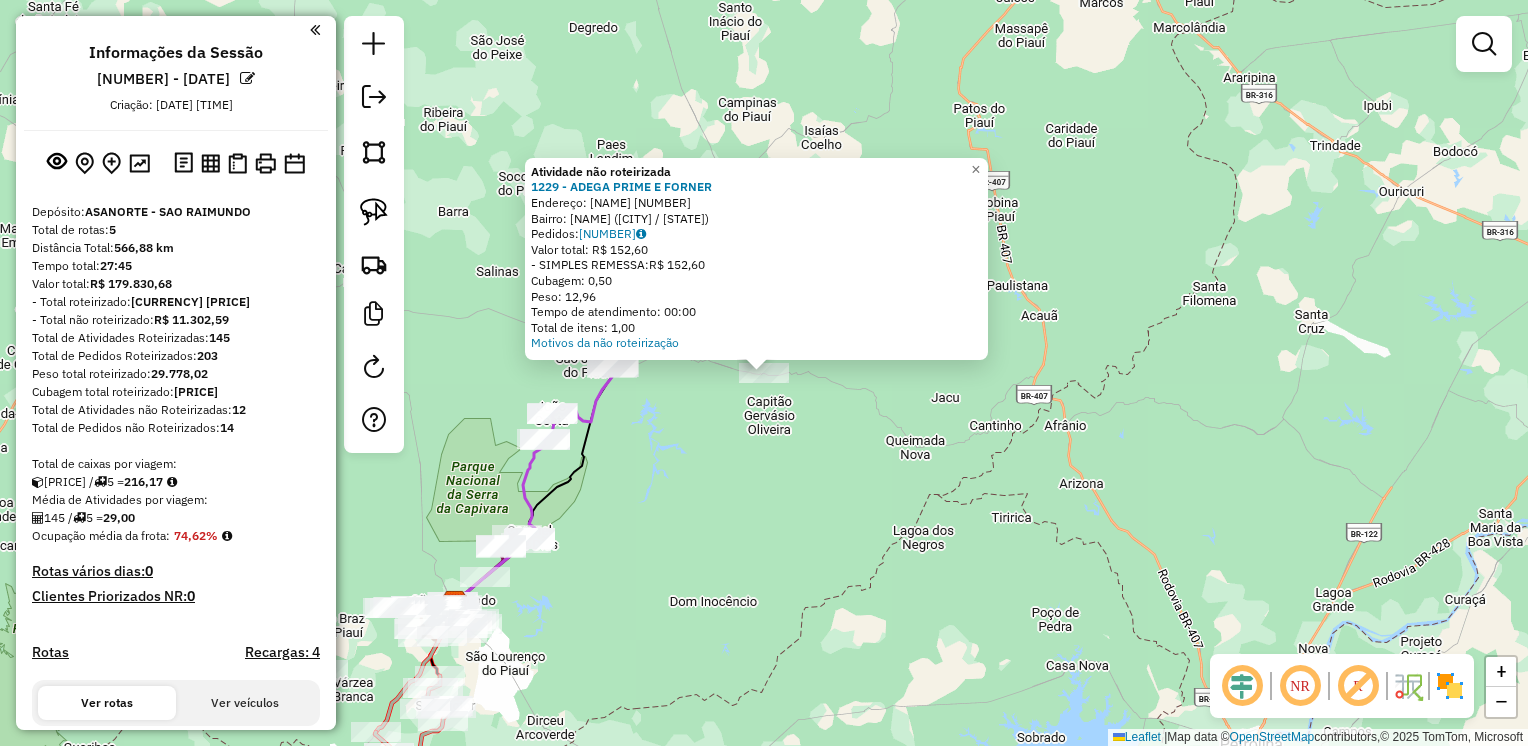 click on "Atividade não roteirizada [NUMBER] - [NAME] [NAME] Endereço: [NAME] [NUMBER] Bairro: [NAME] ([CITY] / [STATE]) Pedidos: [NUMBER] Valor total: [CURRENCY] [PRICE] - SIMPLES REMESSA: [CURRENCY] [PRICE] Cubagem: [PRICE] Peso: [PRICE] Tempo de atendimento: 00:00 Total de itens: [PRICE] Motivos da não roteirização × Janela de atendimento Grade de atendimento Capacidade Transportadoras Veículos Cliente Pedidos Rotas Selecione os dias de semana para filtrar as janelas de atendimento Seg Ter Qua Qui Sex Sáb Dom Informe o período da janela de atendimento: De: Até: Filtrar exatamente a janela do cliente Considerar janela de atendimento padrão Selecione os dias de semana para filtrar as grades de atendimento Seg Ter Qua Qui Sex Sáb Dom Considerar clientes sem dia de atendimento cadastrado Clientes fora do dia de atendimento selecionado Filtrar as atividades entre os valores definidos abaixo: Peso mínimo: Peso máximo: Cubagem mínima: De: Até: +" 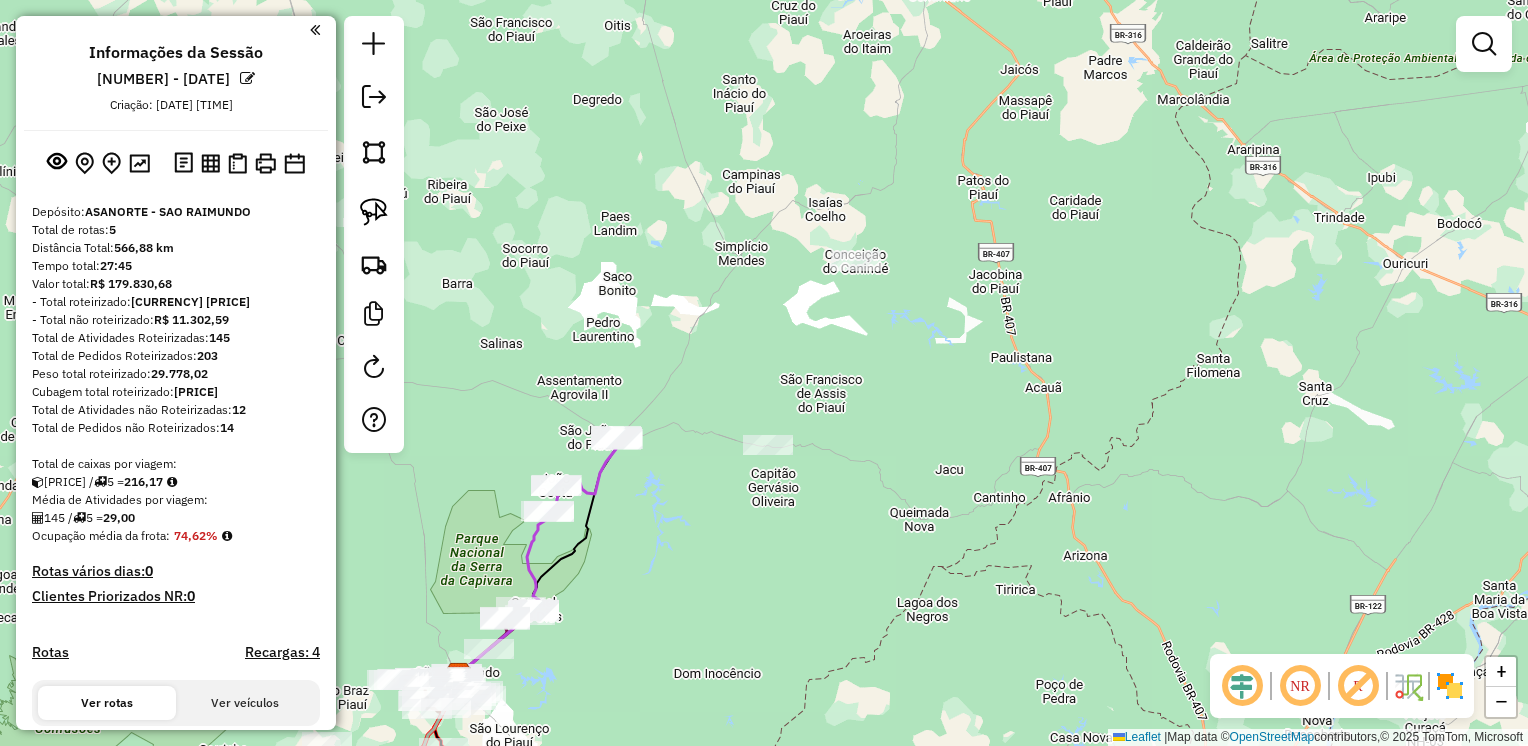 drag, startPoint x: 1047, startPoint y: 157, endPoint x: 1044, endPoint y: 236, distance: 79.05694 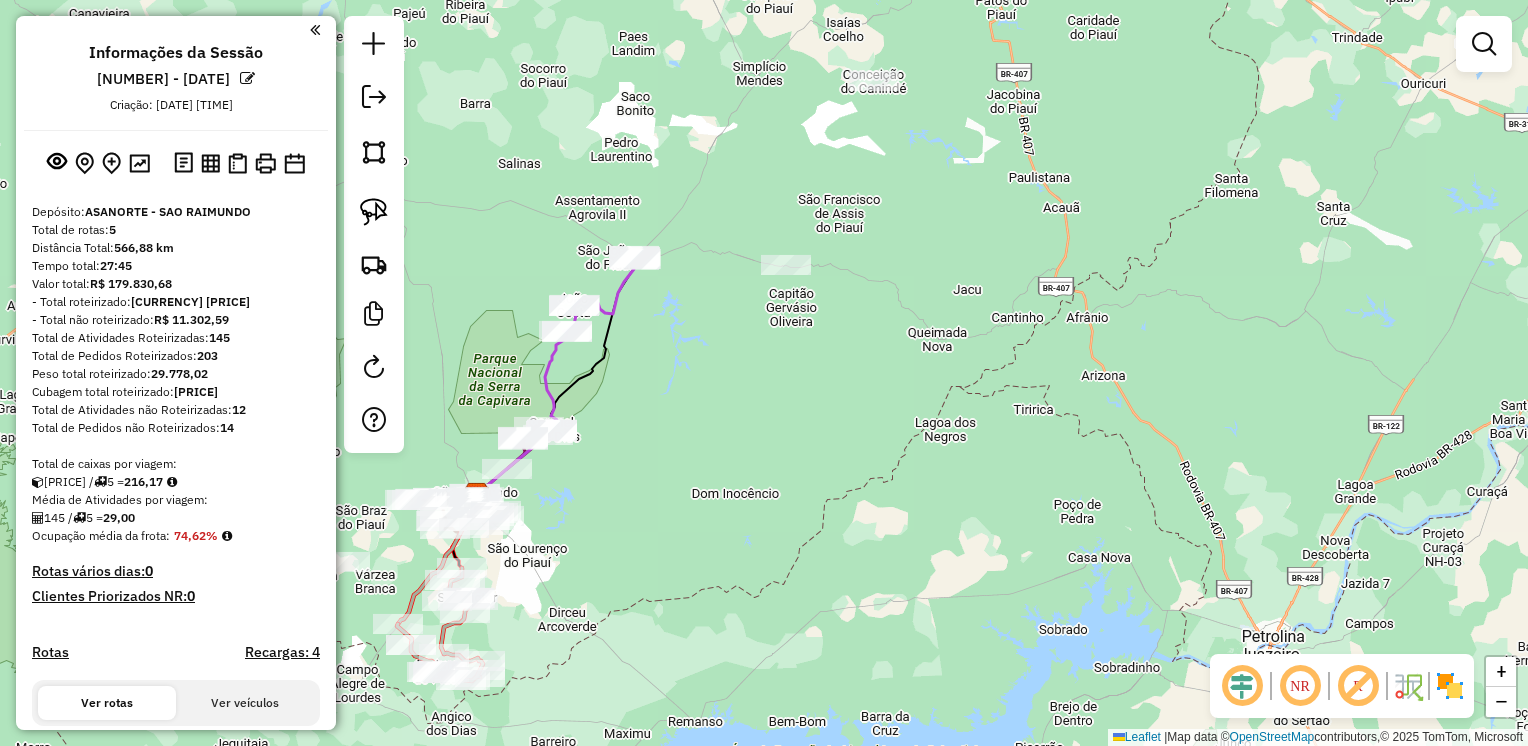 drag, startPoint x: 889, startPoint y: 327, endPoint x: 925, endPoint y: 327, distance: 36 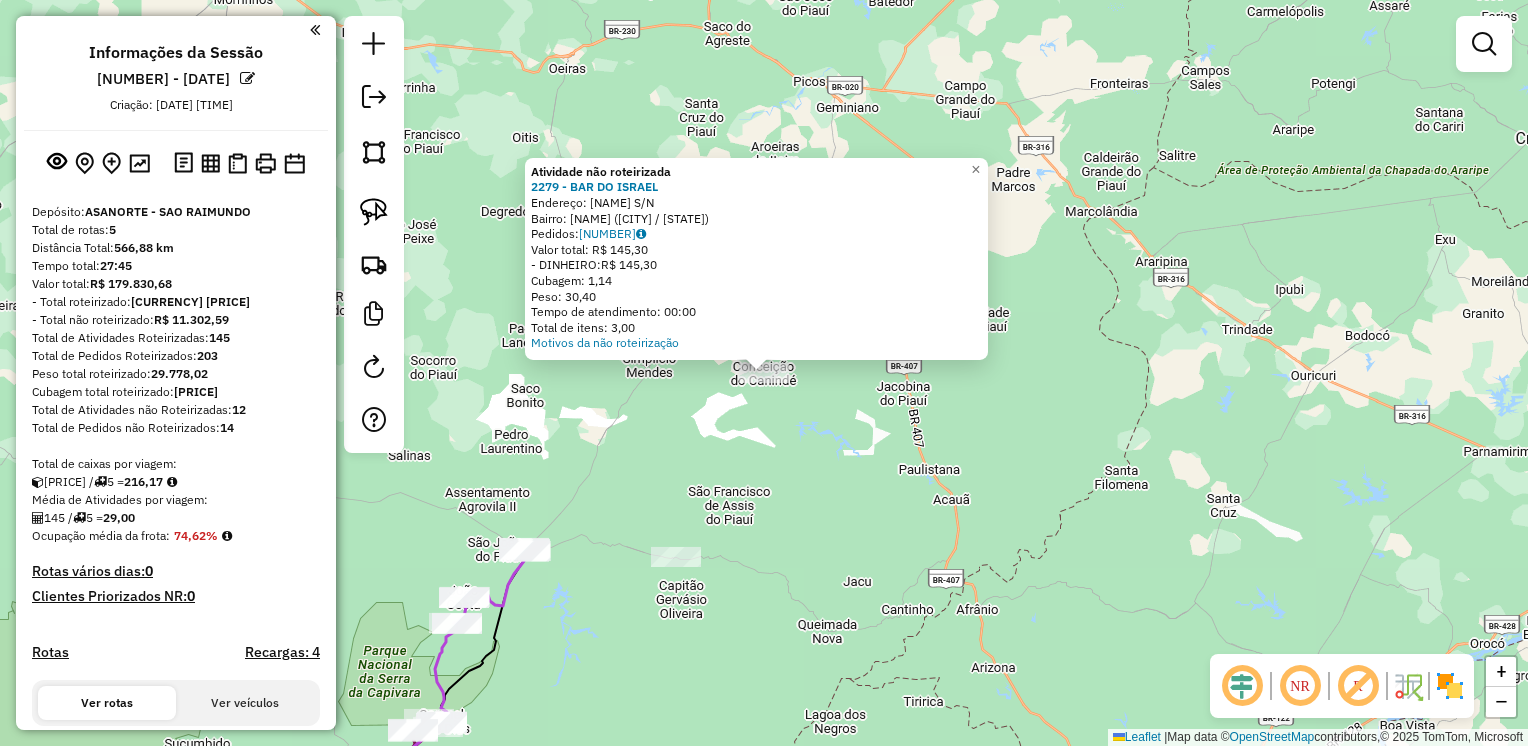 click on "Atividade não roteirizada 2279 - BAR DO ISRAEL  Endereço:  POVOADO CALDEIRAOZINHO S/N   Bairro: Caldeiraozinho (JUREMA / PI)   Pedidos:  14019818   Valor total: R$ 145,30   - DINHEIRO:  R$ 145,30   Cubagem: 1,14   Peso: 30,40   Tempo de atendimento: 00:00   Total de itens: 3,00  Motivos da não roteirização × Janela de atendimento Grade de atendimento Capacidade Transportadoras Veículos Cliente Pedidos  Rotas Selecione os dias de semana para filtrar as janelas de atendimento  Seg   Ter   Qua   Qui   Sex   Sáb   Dom  Informe o período da janela de atendimento: De: Até:  Filtrar exatamente a janela do cliente  Considerar janela de atendimento padrão  Selecione os dias de semana para filtrar as grades de atendimento  Seg   Ter   Qua   Qui   Sex   Sáb   Dom   Considerar clientes sem dia de atendimento cadastrado  Clientes fora do dia de atendimento selecionado Filtrar as atividades entre os valores definidos abaixo:  Peso mínimo:   Peso máximo:   Cubagem mínima:   Cubagem máxima:   De:   Até:  De:" 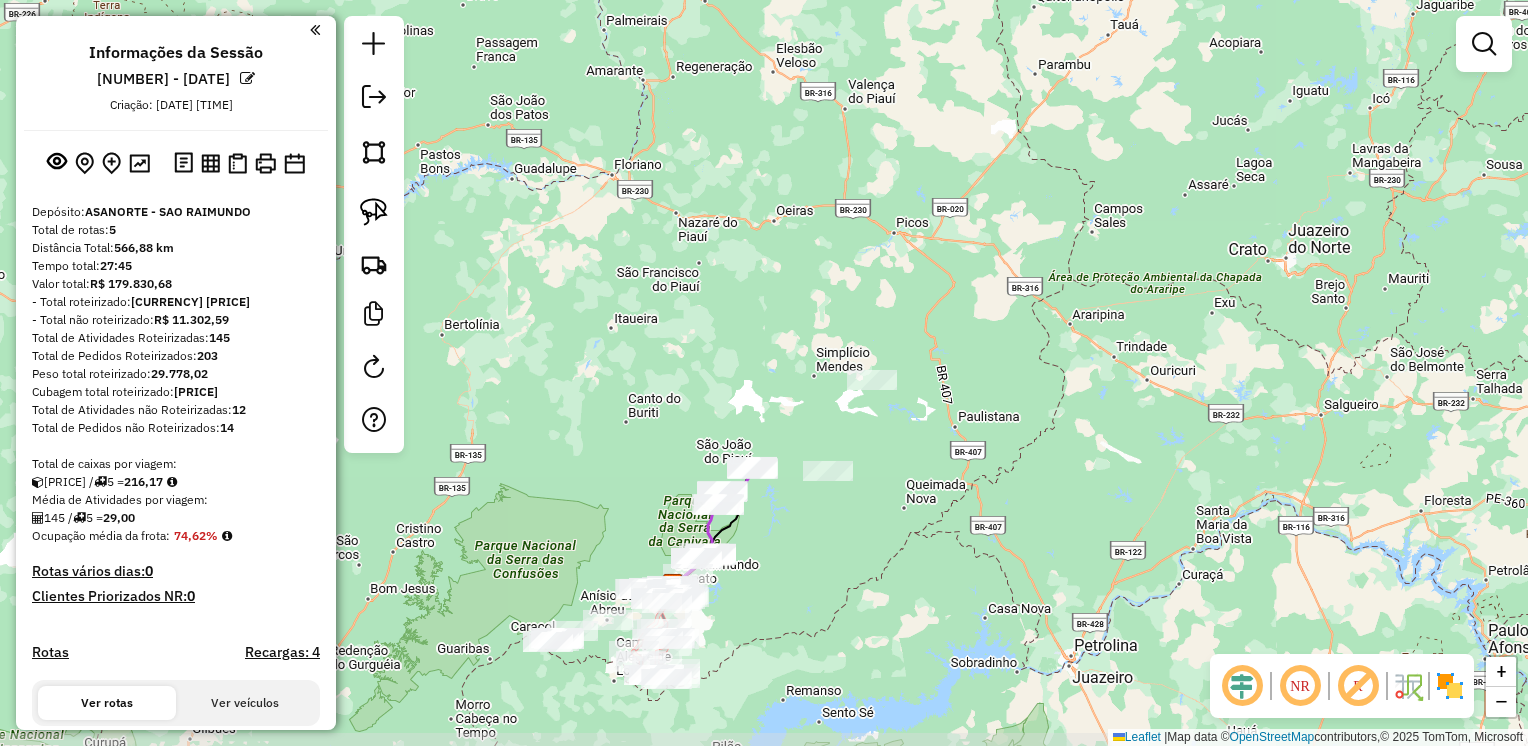 drag, startPoint x: 803, startPoint y: 607, endPoint x: 868, endPoint y: 550, distance: 86.4523 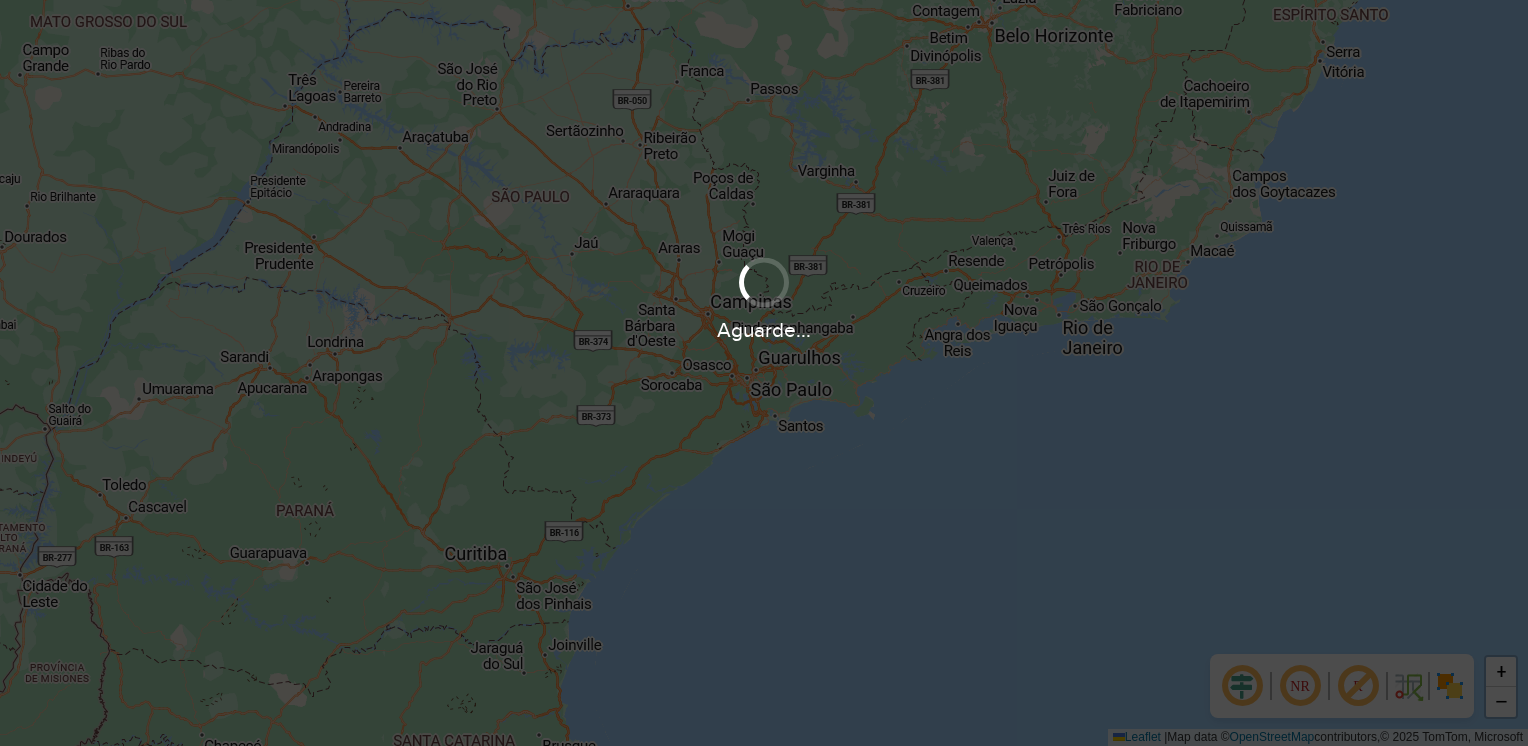 scroll, scrollTop: 0, scrollLeft: 0, axis: both 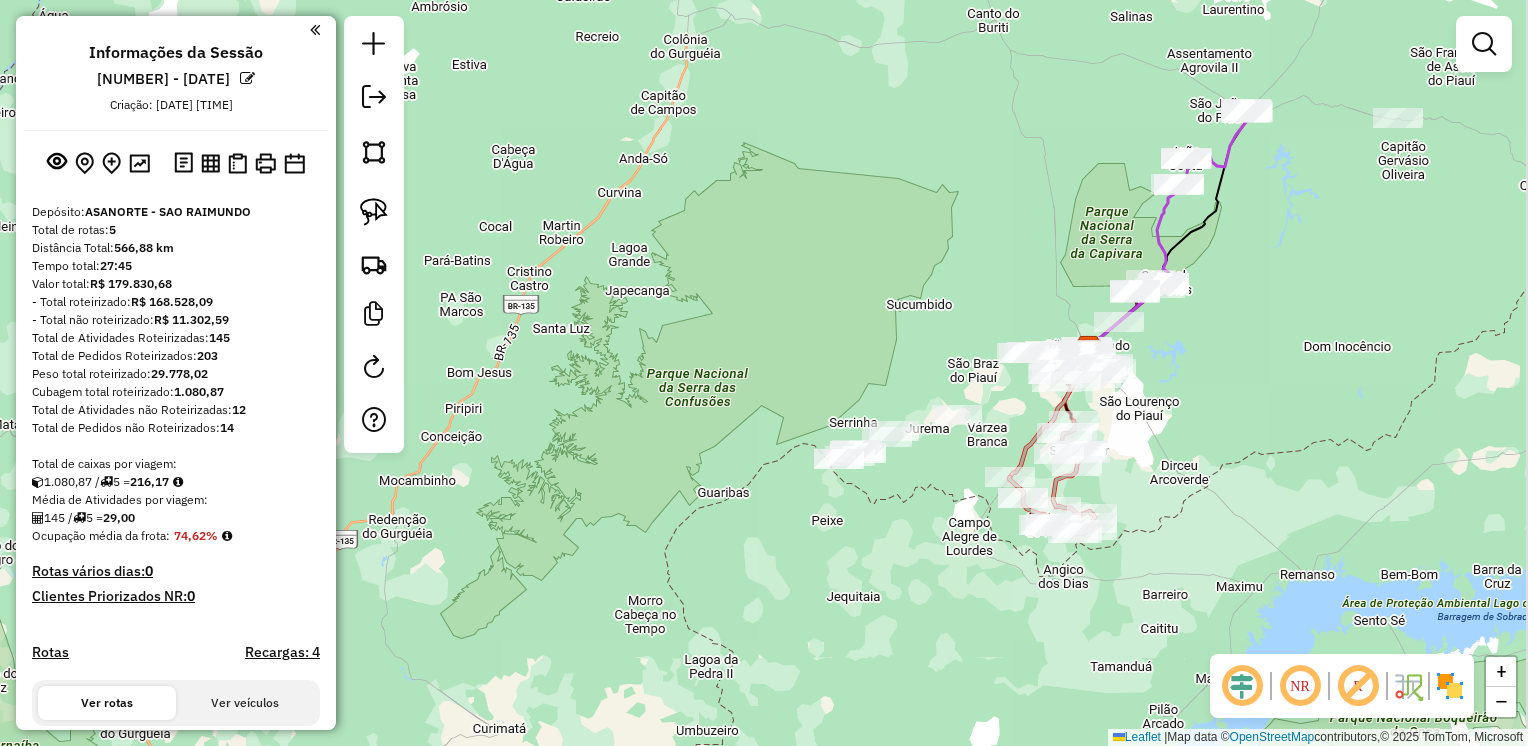 drag, startPoint x: 1359, startPoint y: 274, endPoint x: 1347, endPoint y: 264, distance: 15.6205 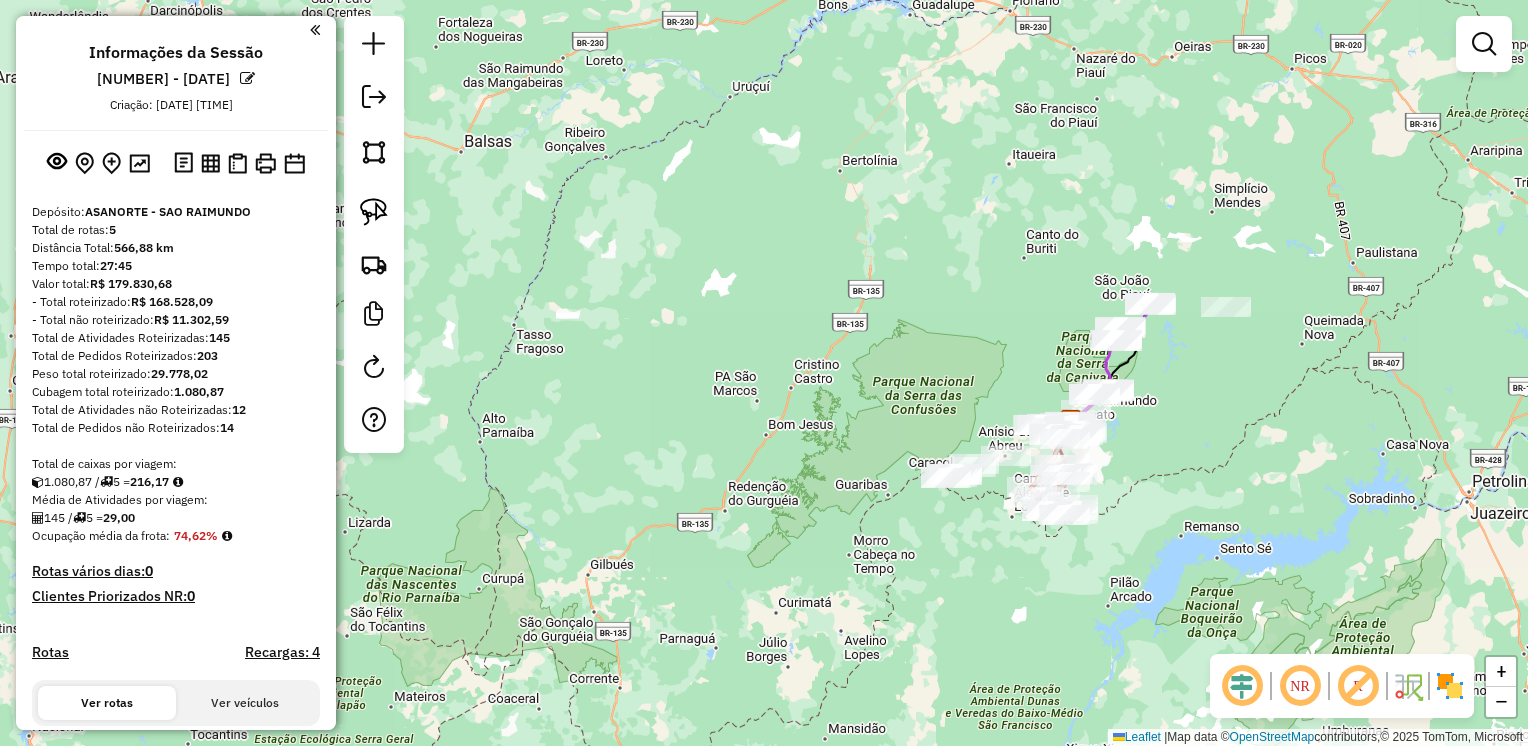 drag, startPoint x: 1345, startPoint y: 323, endPoint x: 1243, endPoint y: 360, distance: 108.503456 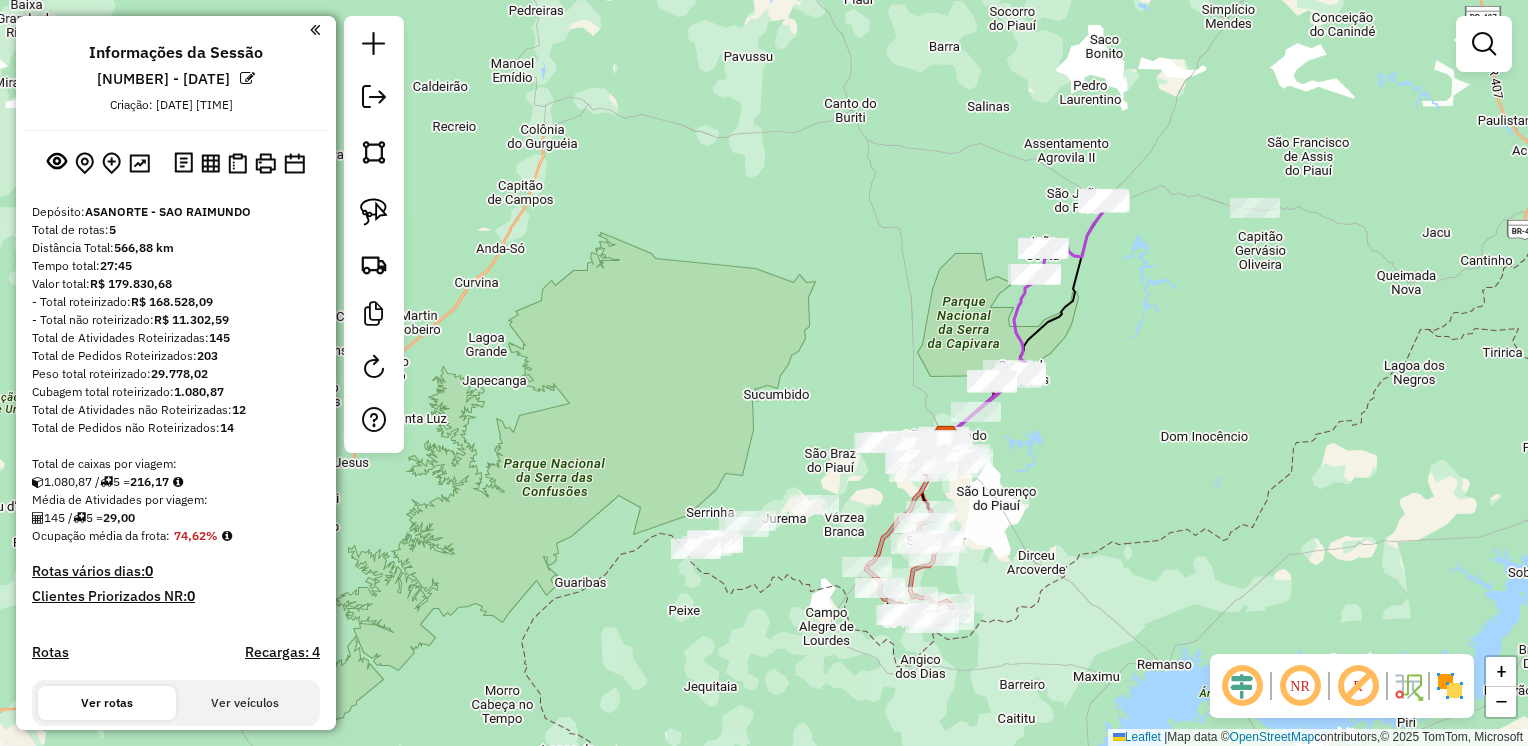 drag, startPoint x: 1145, startPoint y: 477, endPoint x: 1117, endPoint y: 466, distance: 30.083218 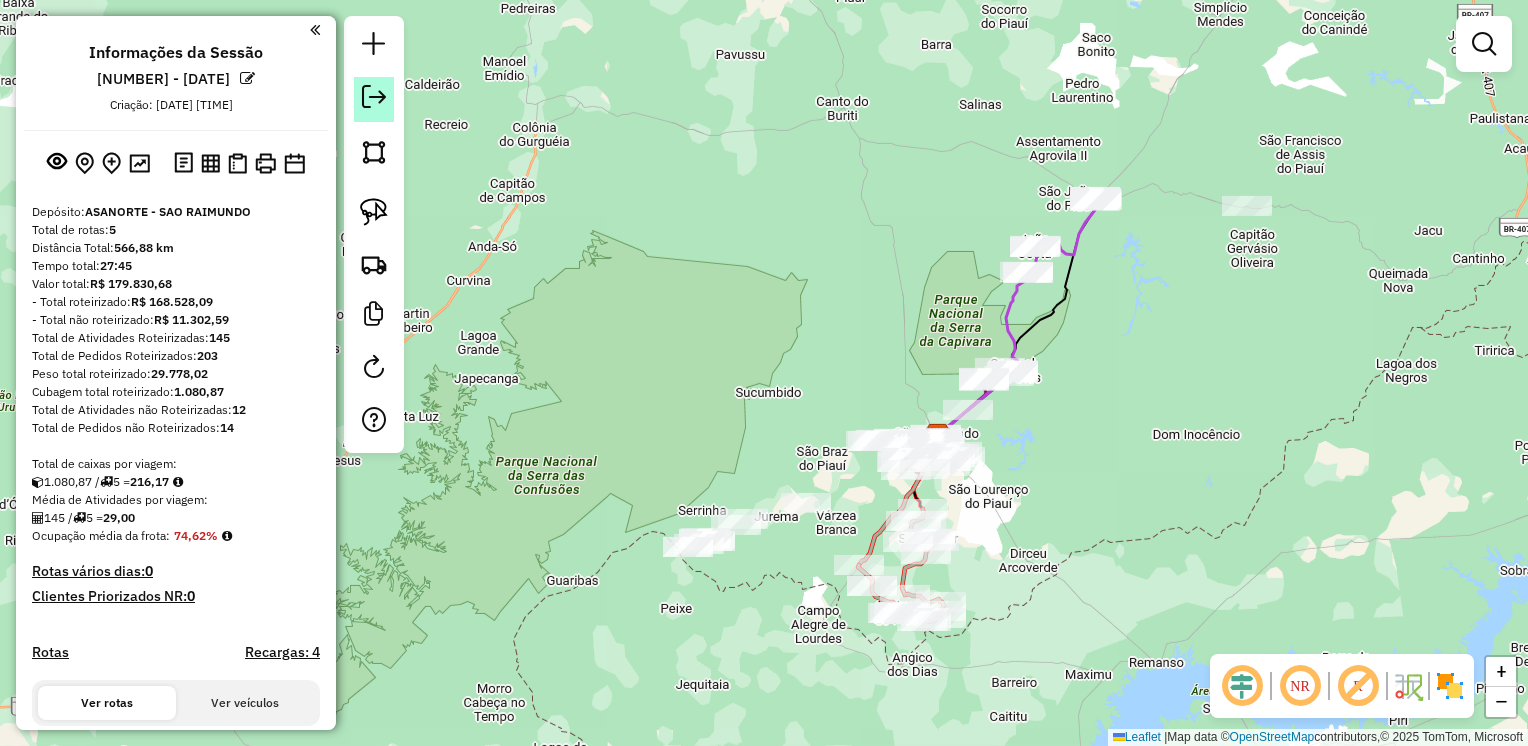 click 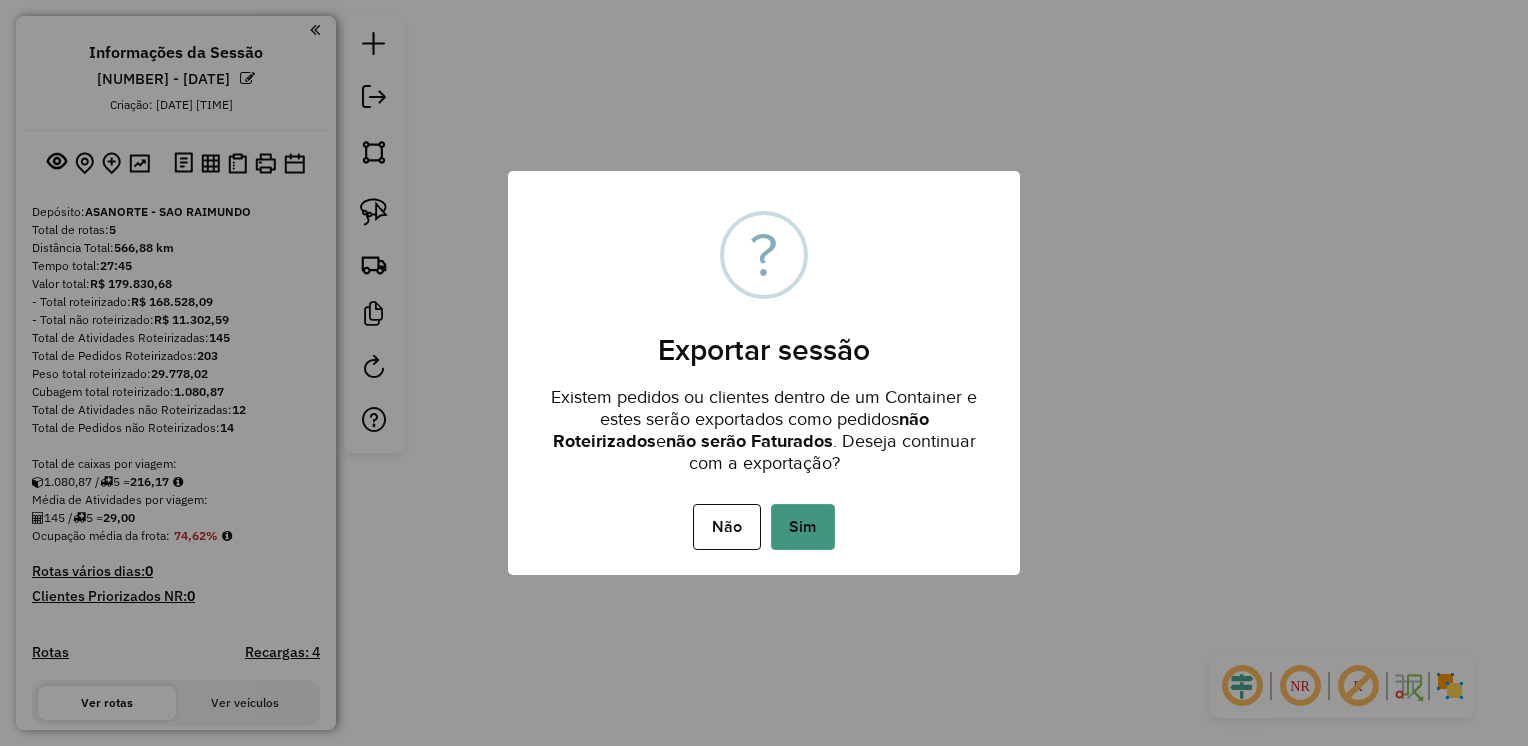 click on "Sim" at bounding box center (803, 527) 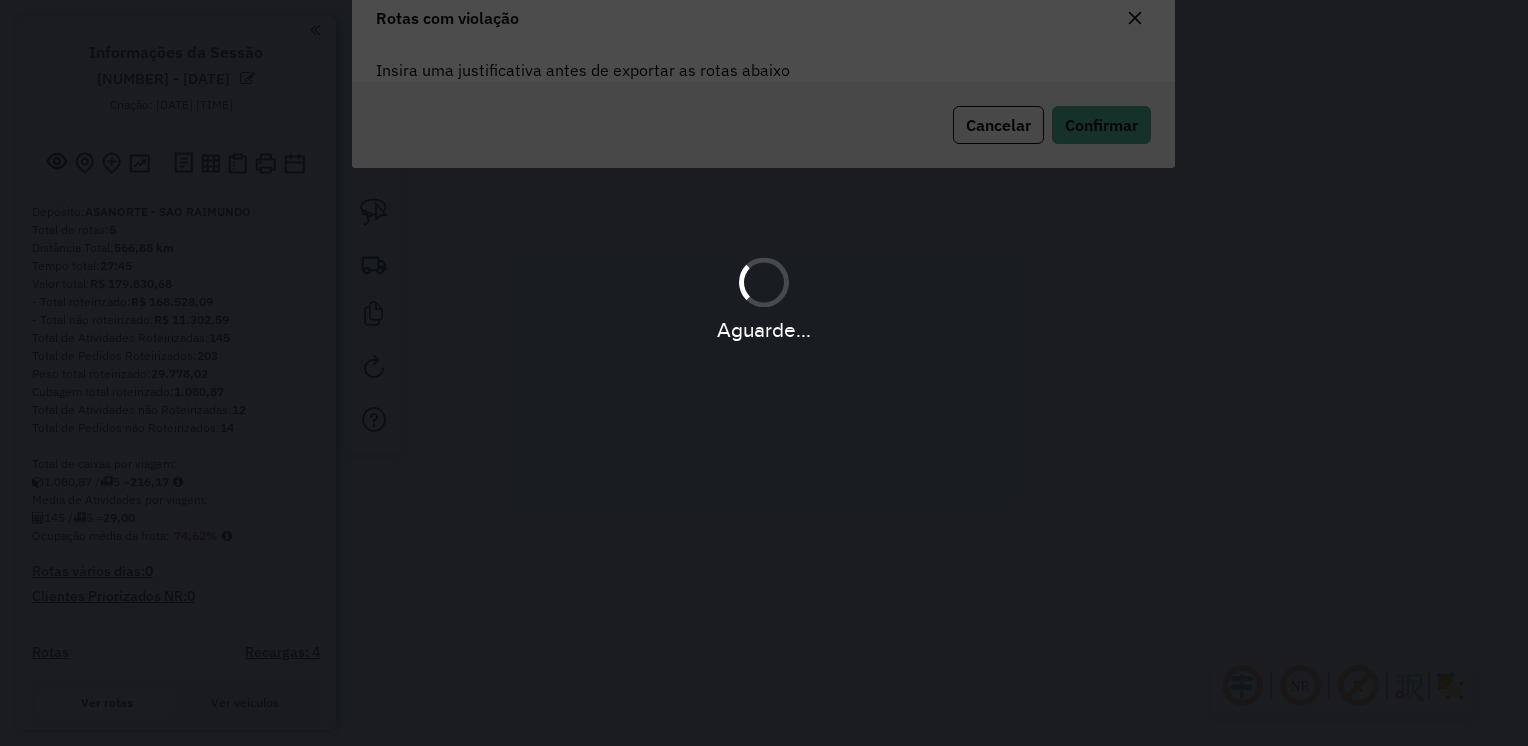 scroll, scrollTop: 107, scrollLeft: 0, axis: vertical 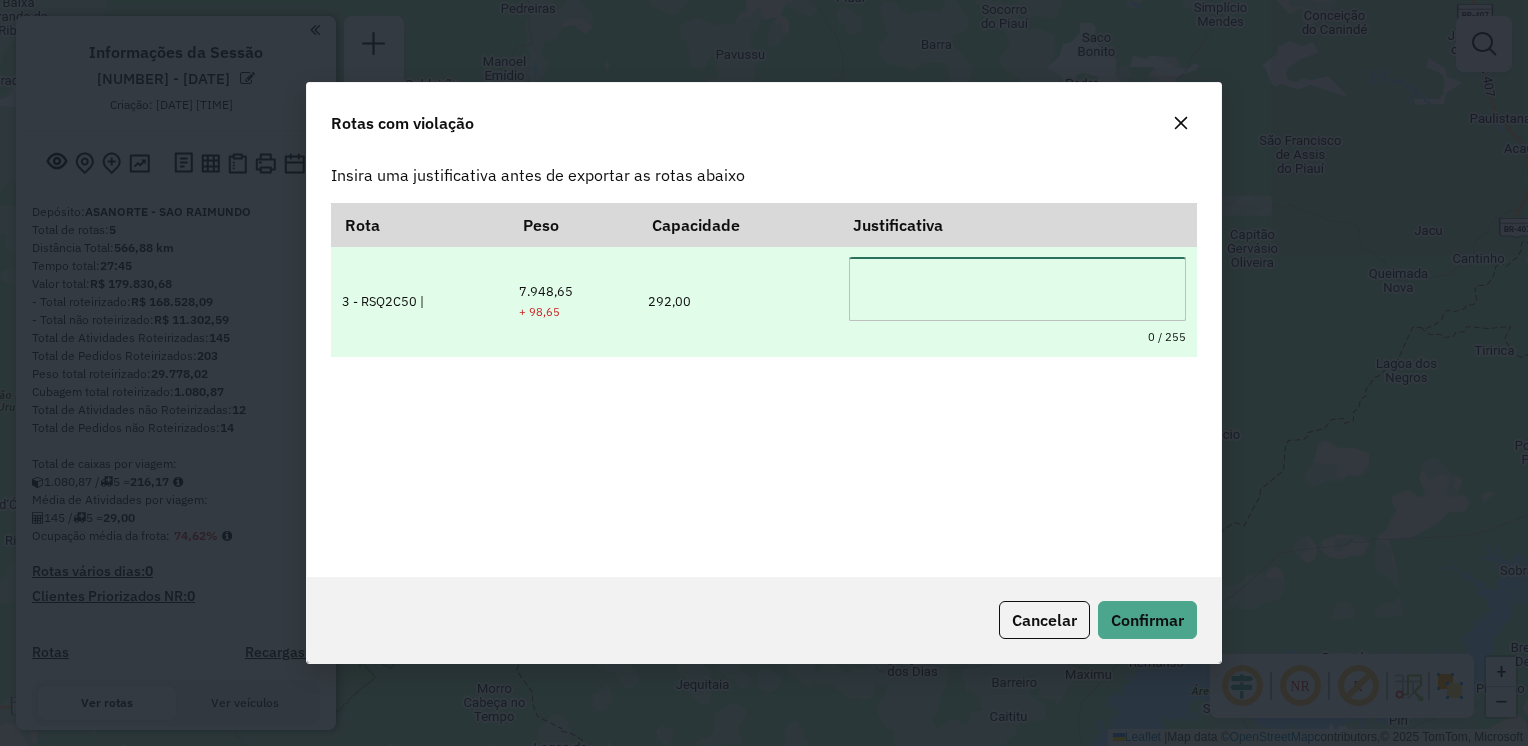 click at bounding box center (1017, 289) 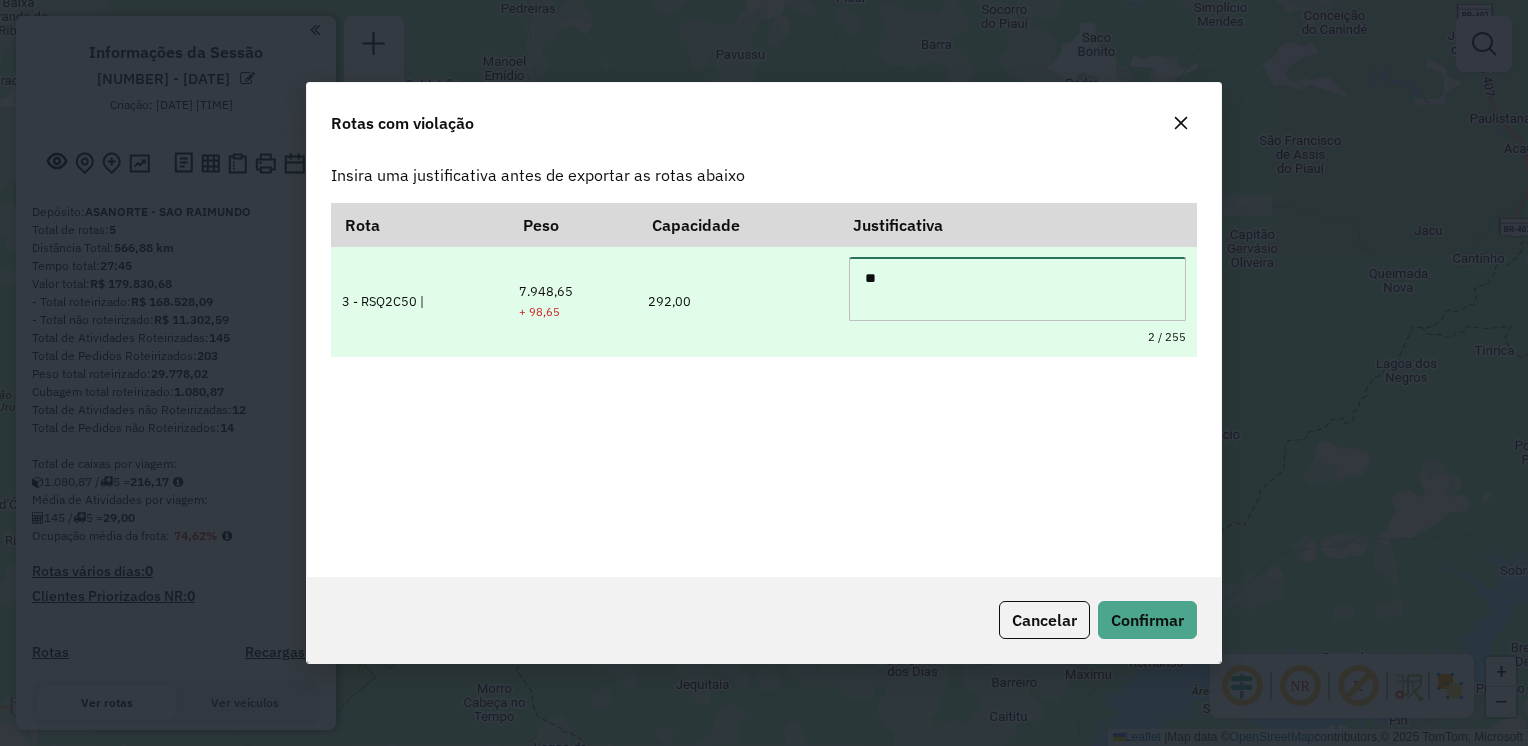 type on "*" 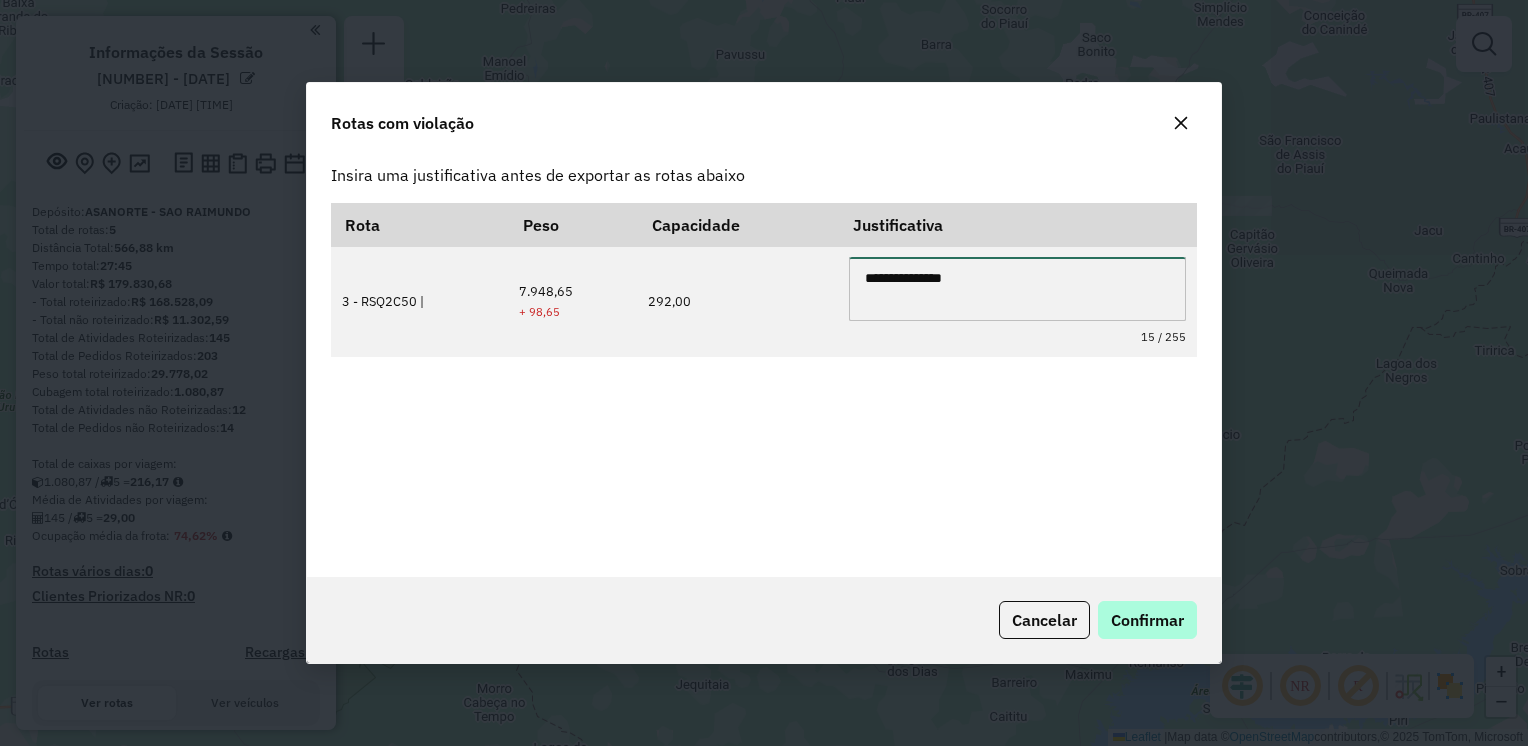 type on "**********" 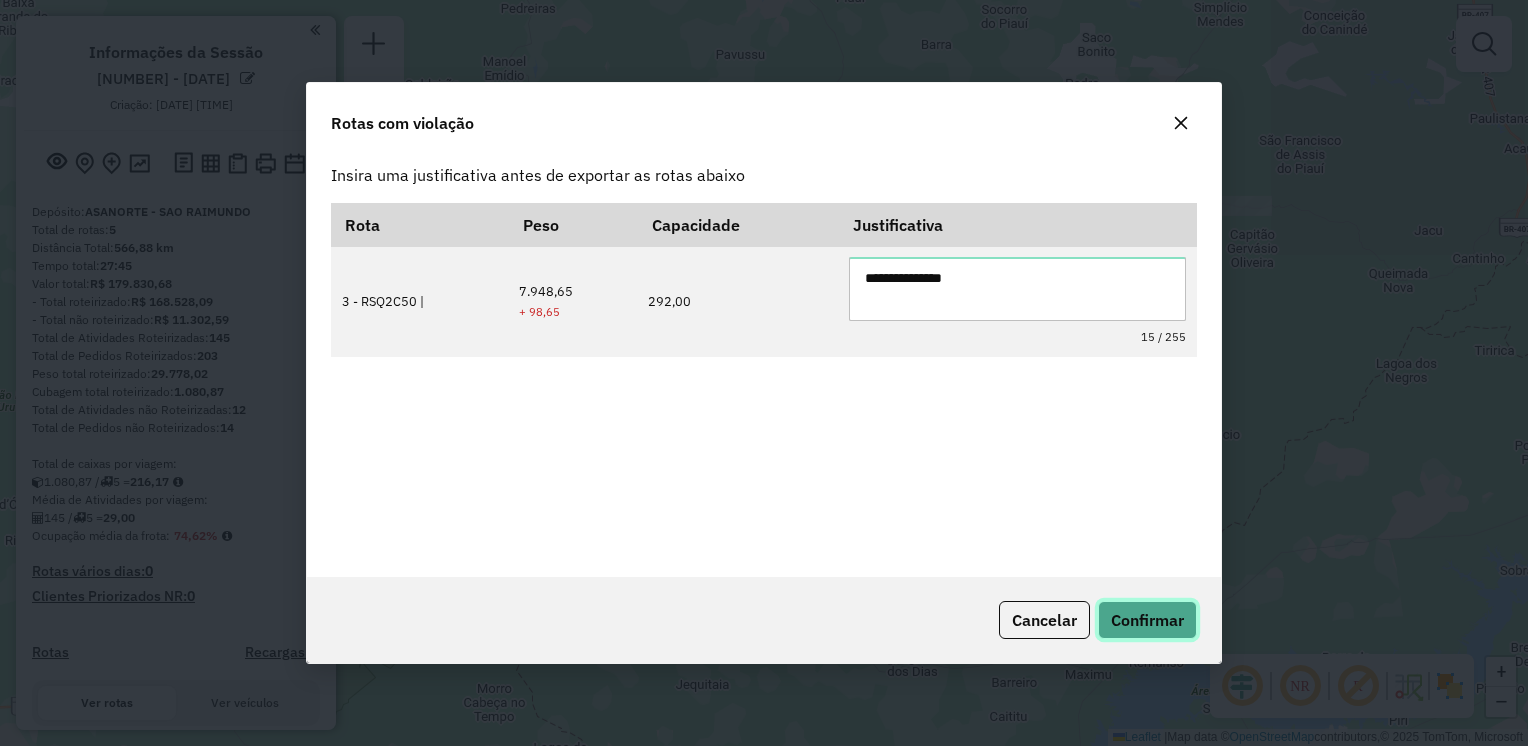 click on "Confirmar" 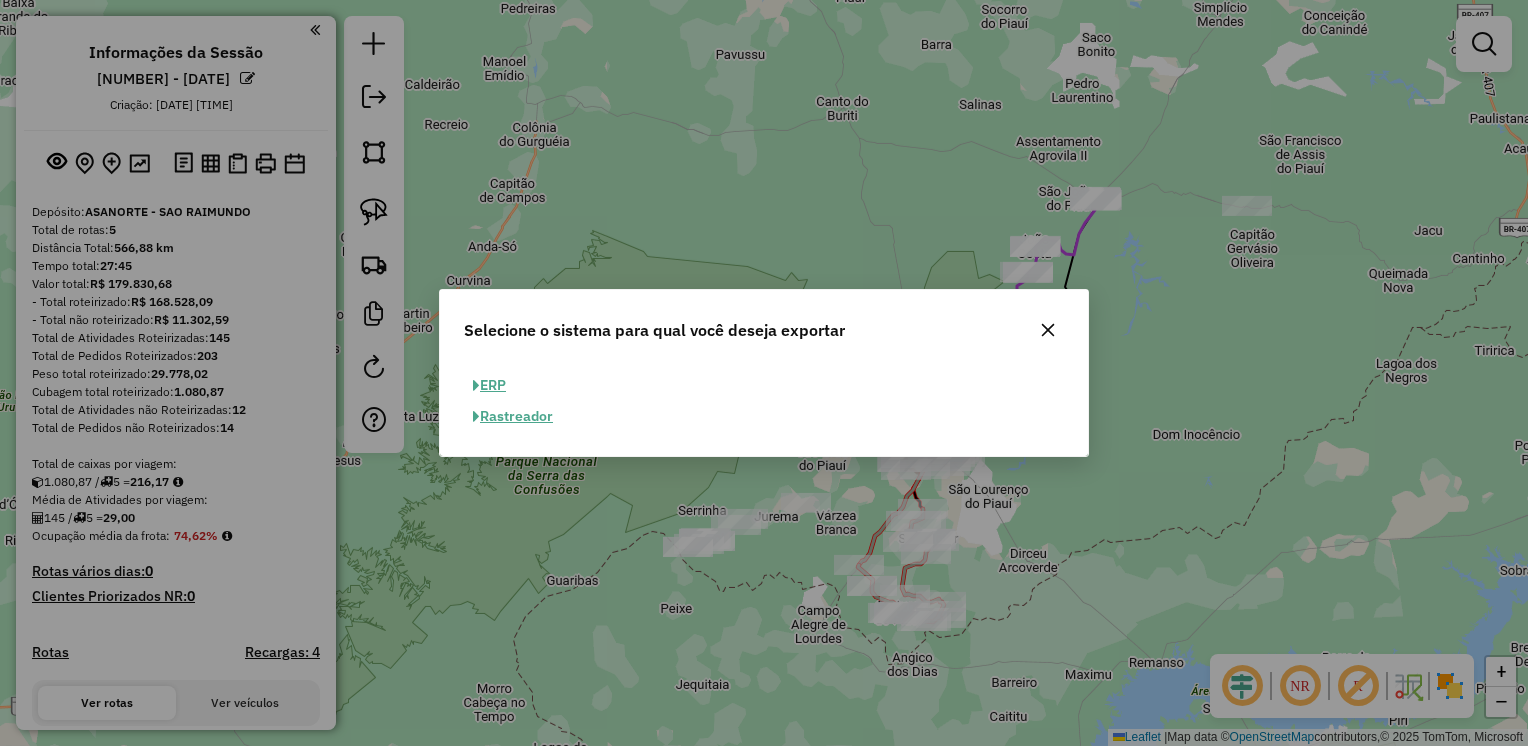 click on "ERP" 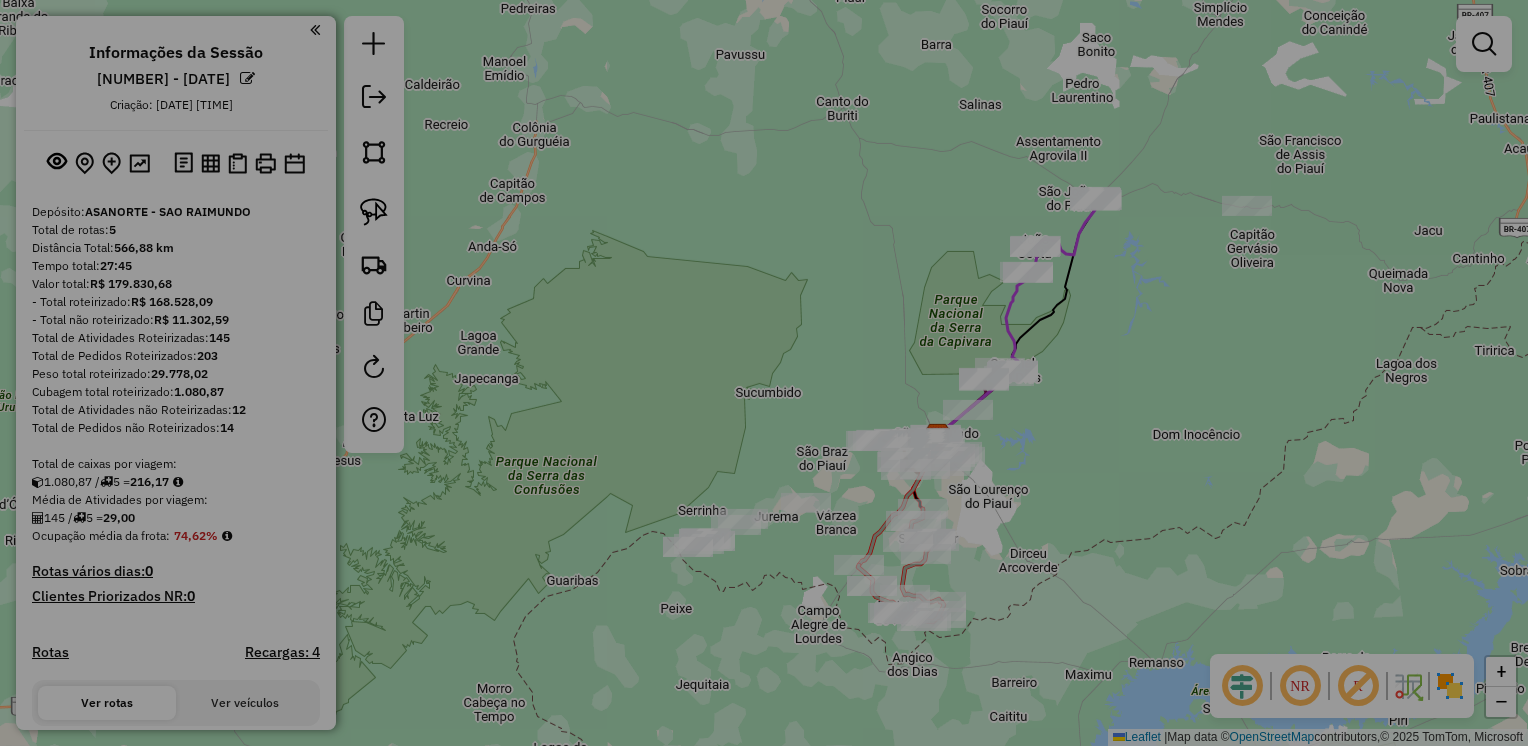 select on "**" 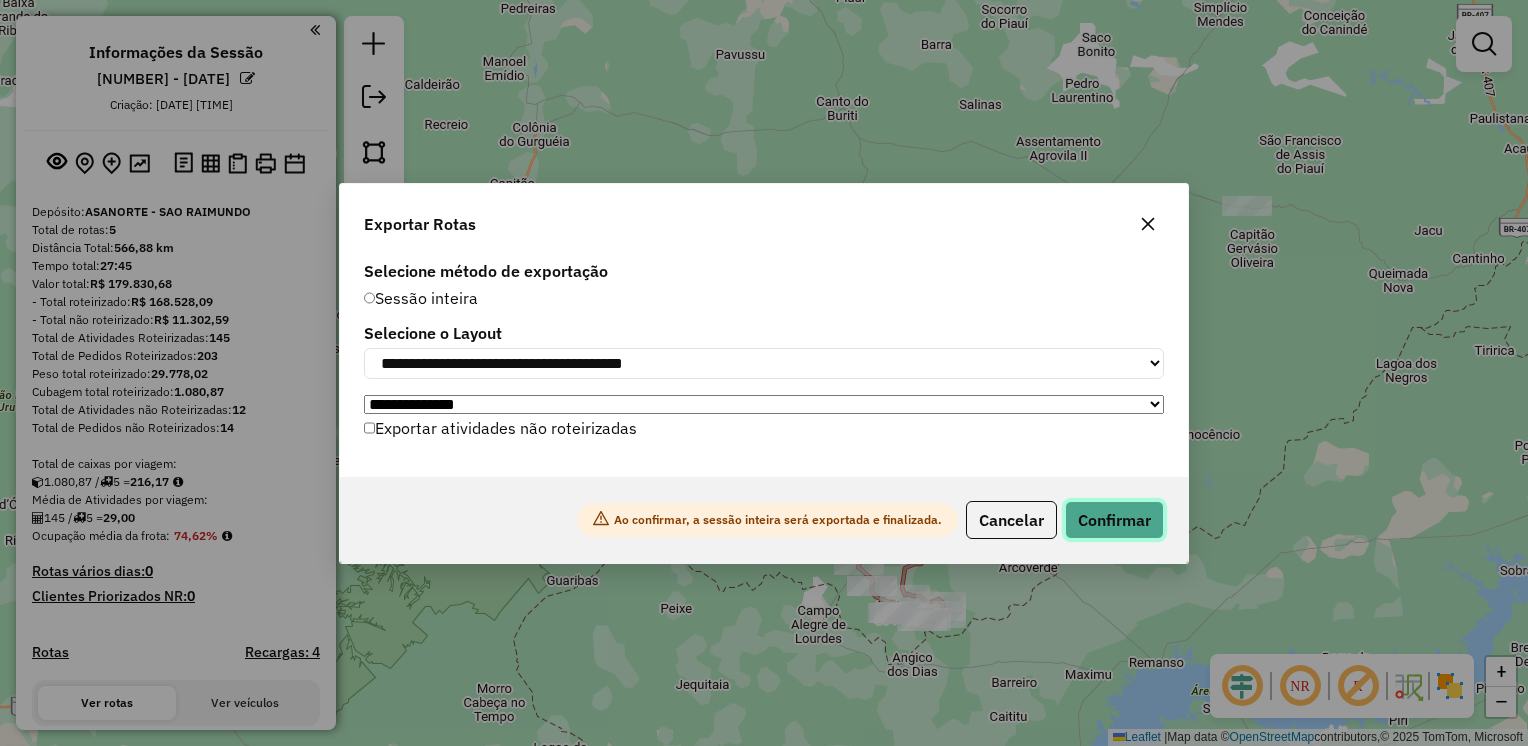click on "Confirmar" 